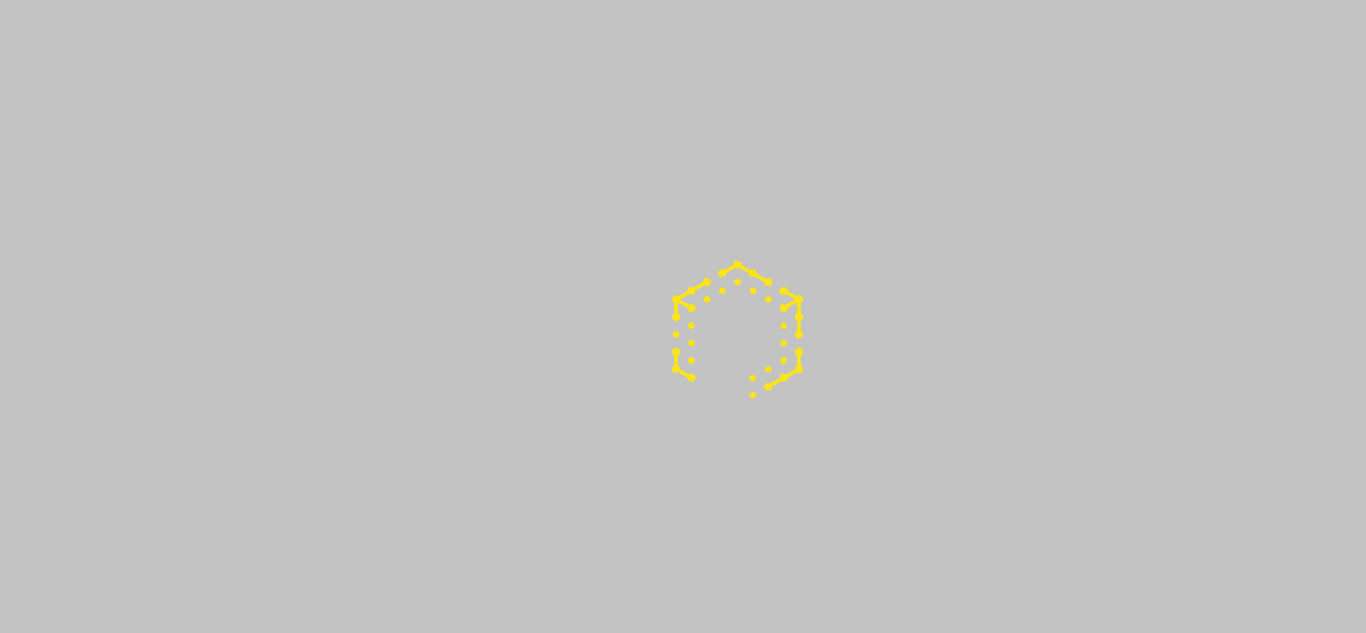 scroll, scrollTop: 0, scrollLeft: 0, axis: both 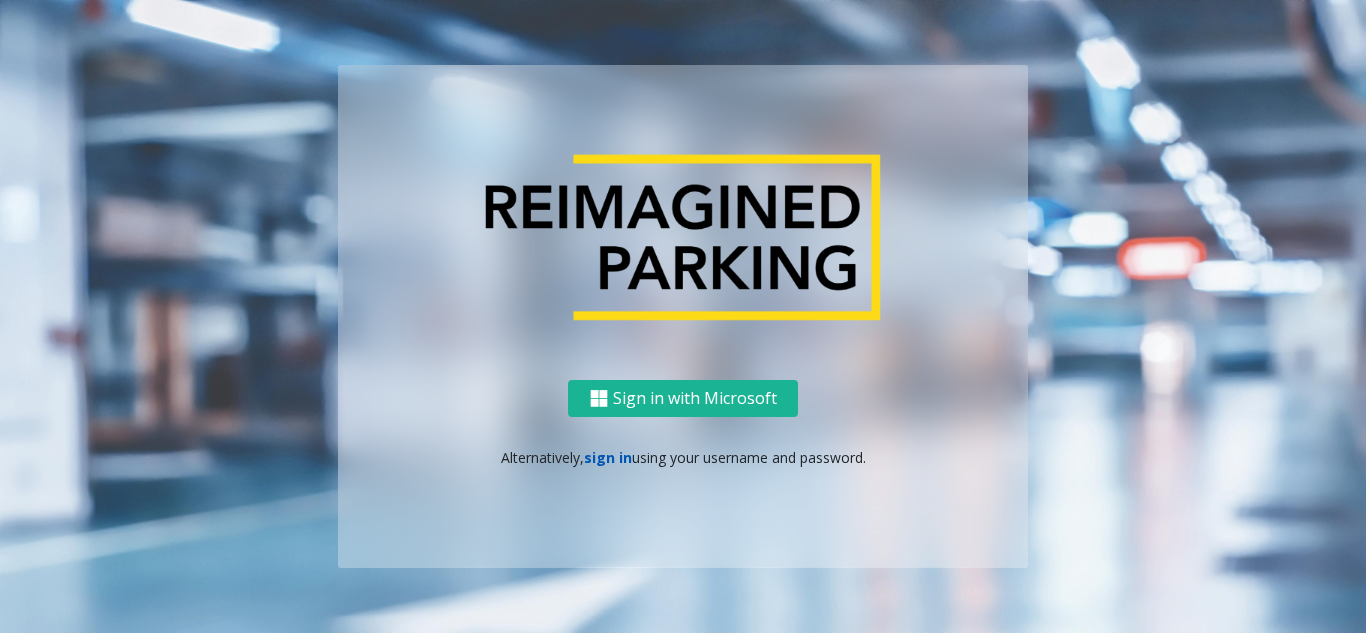 click on "sign in" 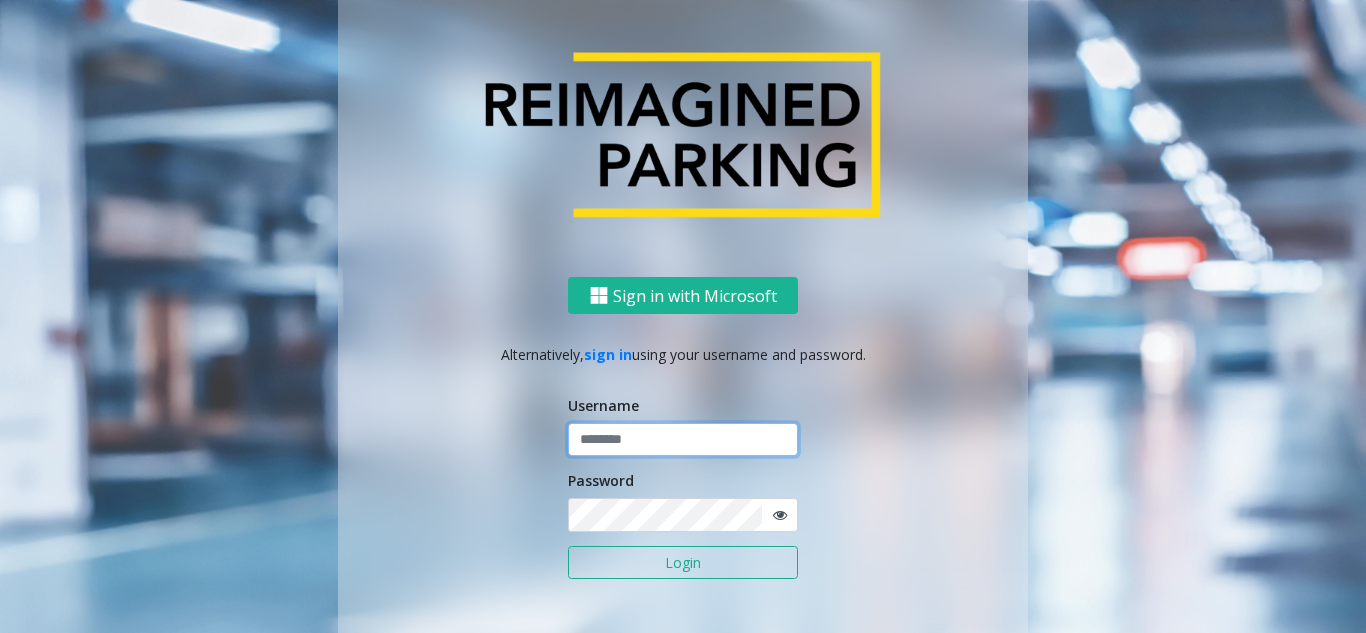 click 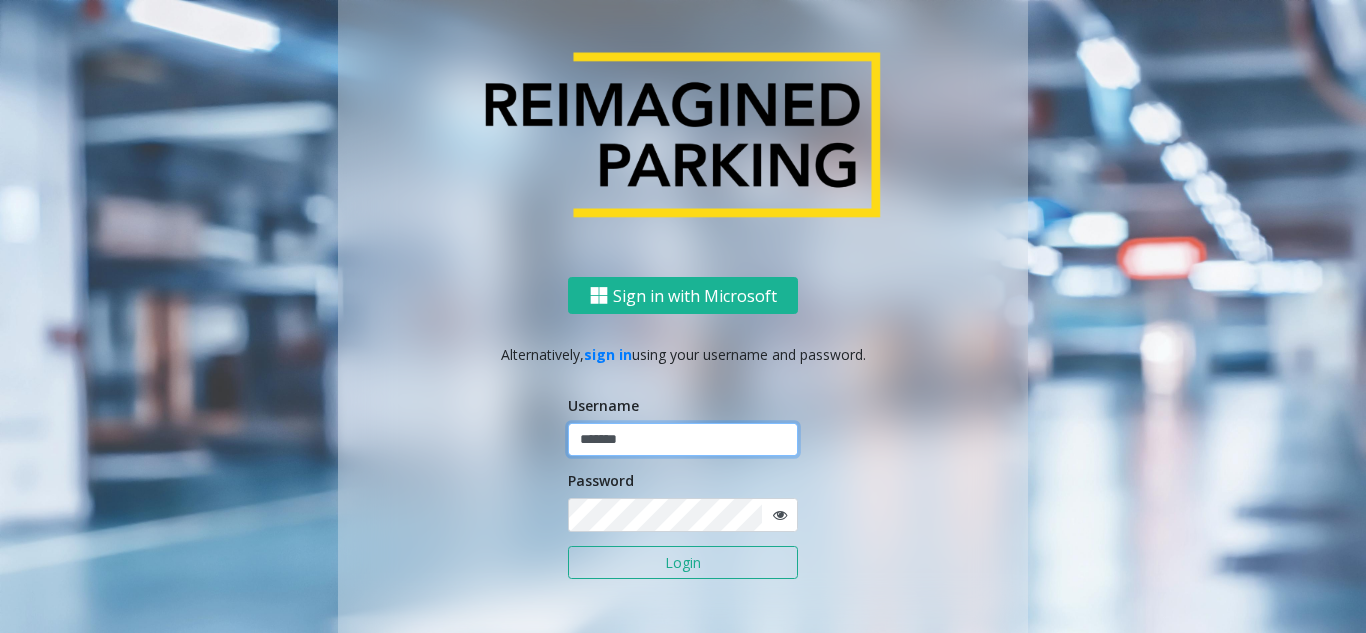 type on "*******" 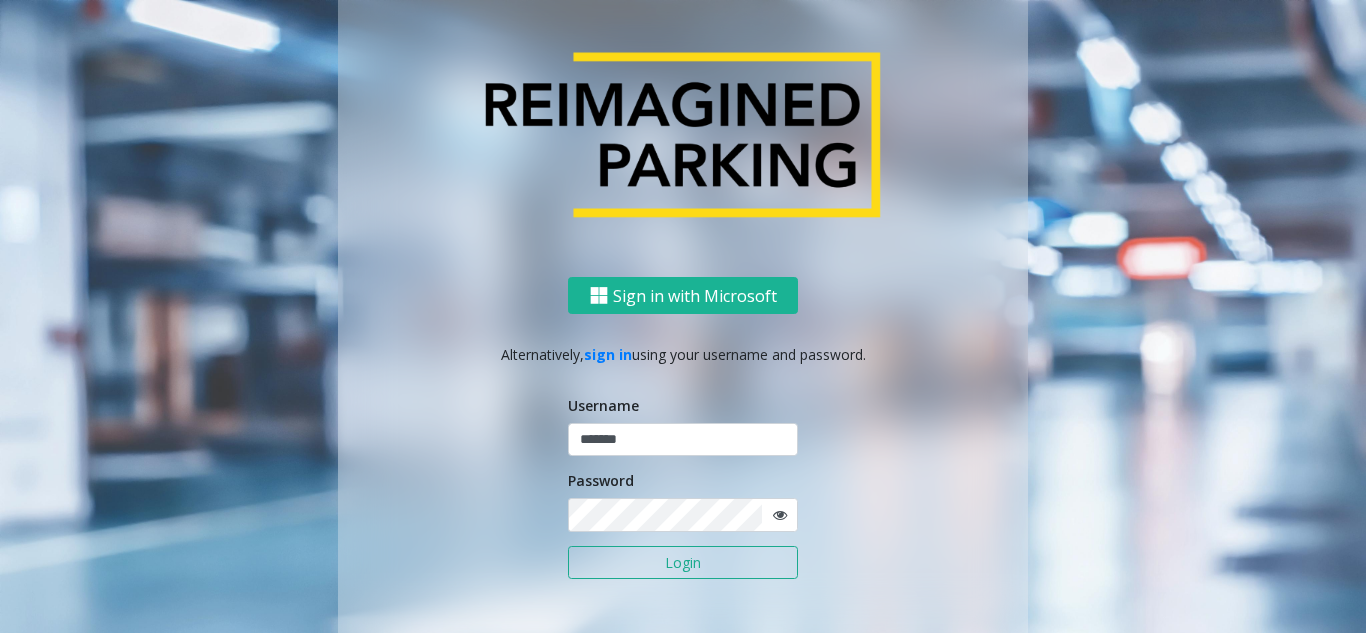 click on "Login" 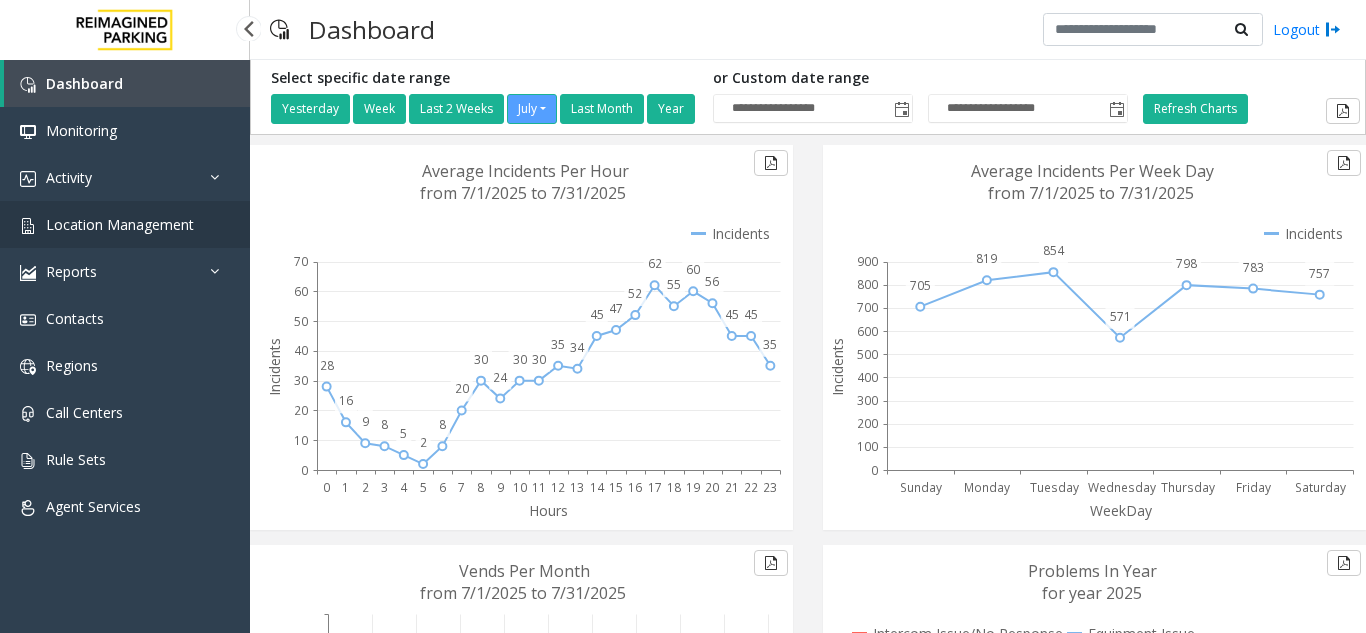 click on "Location Management" at bounding box center (120, 224) 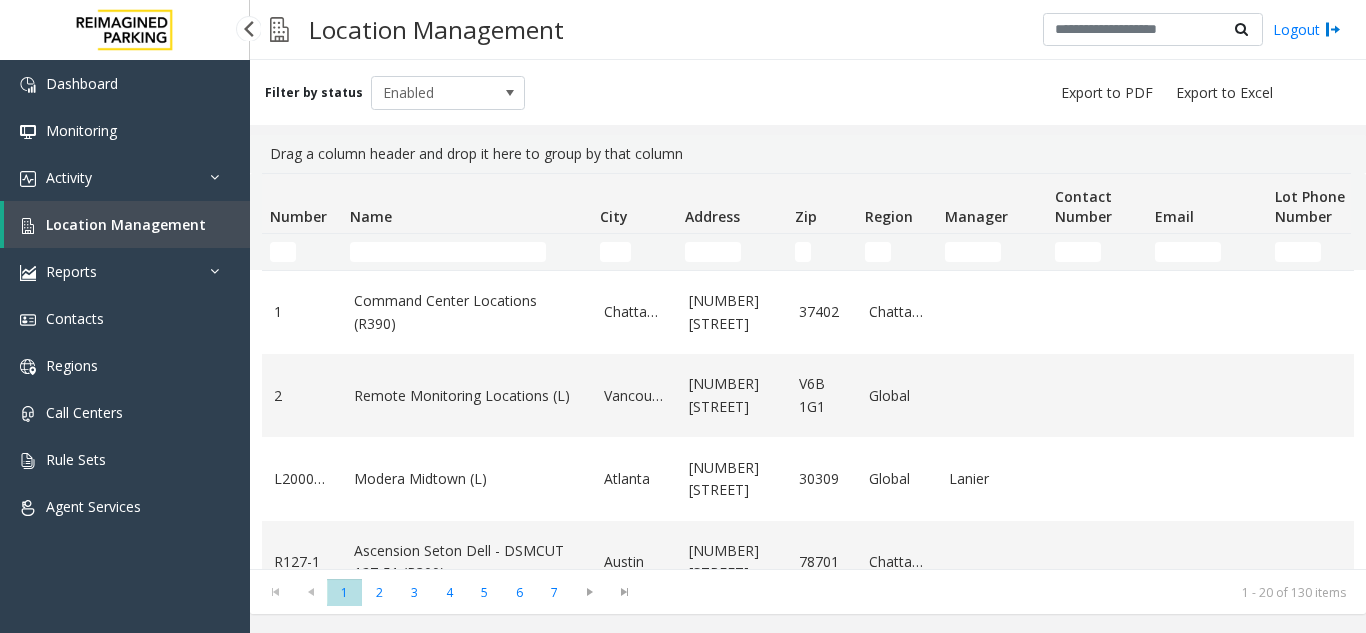 click on "Location Management" at bounding box center (126, 224) 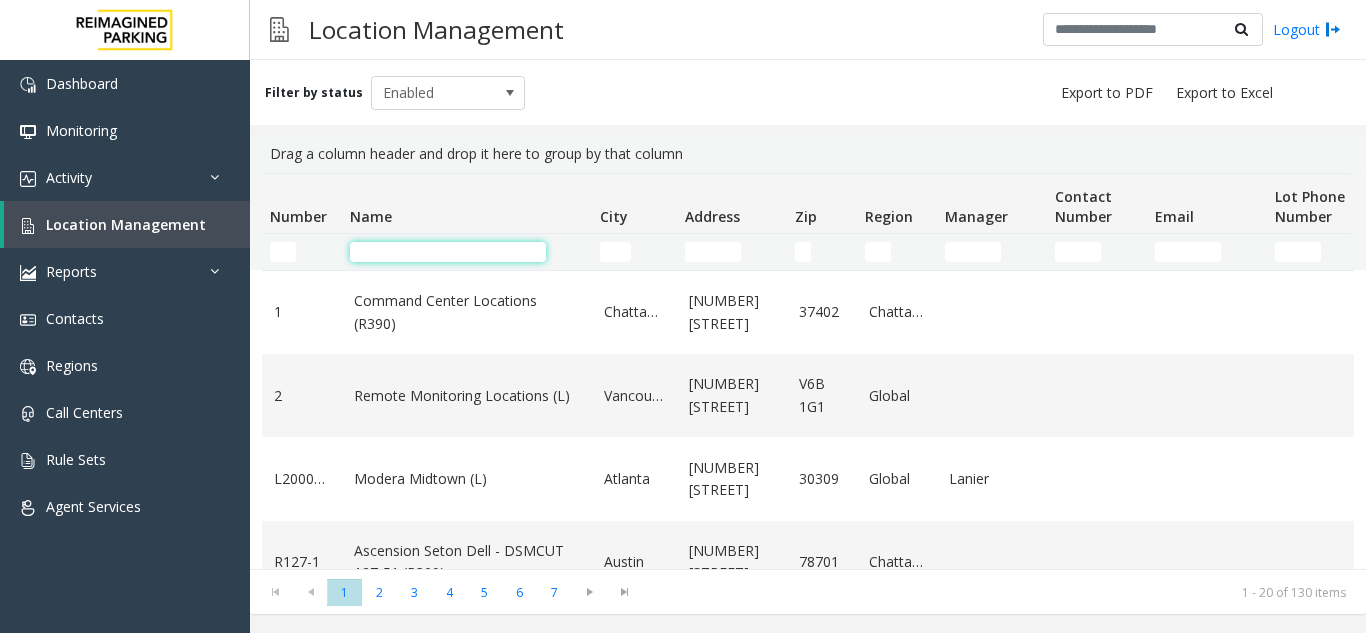 click 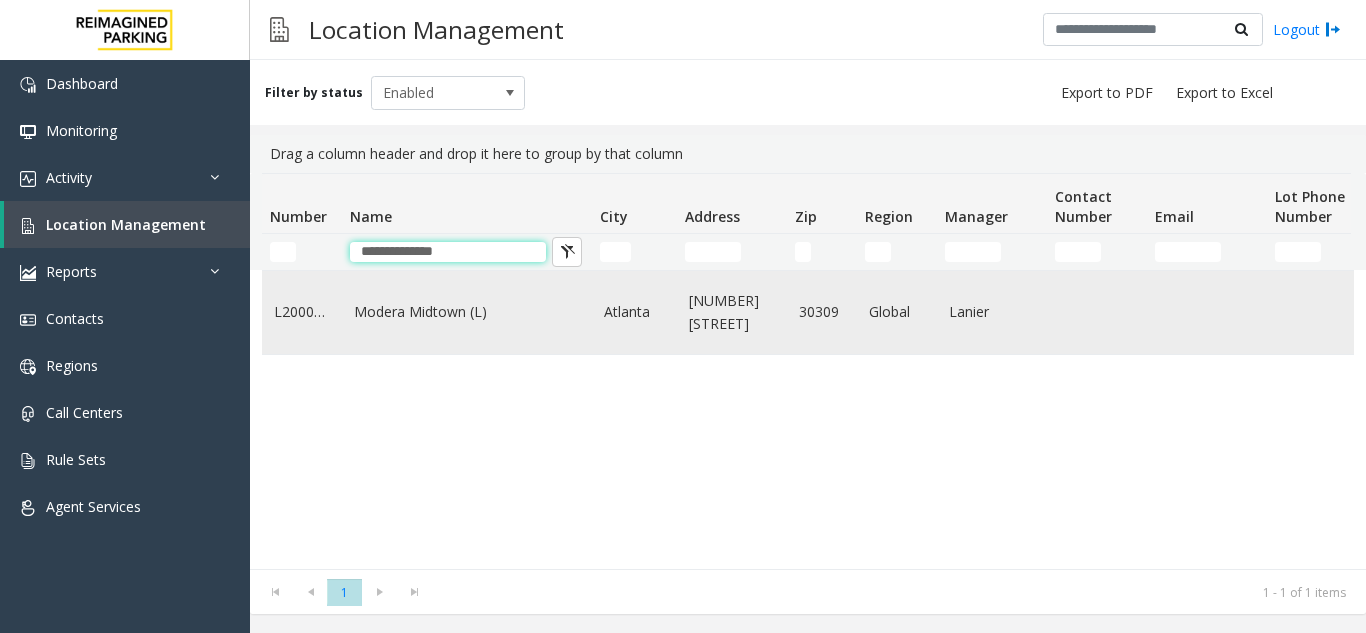 type on "**********" 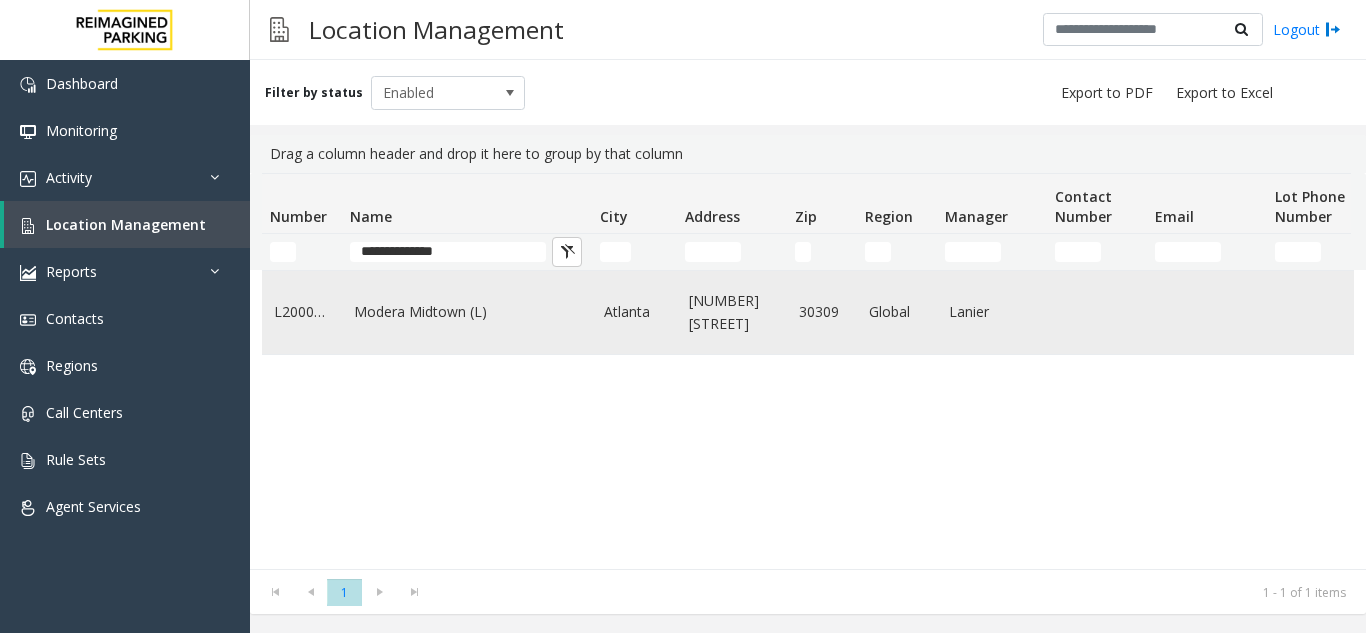 click on "Modera Midtown	(L)" 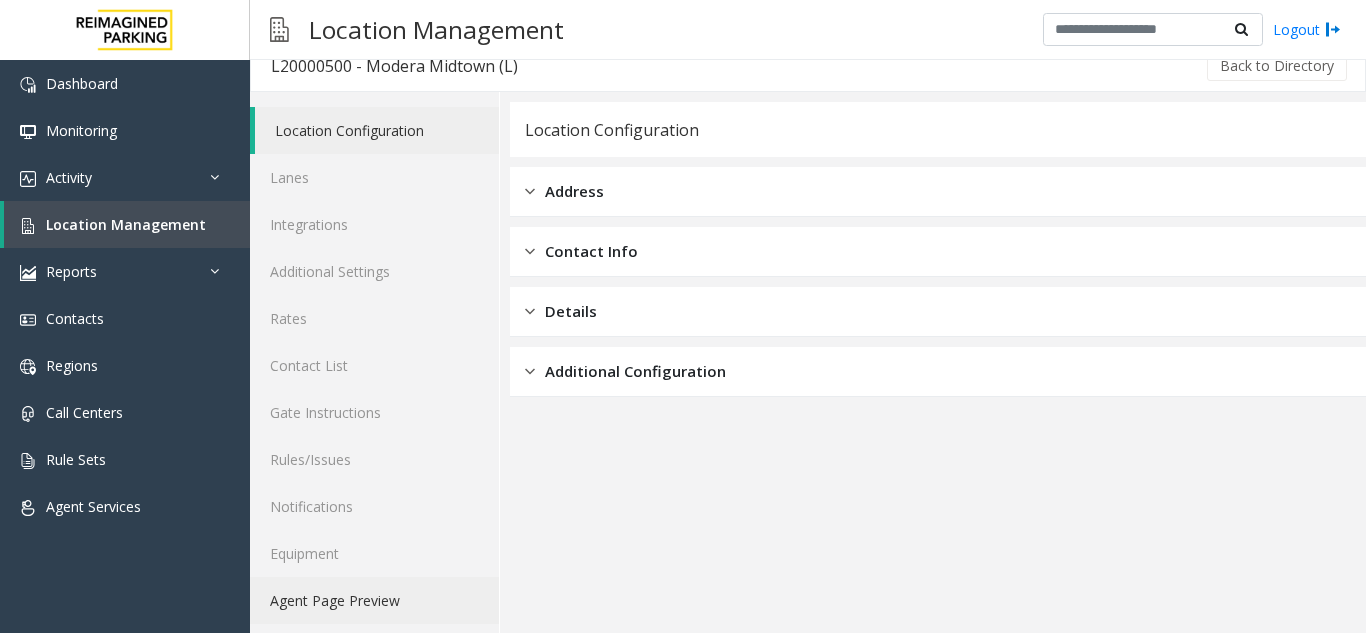 scroll, scrollTop: 26, scrollLeft: 0, axis: vertical 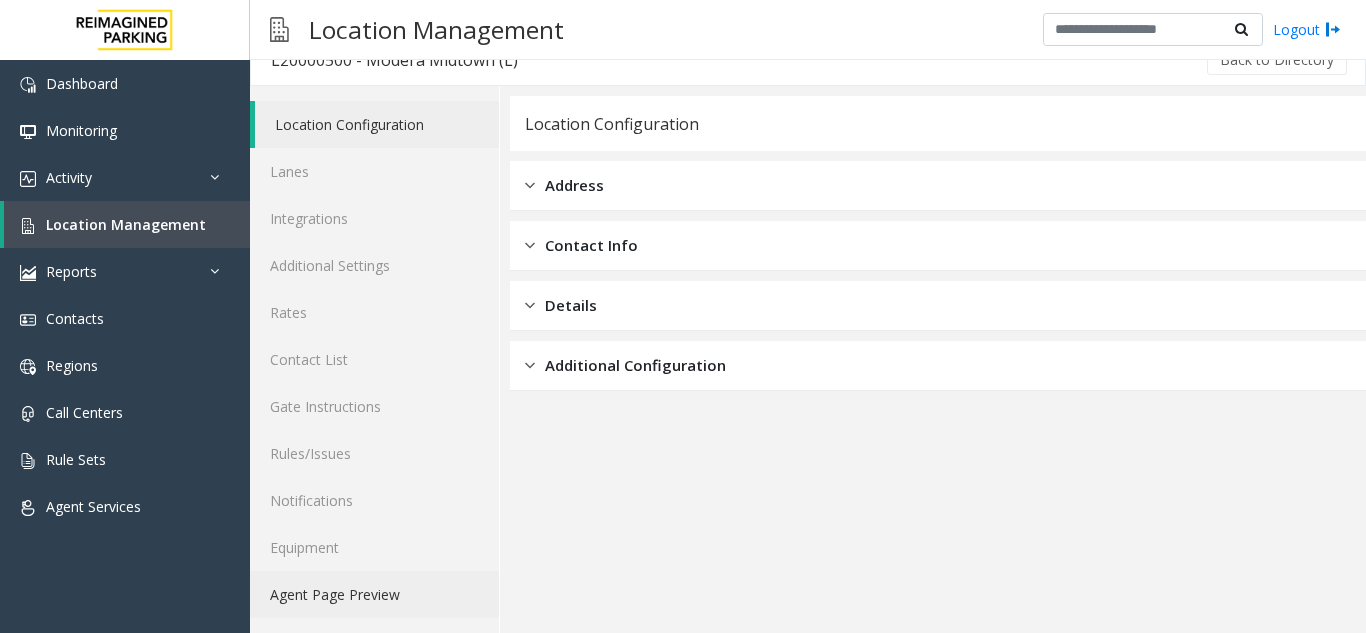 click on "Agent Page Preview" 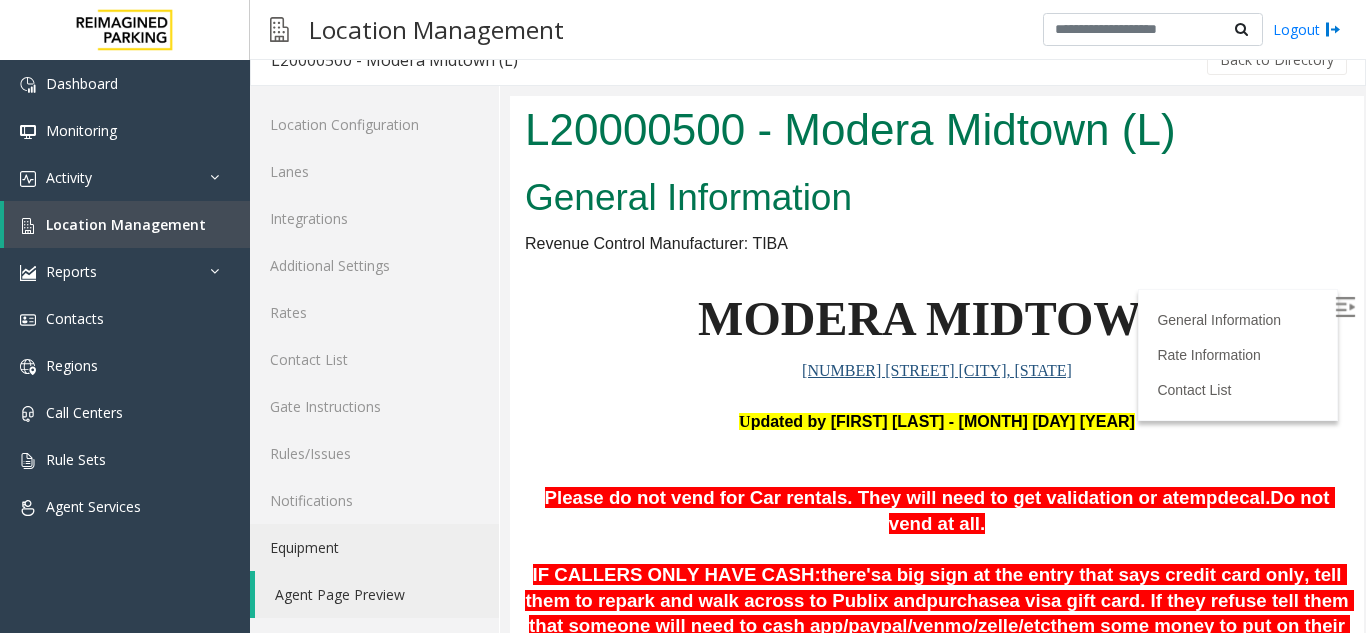 scroll, scrollTop: 0, scrollLeft: 0, axis: both 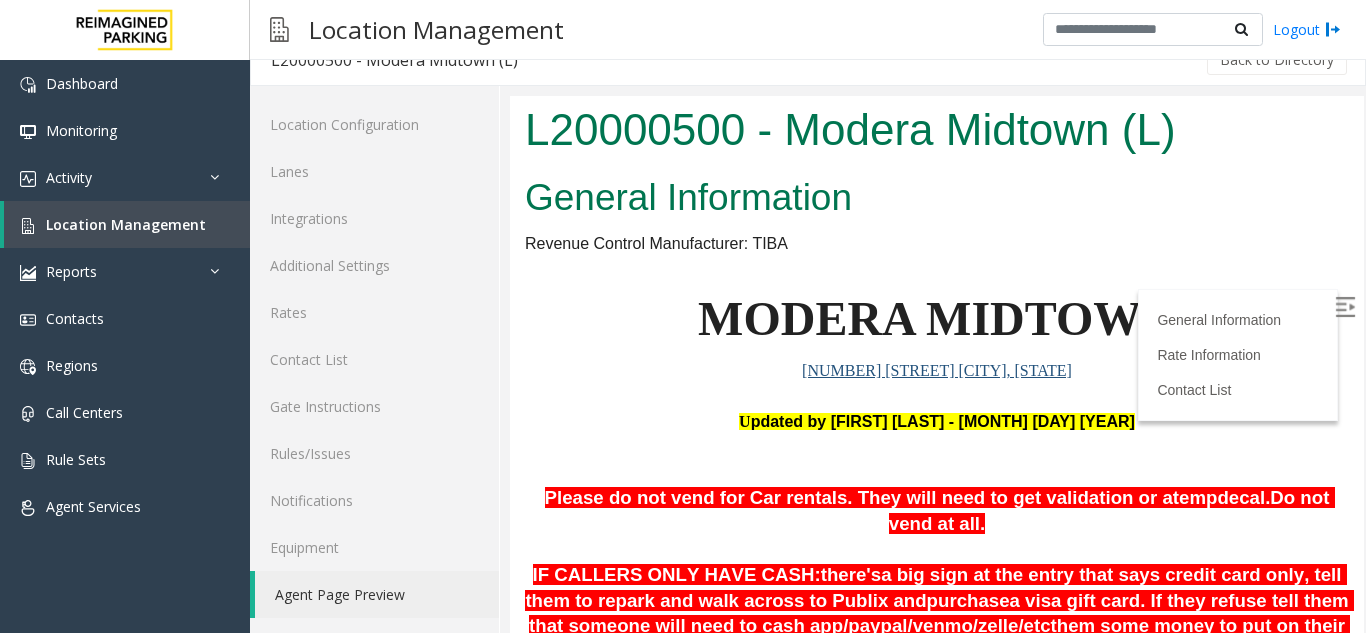 click at bounding box center (1345, 307) 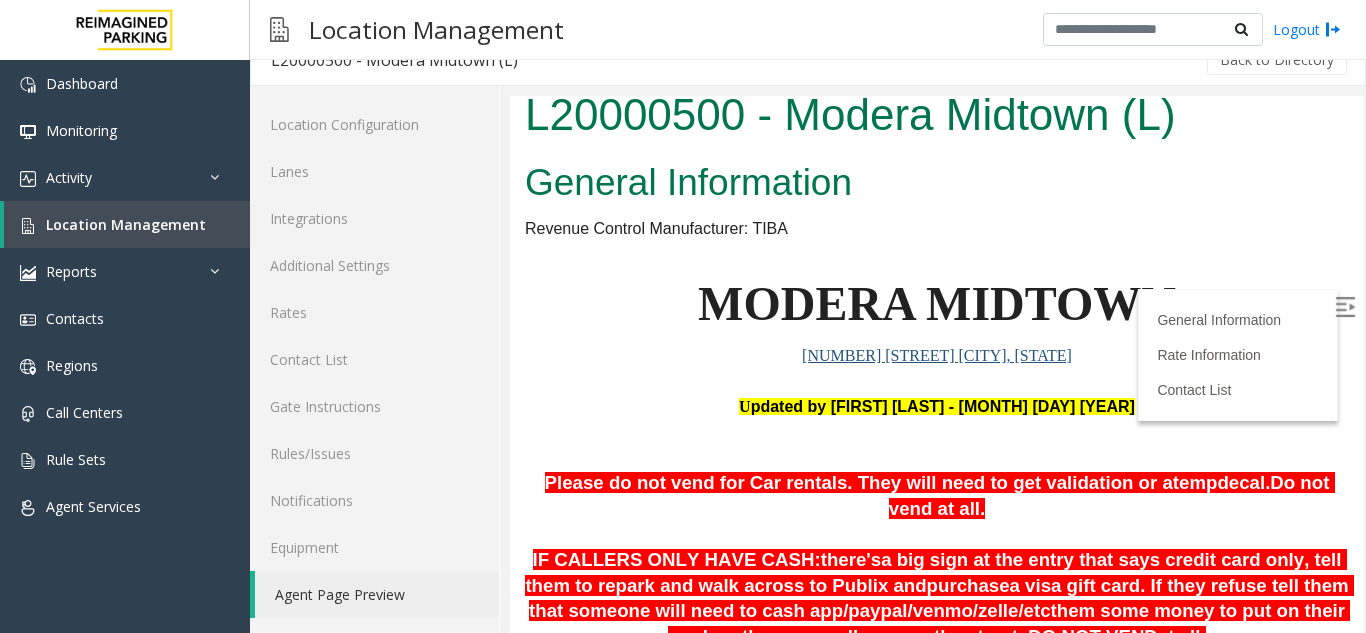 scroll, scrollTop: 0, scrollLeft: 0, axis: both 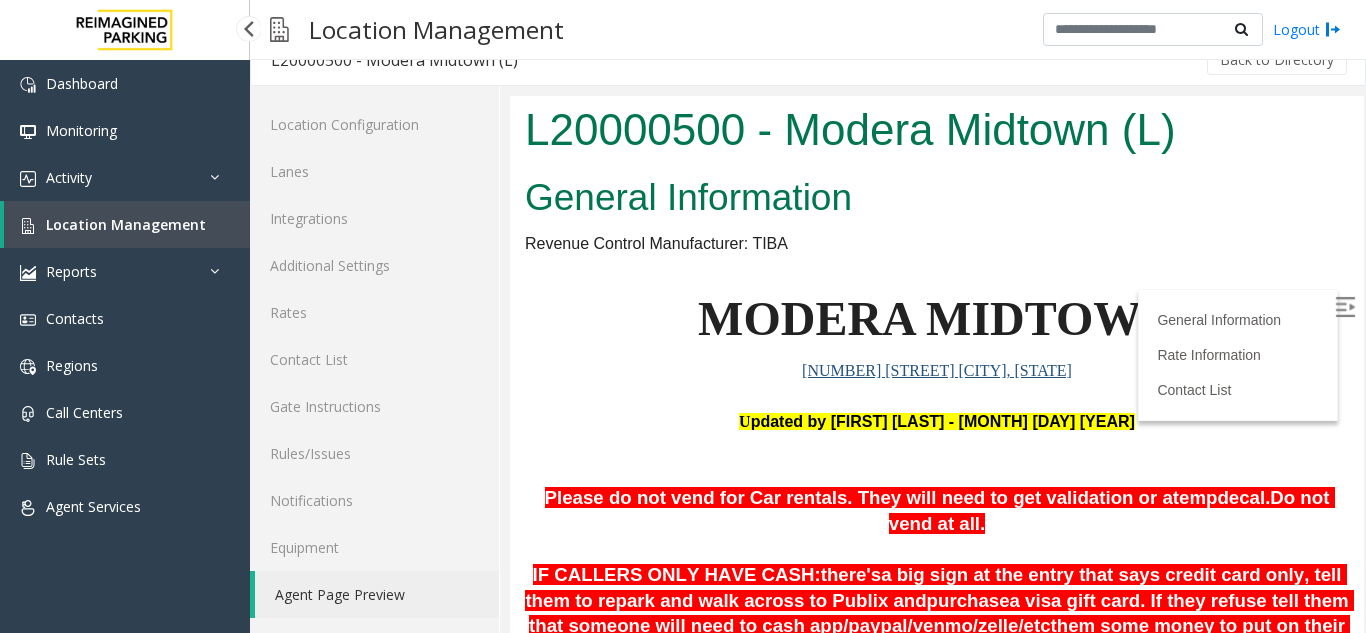 click on "Location Management" at bounding box center [126, 224] 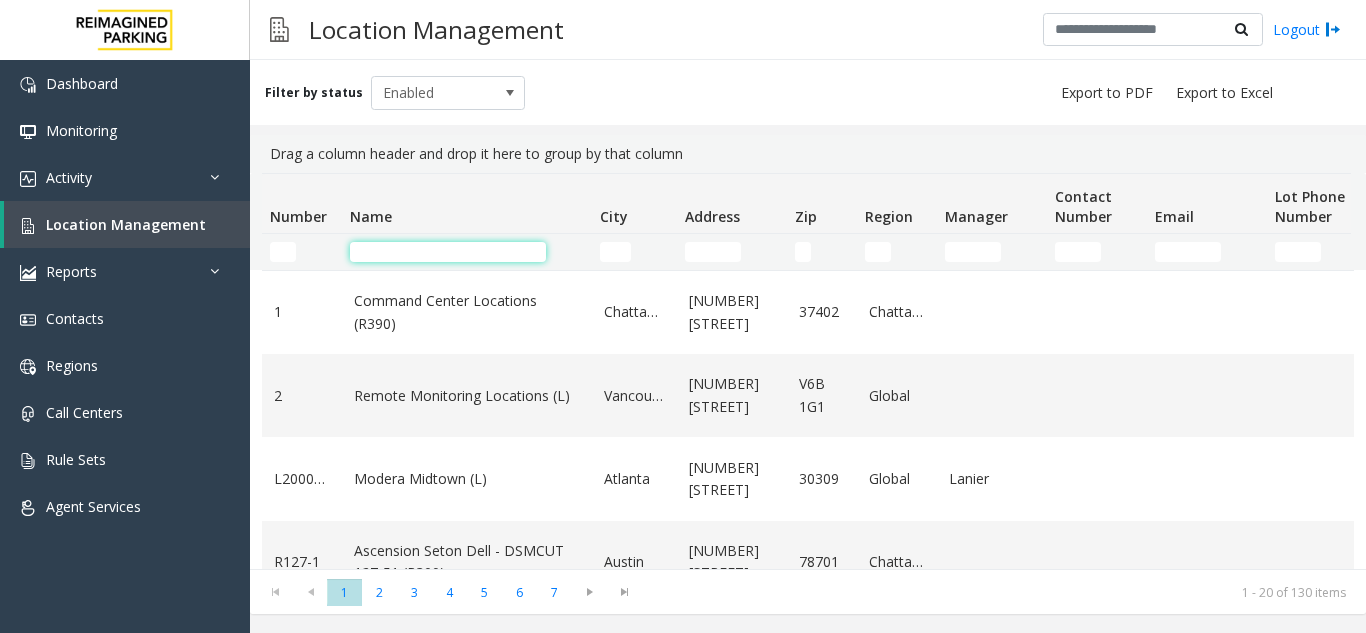 click 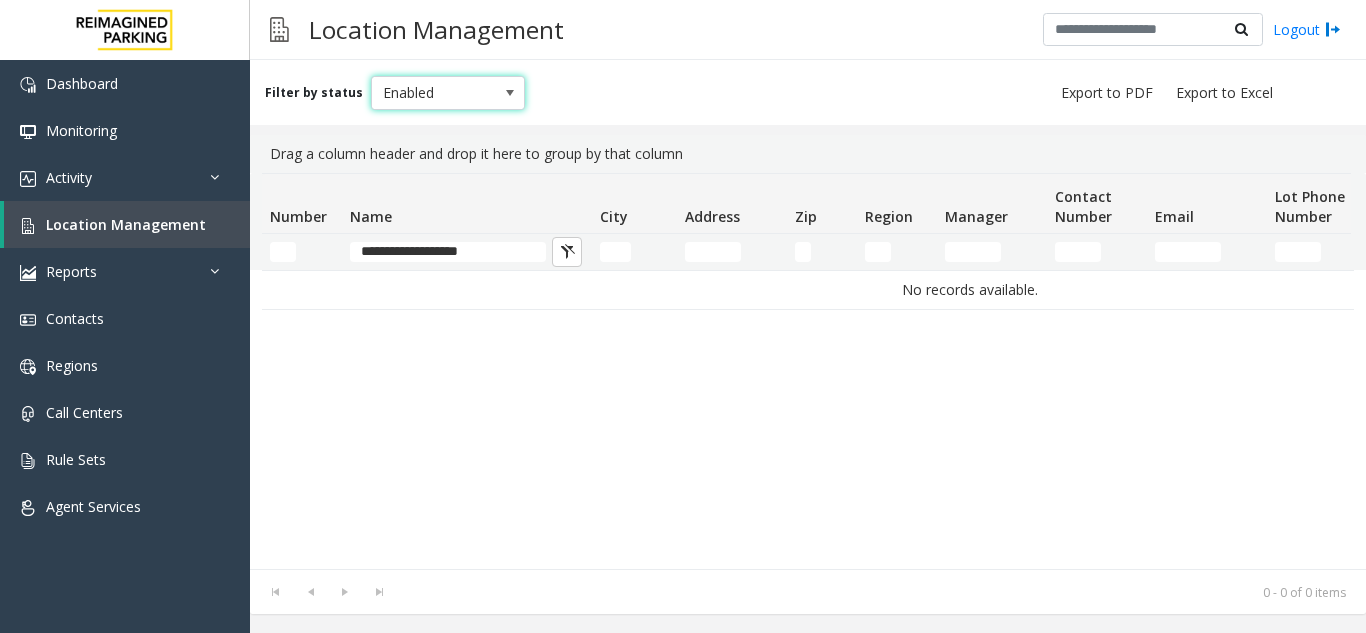 click at bounding box center [510, 93] 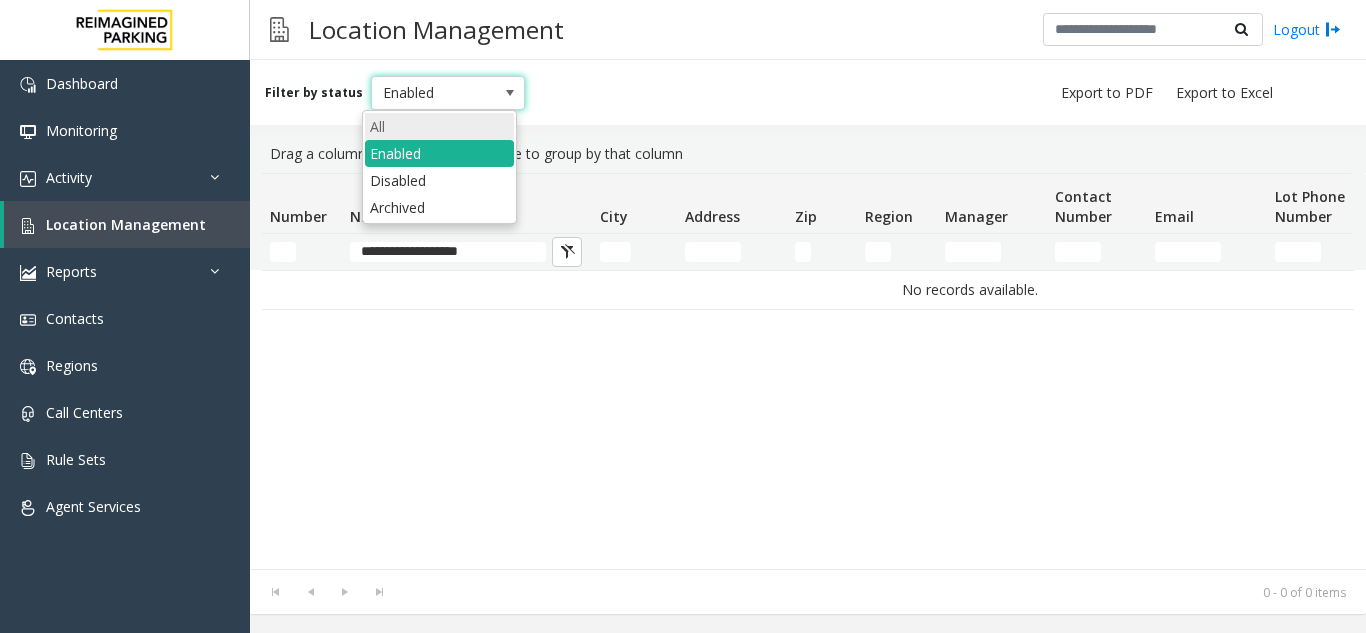 click on "All" at bounding box center (439, 126) 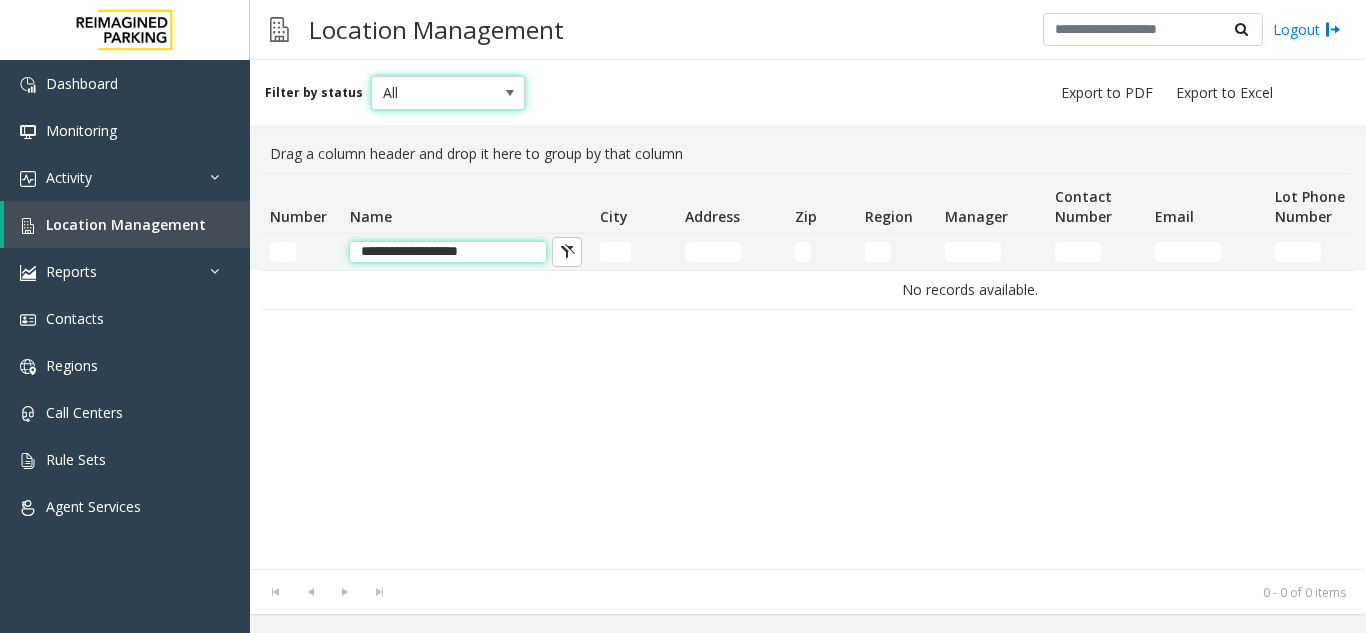 click on "**********" 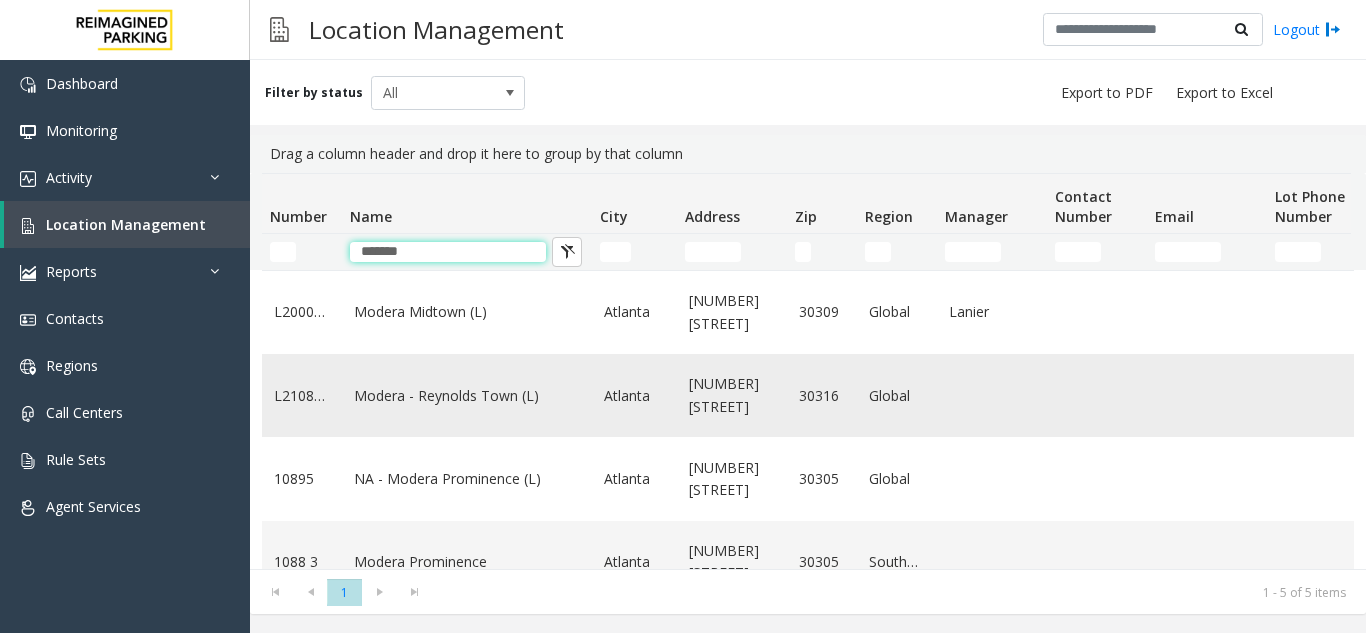 type on "******" 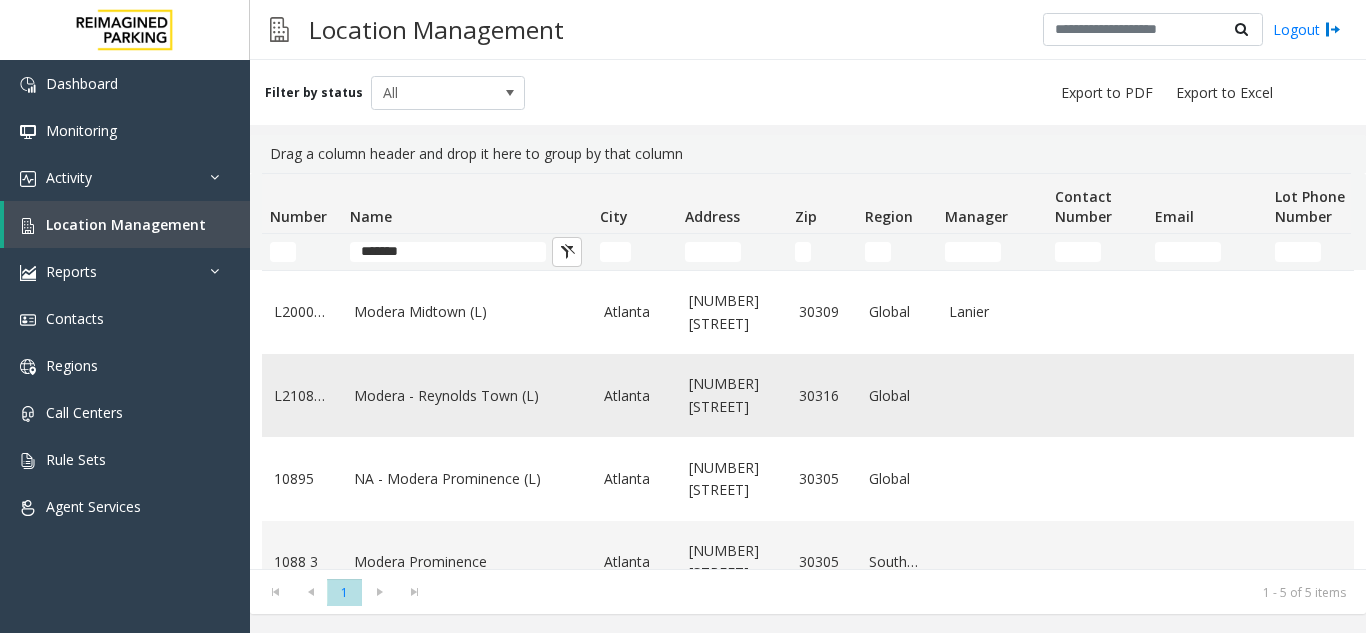 click on "Modera - Reynolds Town (L)" 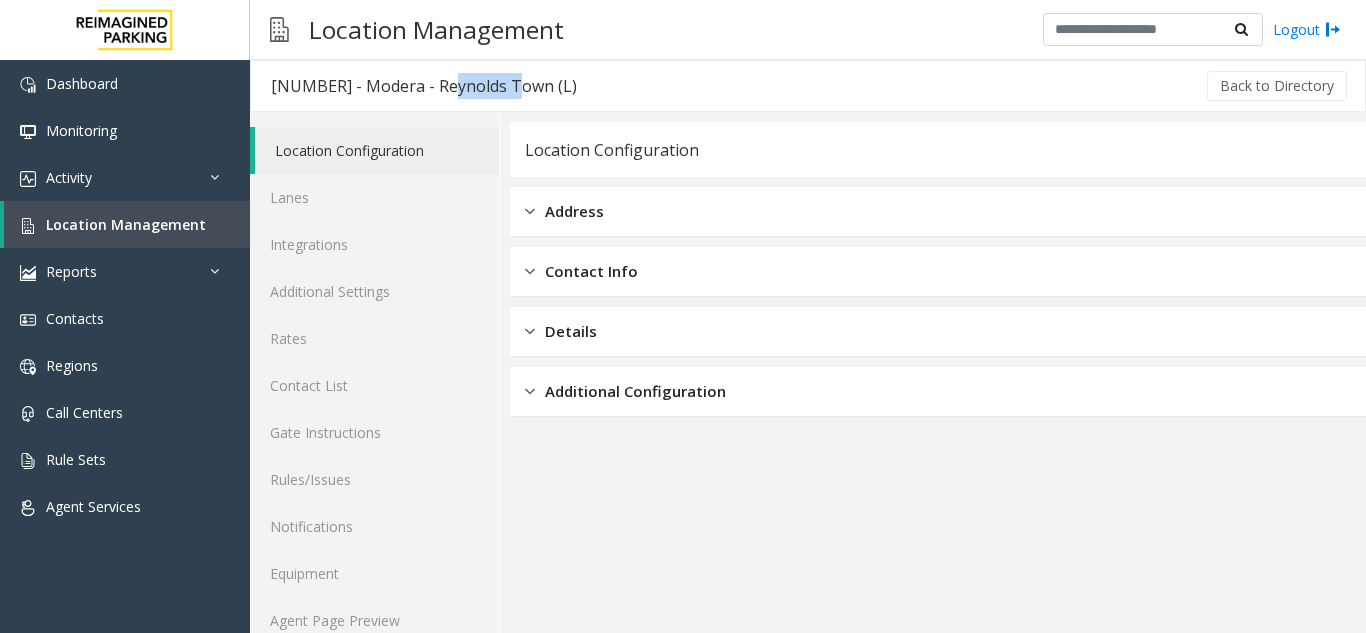 drag, startPoint x: 440, startPoint y: 87, endPoint x: 504, endPoint y: 76, distance: 64.93843 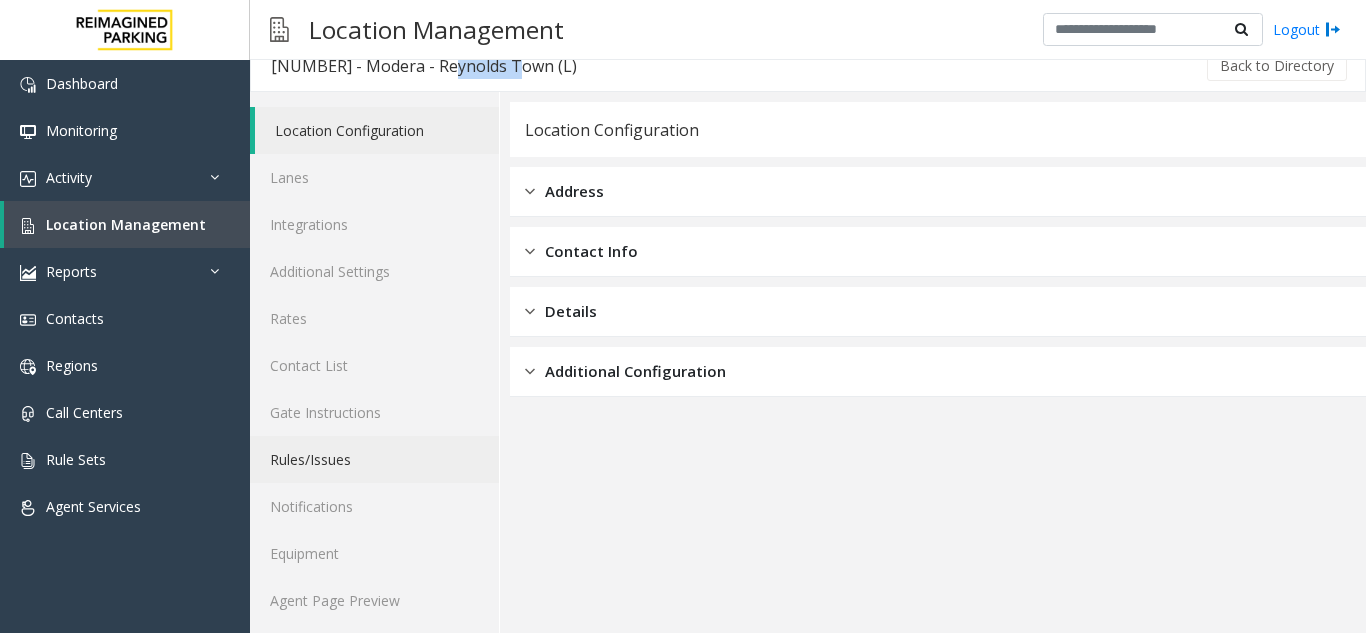 scroll, scrollTop: 26, scrollLeft: 0, axis: vertical 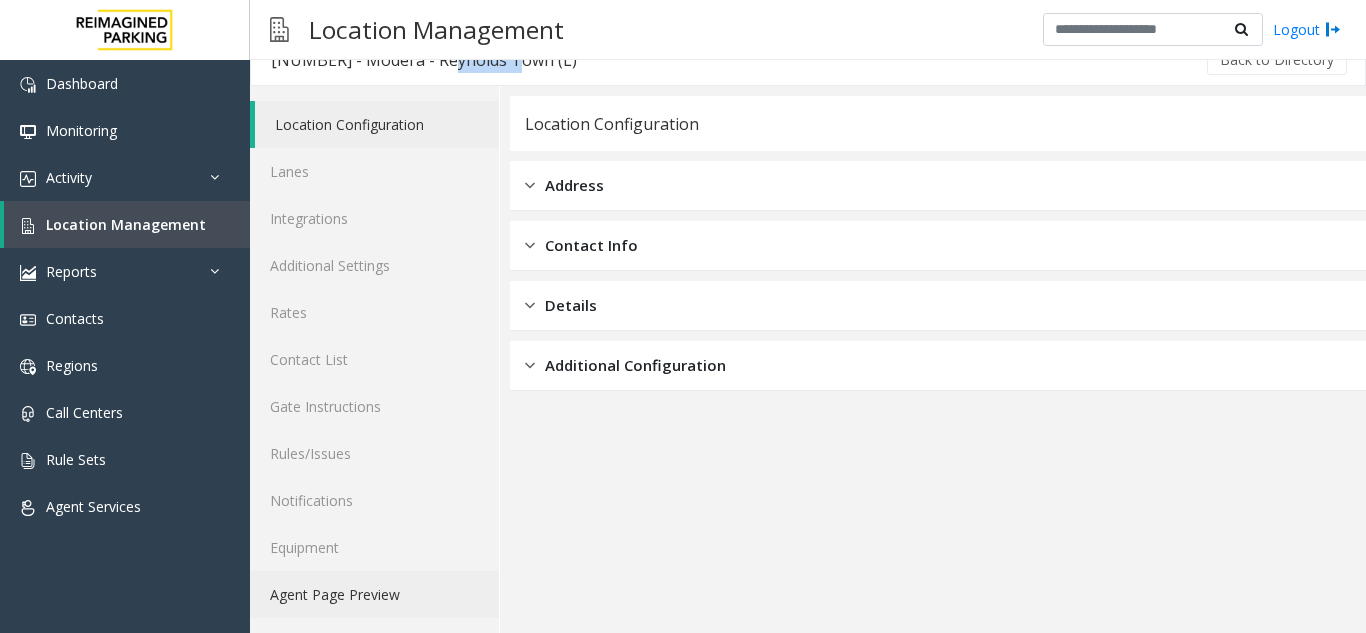 click on "Agent Page Preview" 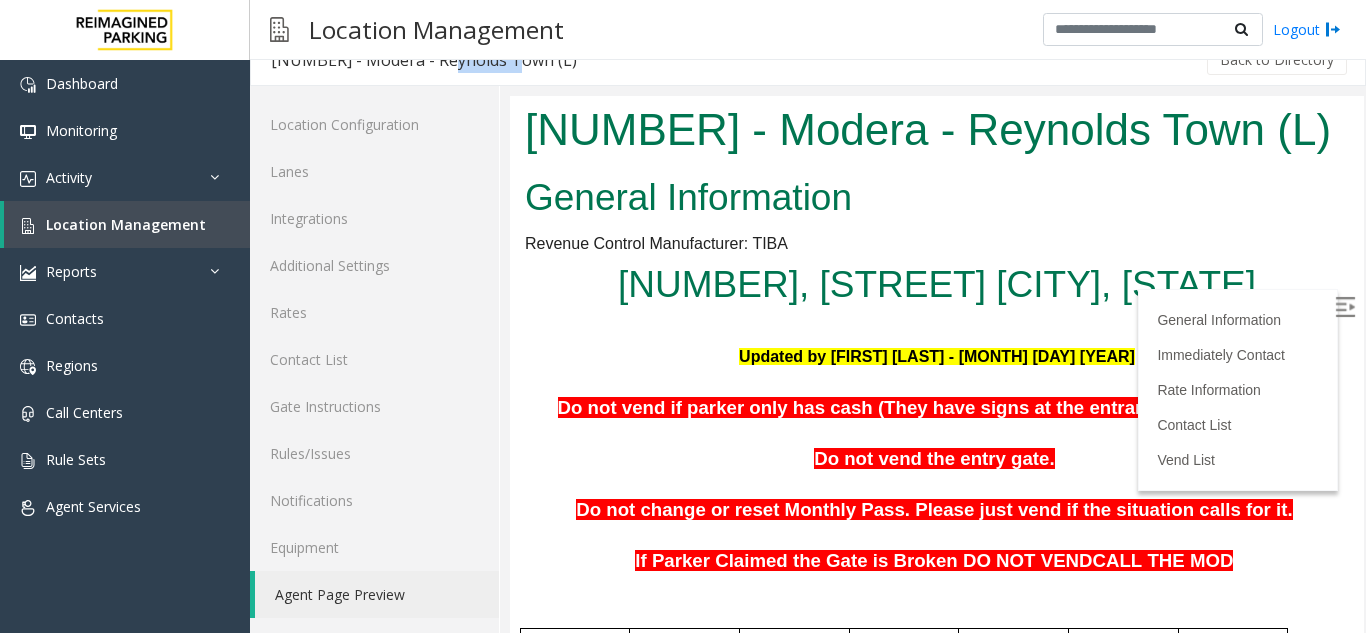 scroll, scrollTop: 0, scrollLeft: 0, axis: both 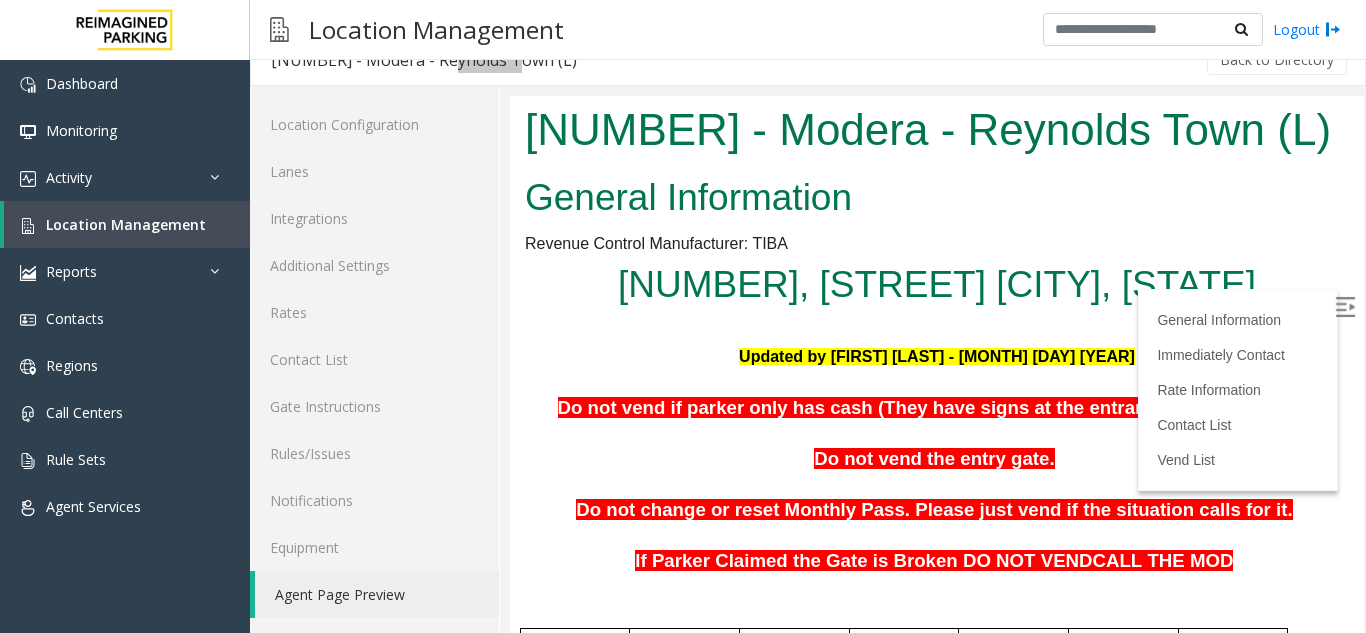 click at bounding box center (1345, 307) 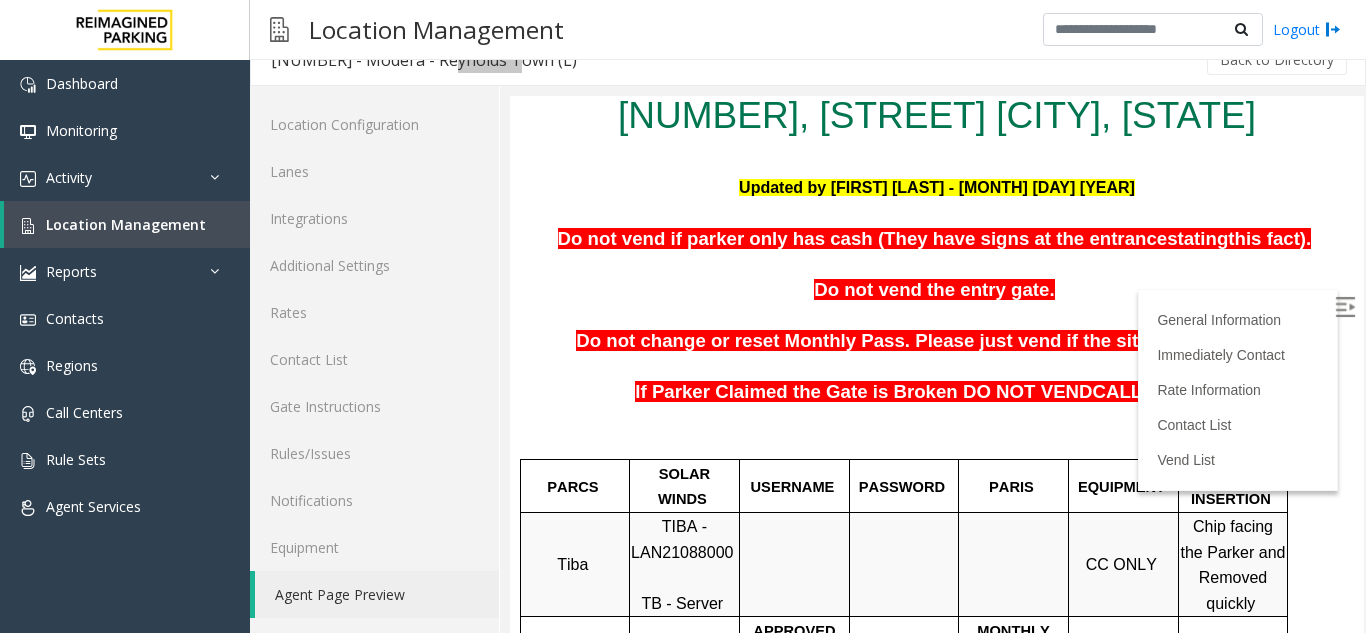 scroll, scrollTop: 200, scrollLeft: 0, axis: vertical 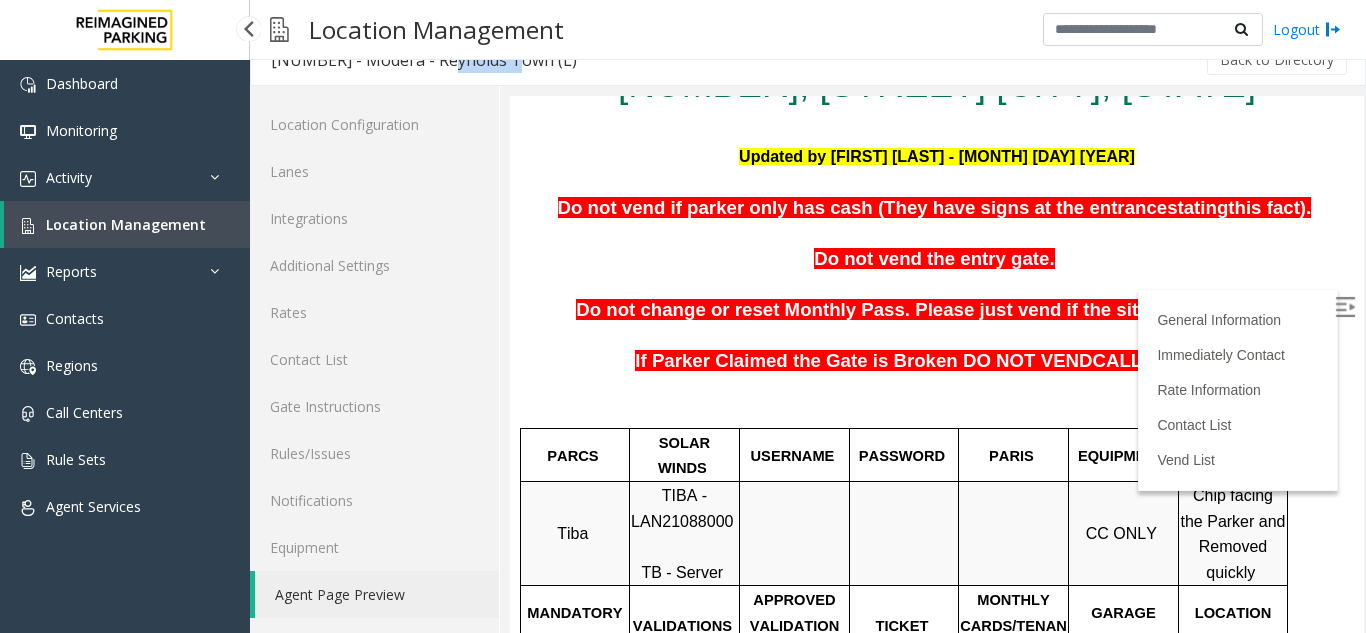 click on "Location Management" at bounding box center [126, 224] 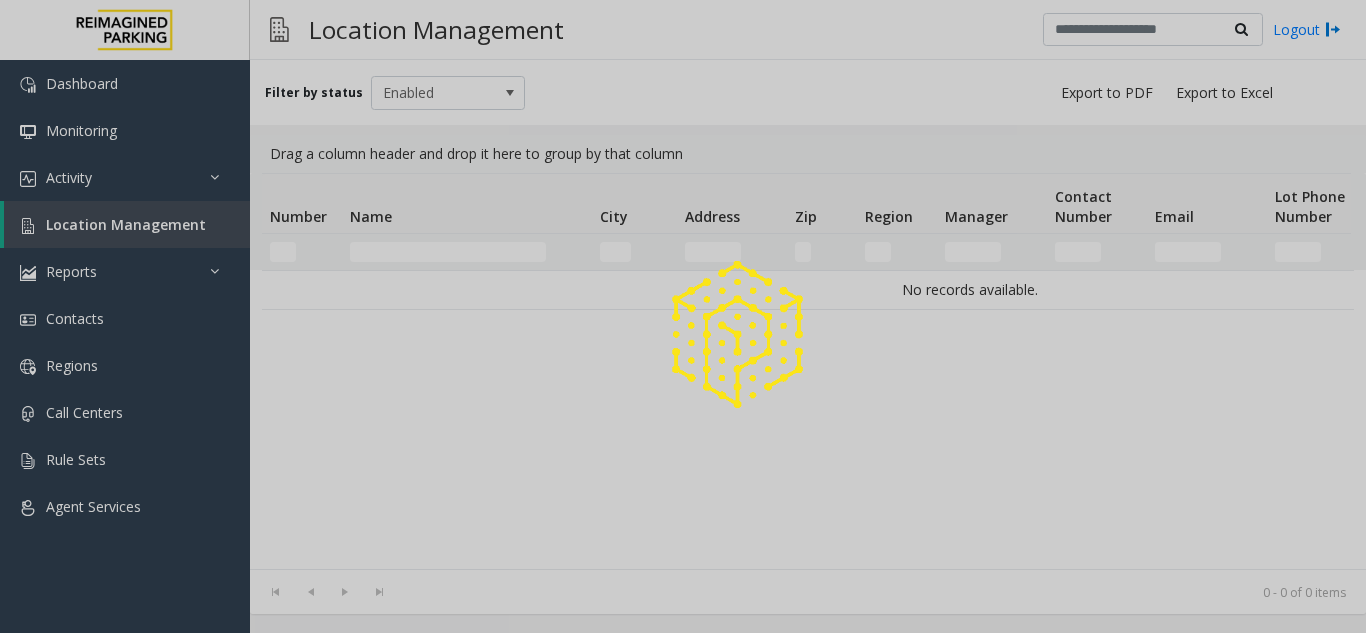 scroll, scrollTop: 0, scrollLeft: 0, axis: both 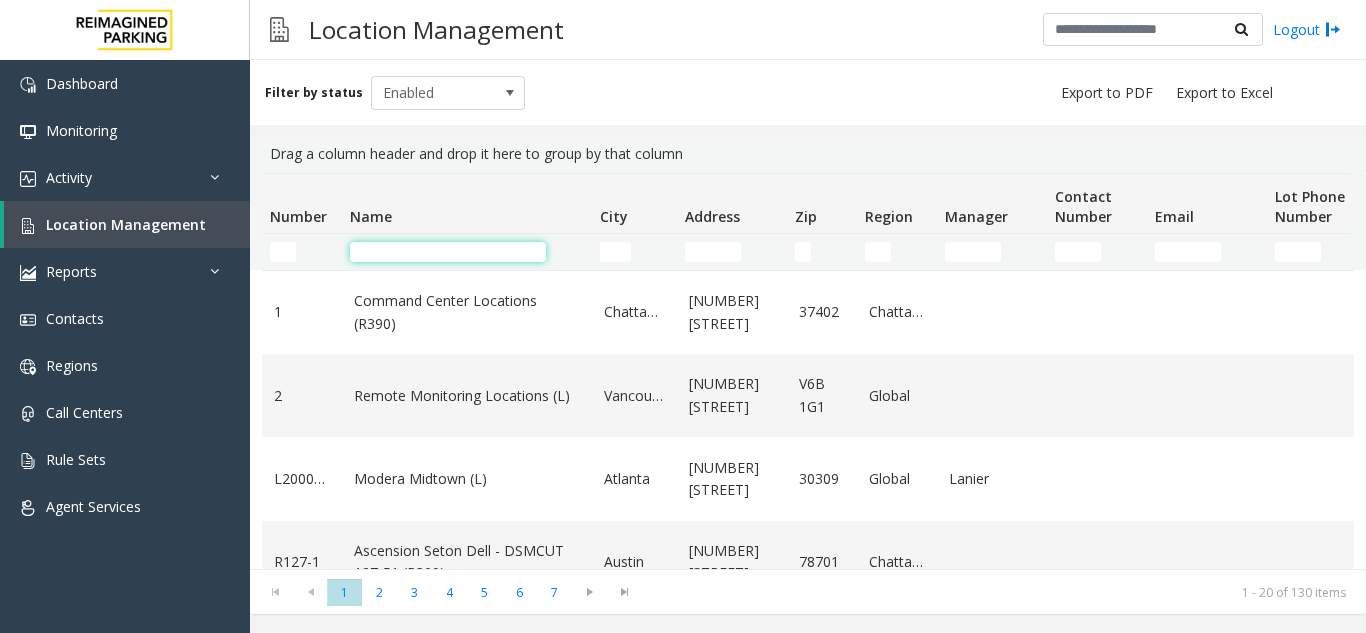 click 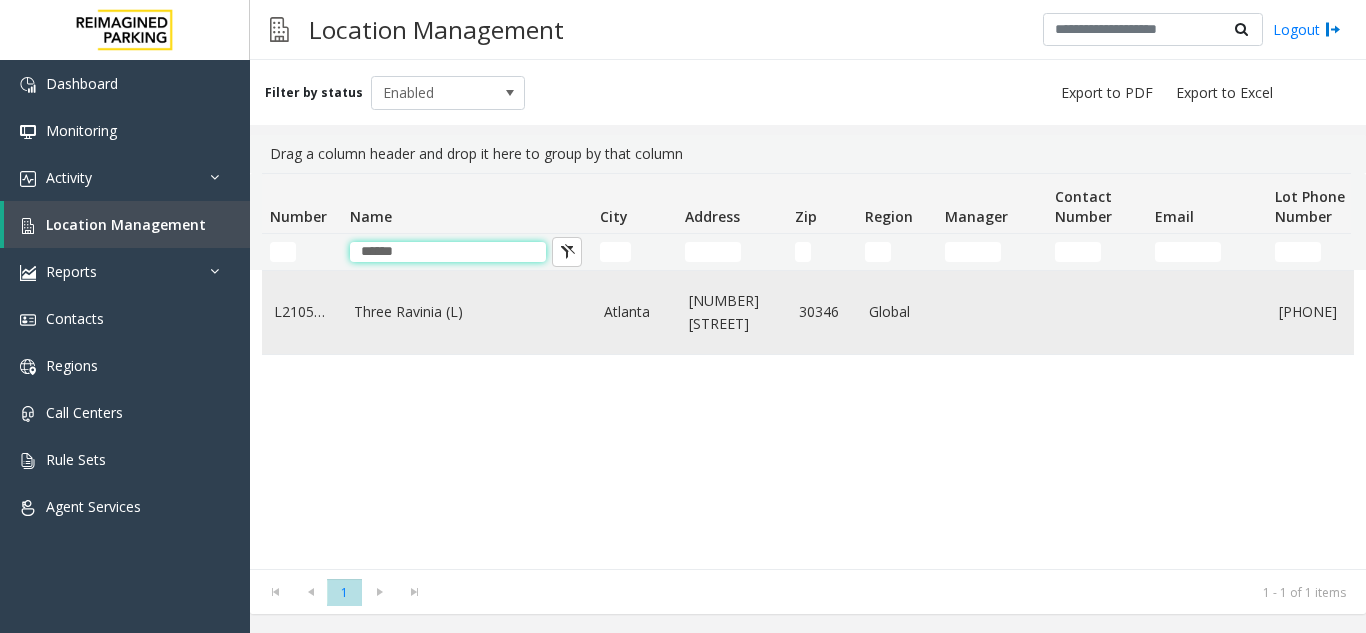 type on "*****" 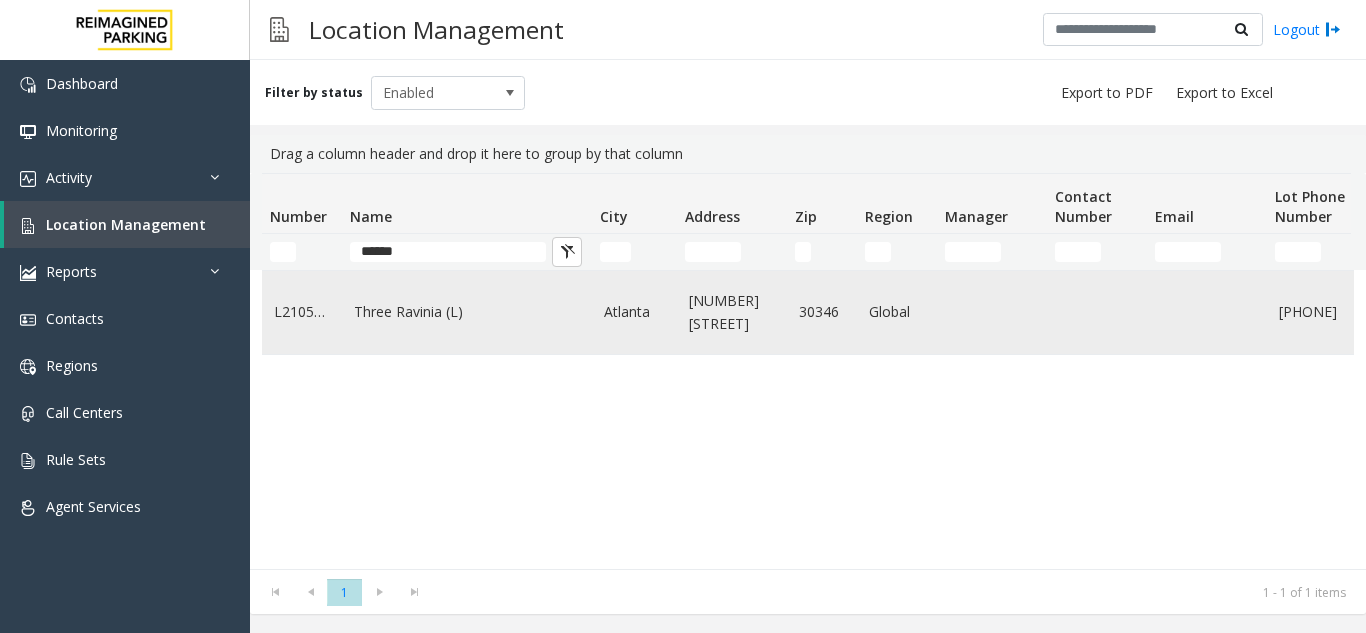 click on "Three Ravinia (L)" 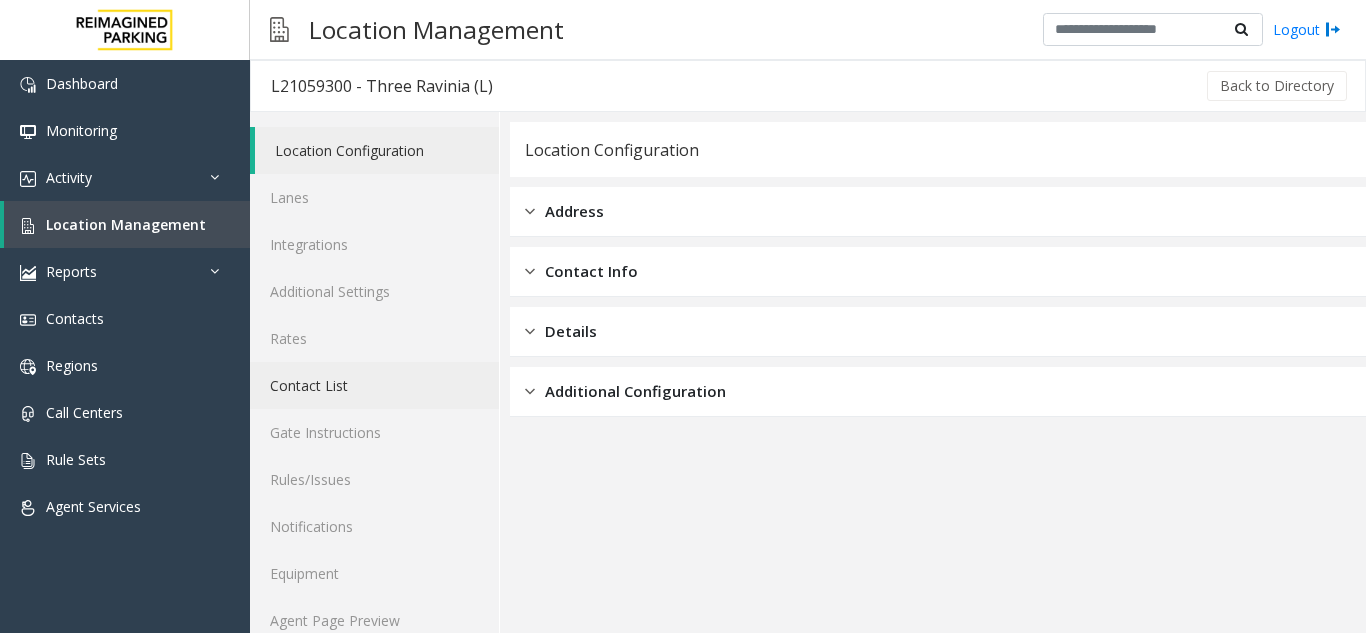scroll, scrollTop: 26, scrollLeft: 0, axis: vertical 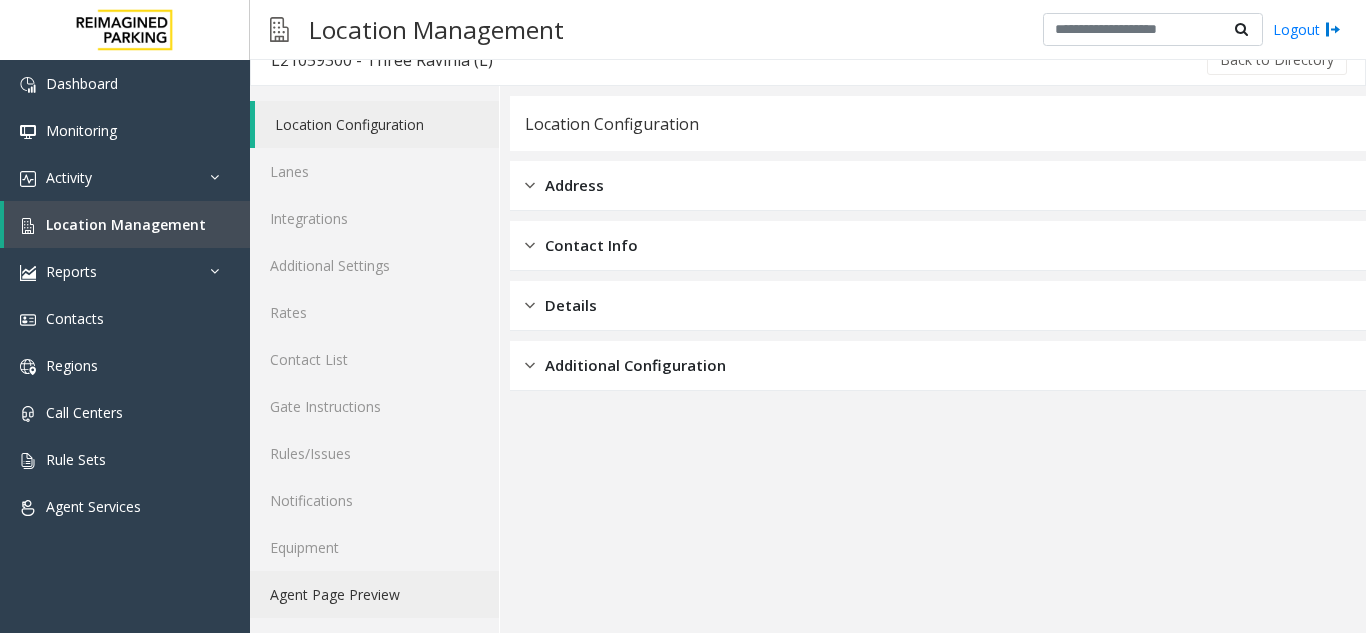 click on "Agent Page Preview" 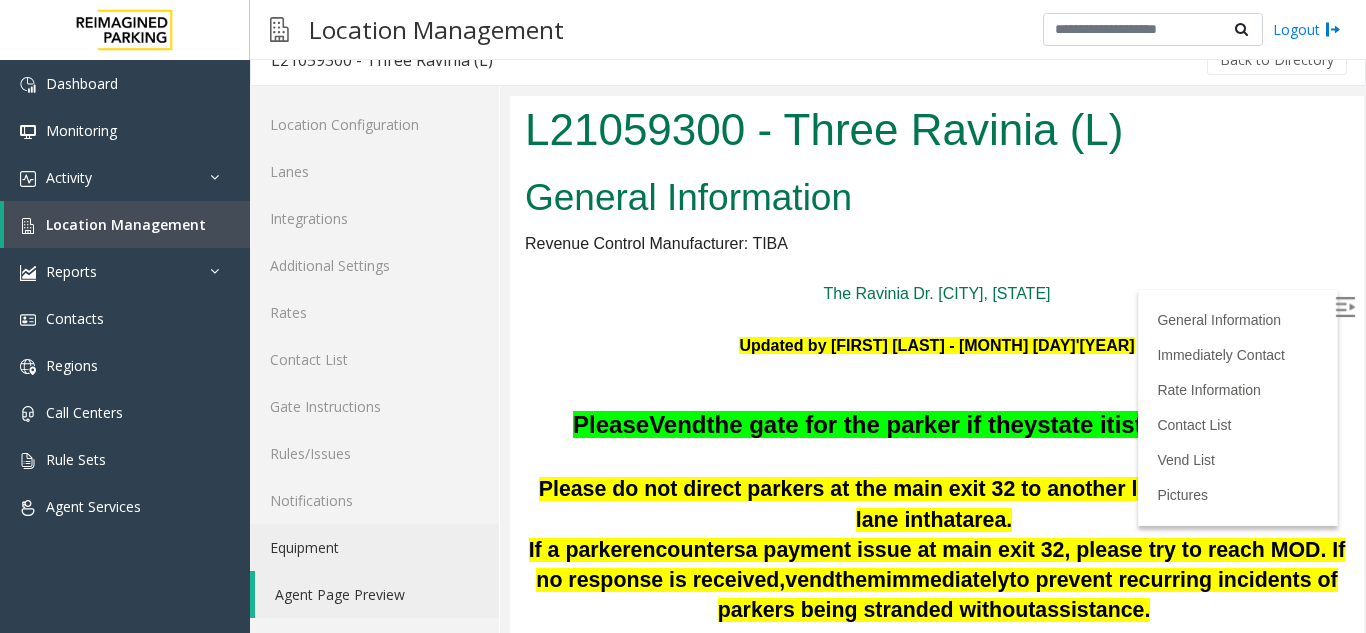 scroll, scrollTop: 0, scrollLeft: 0, axis: both 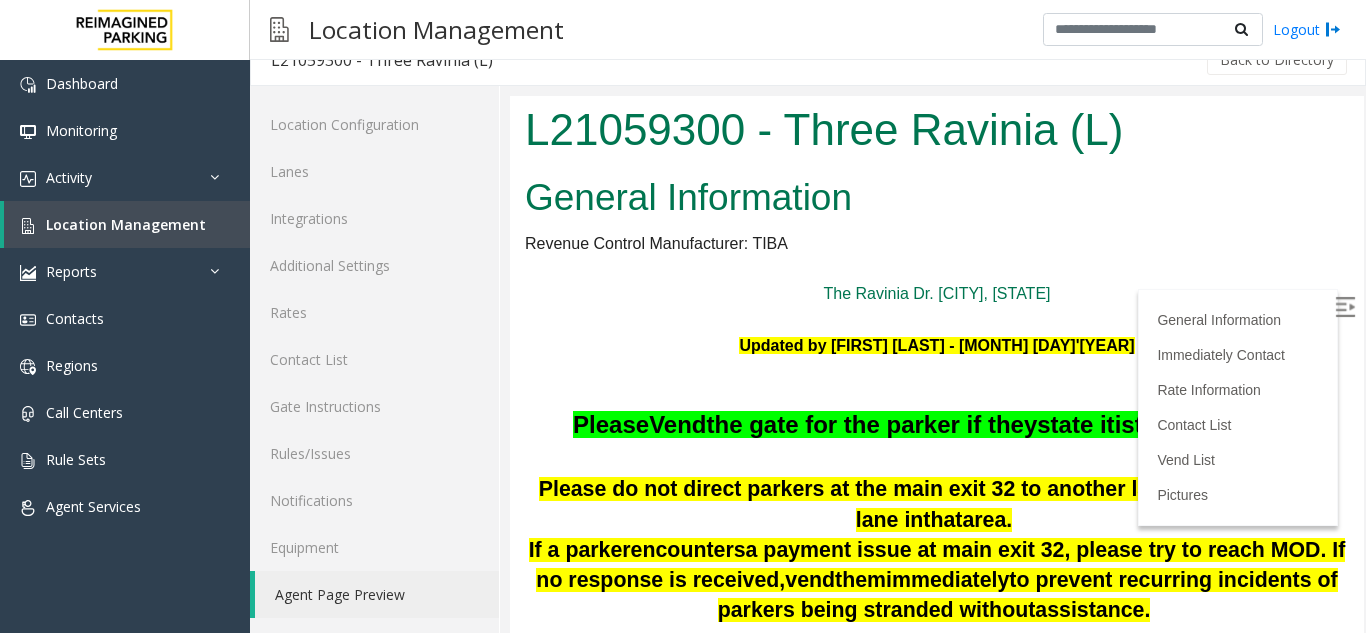 click at bounding box center [1345, 307] 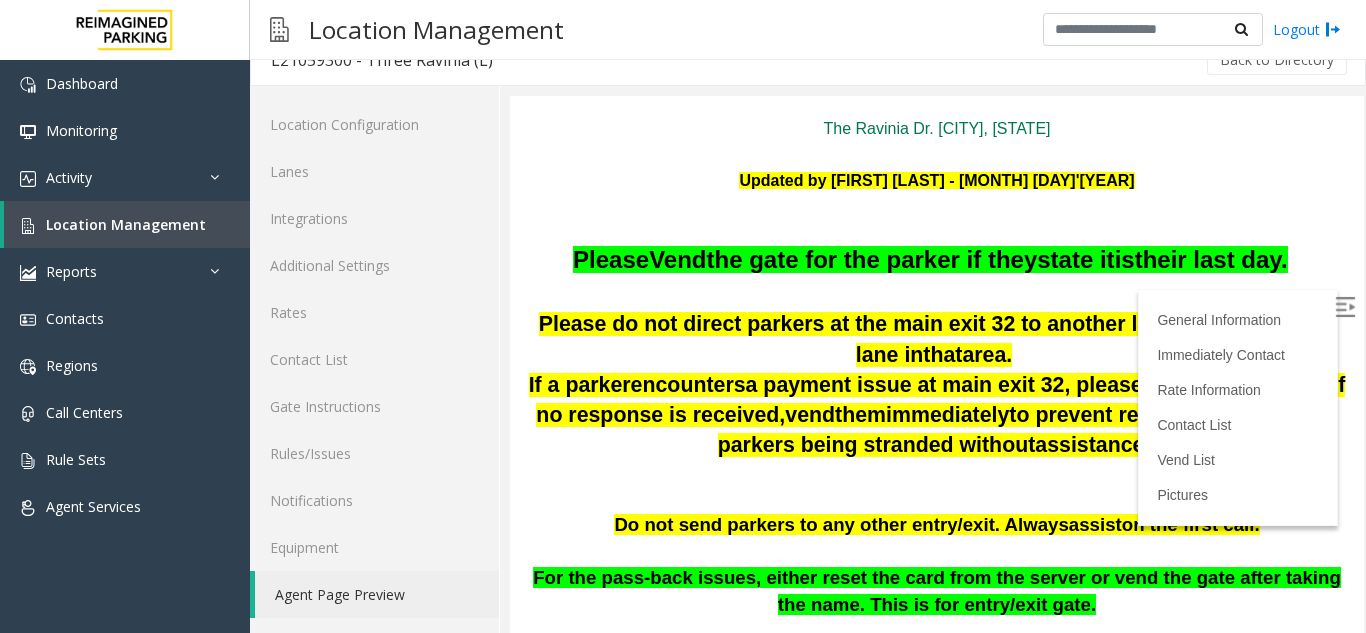 scroll, scrollTop: 200, scrollLeft: 0, axis: vertical 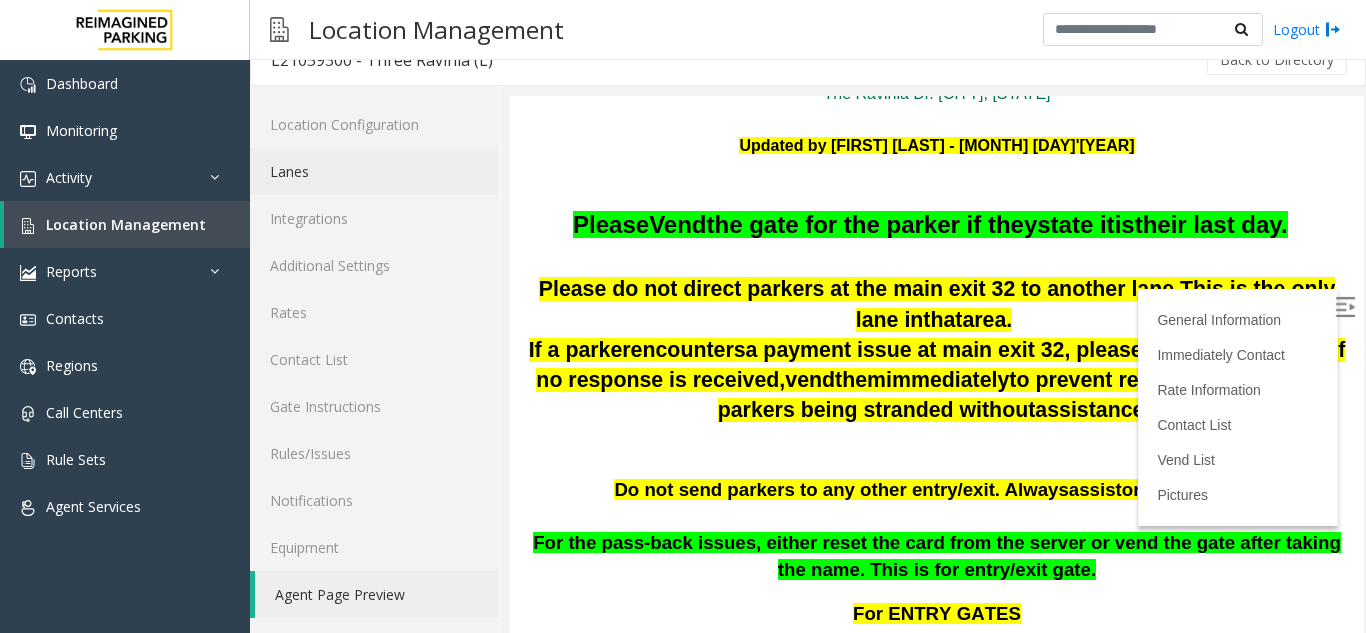 click on "Lanes" 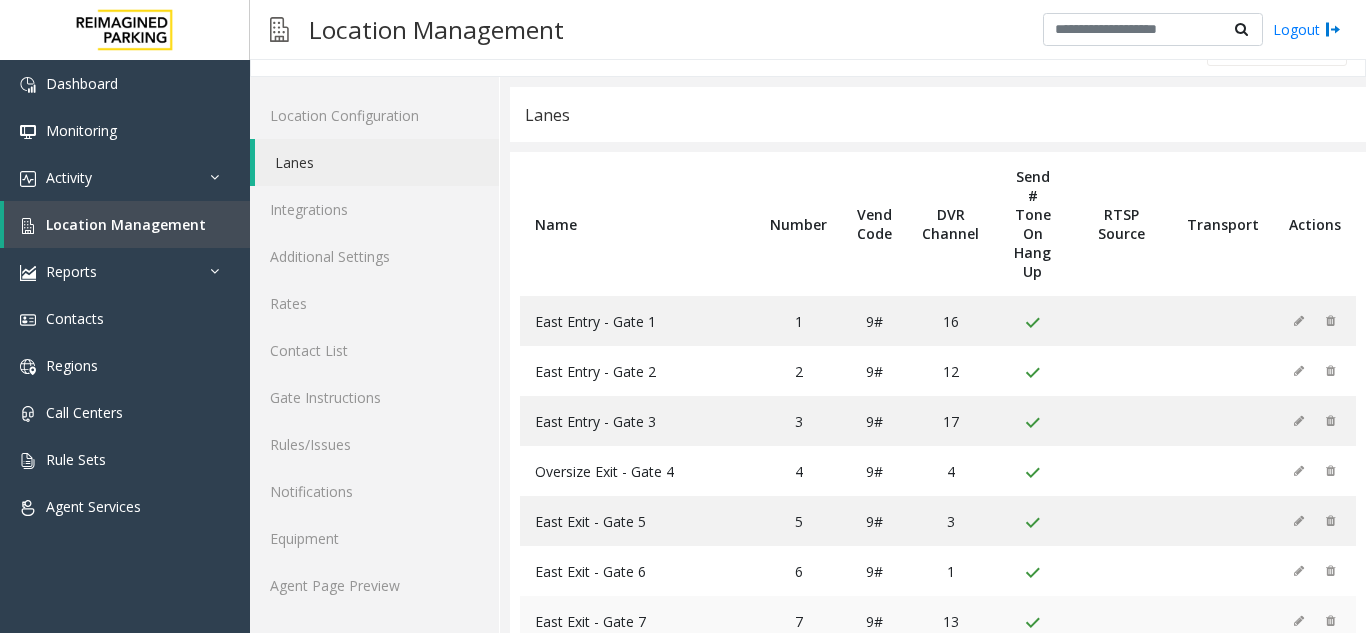 scroll, scrollTop: 26, scrollLeft: 0, axis: vertical 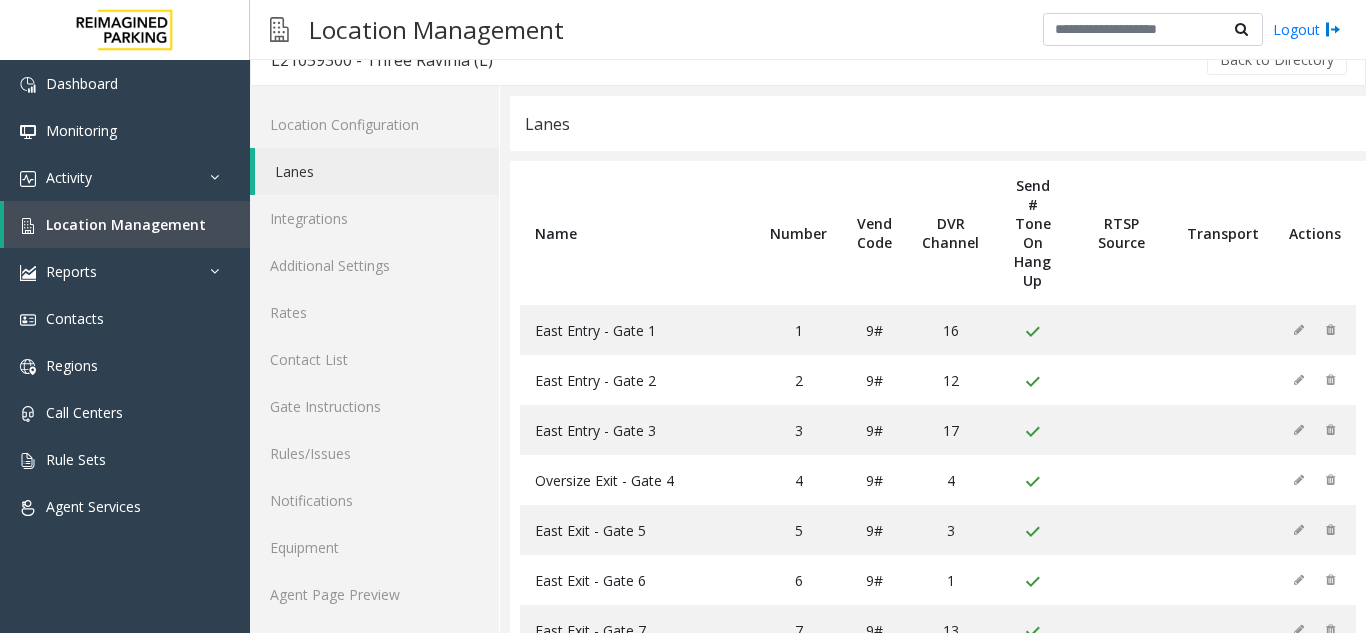 click on "Lanes" 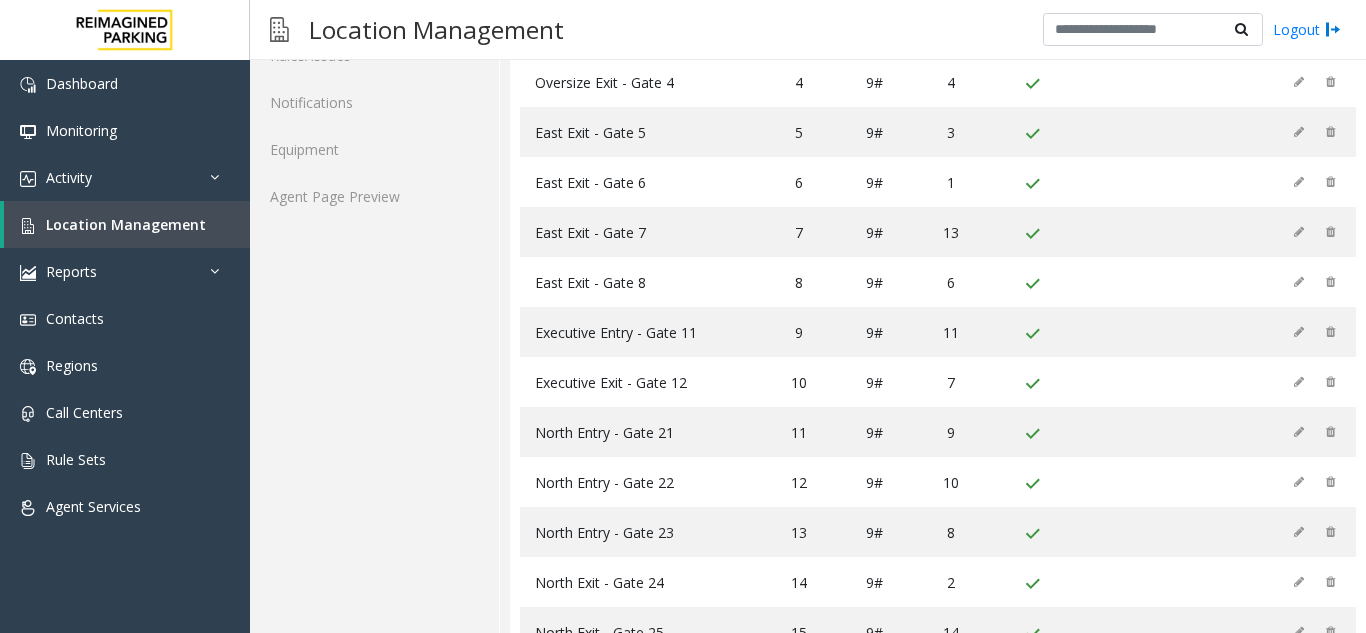 scroll, scrollTop: 400, scrollLeft: 0, axis: vertical 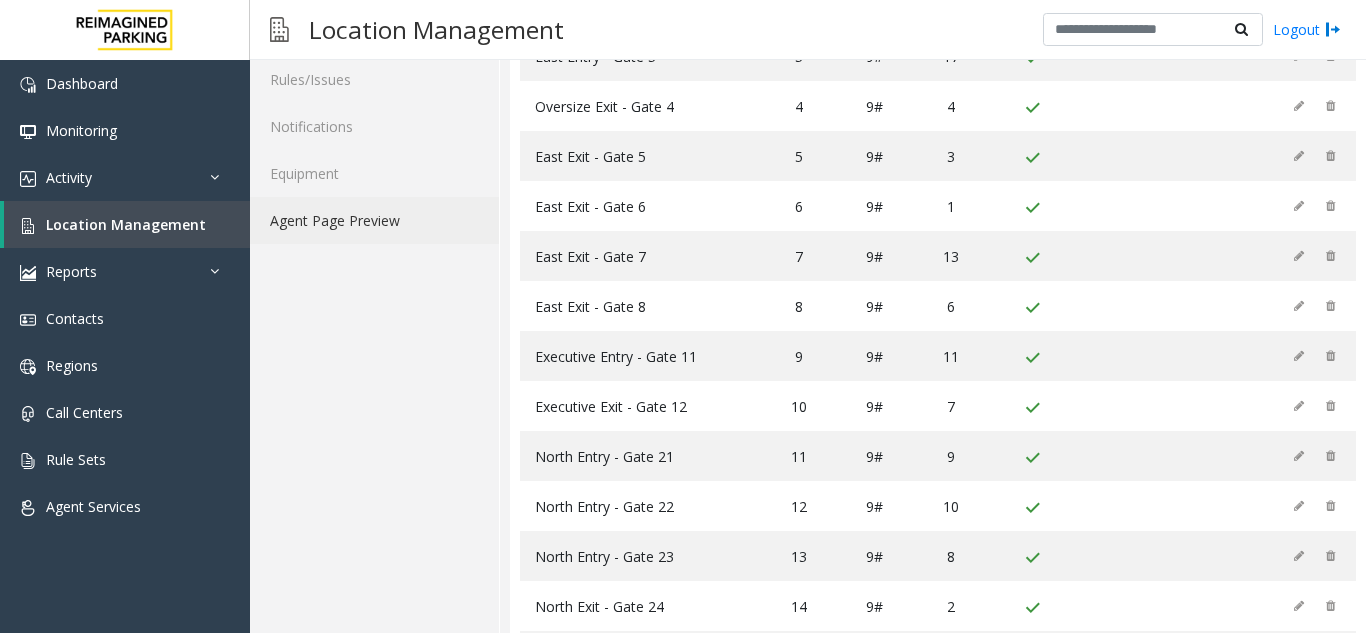 click on "Agent Page Preview" 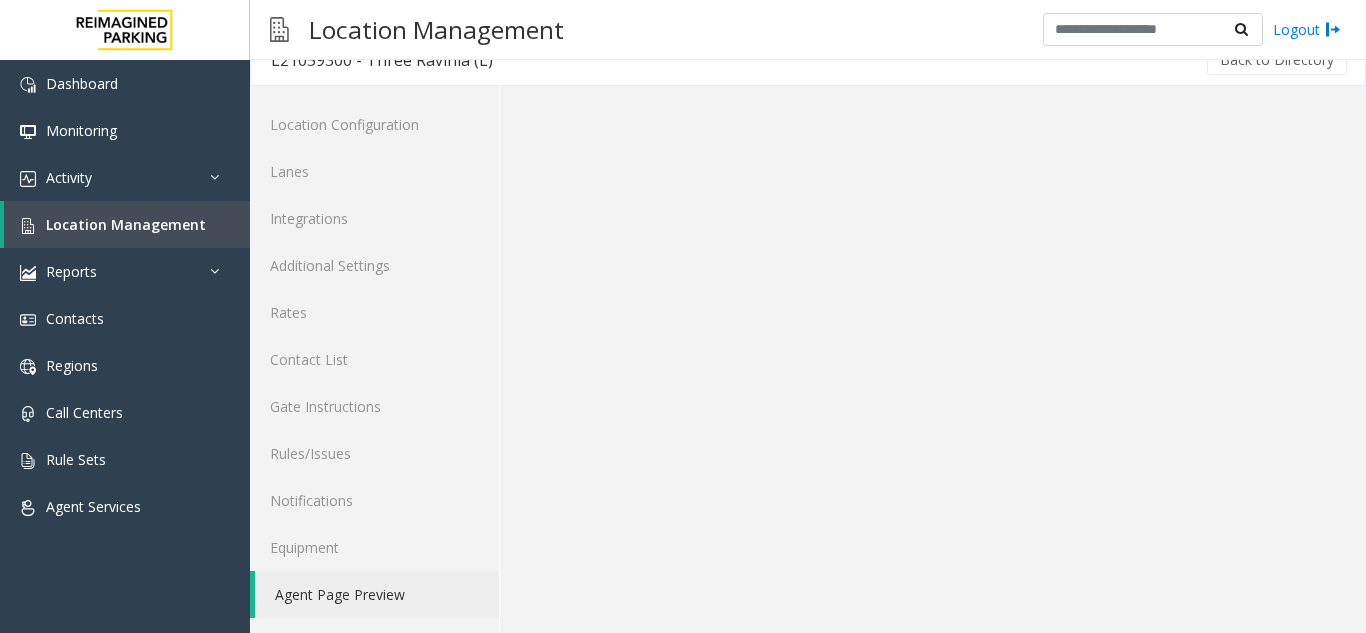 scroll, scrollTop: 26, scrollLeft: 0, axis: vertical 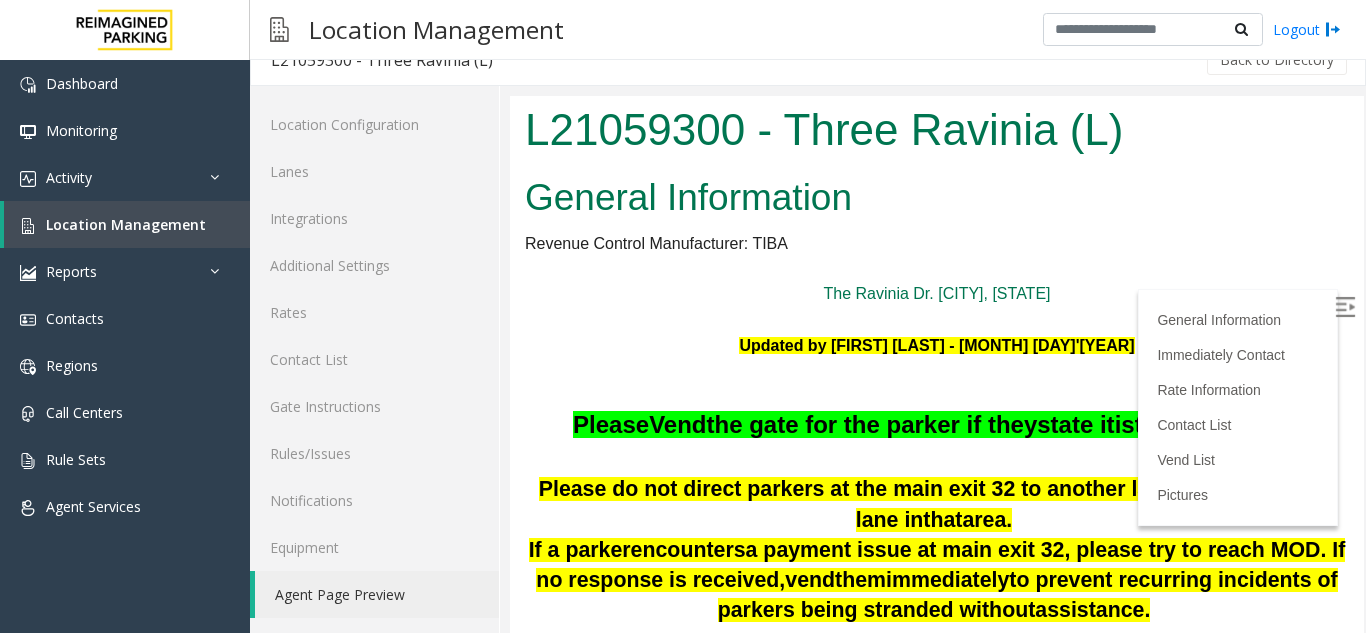 click at bounding box center [1345, 307] 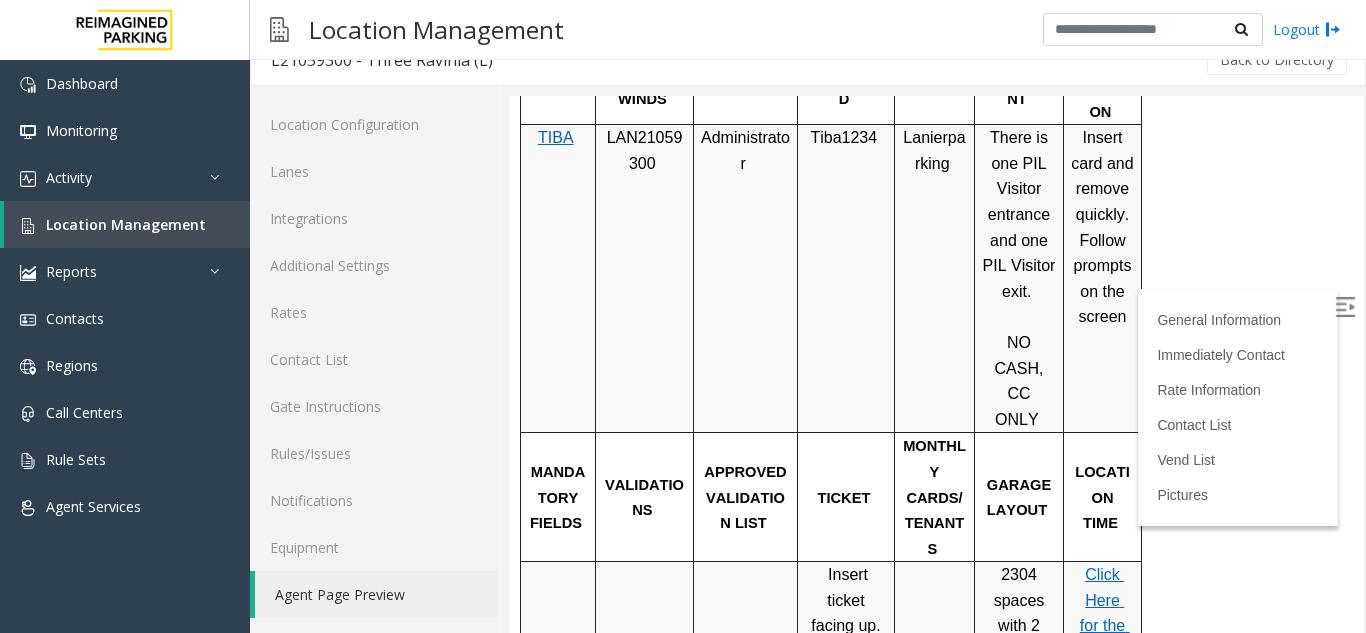 scroll, scrollTop: 1700, scrollLeft: 0, axis: vertical 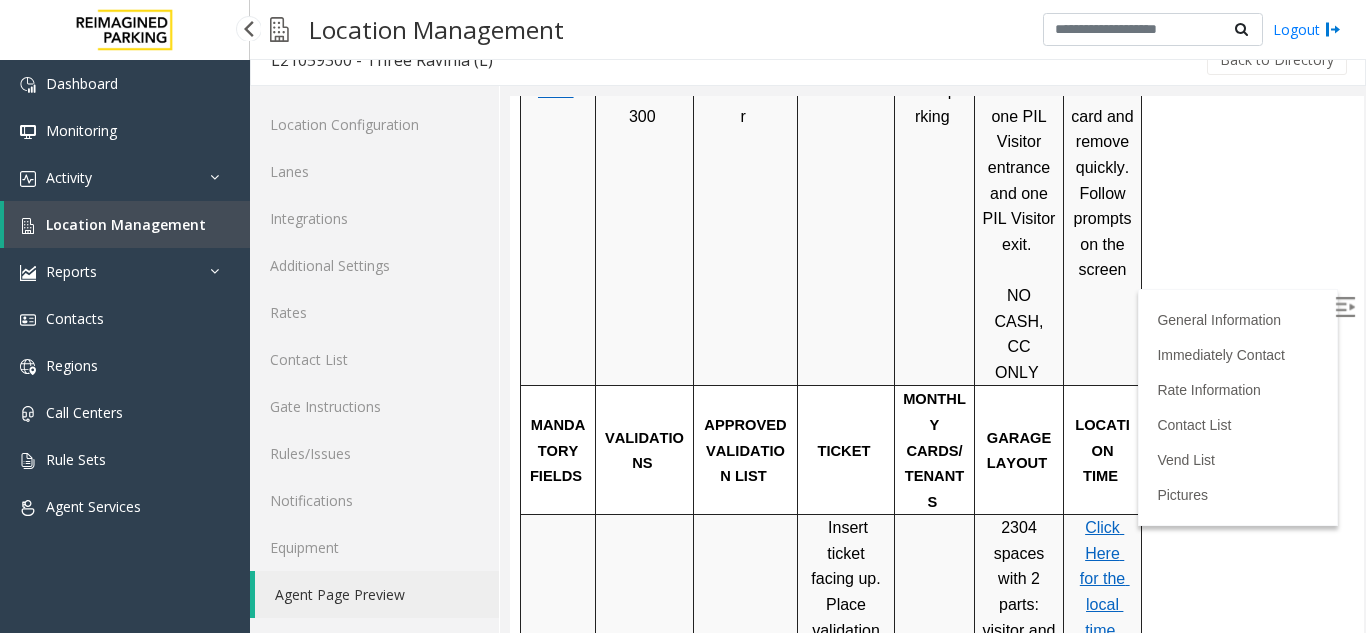 click on "Location Management" at bounding box center [126, 224] 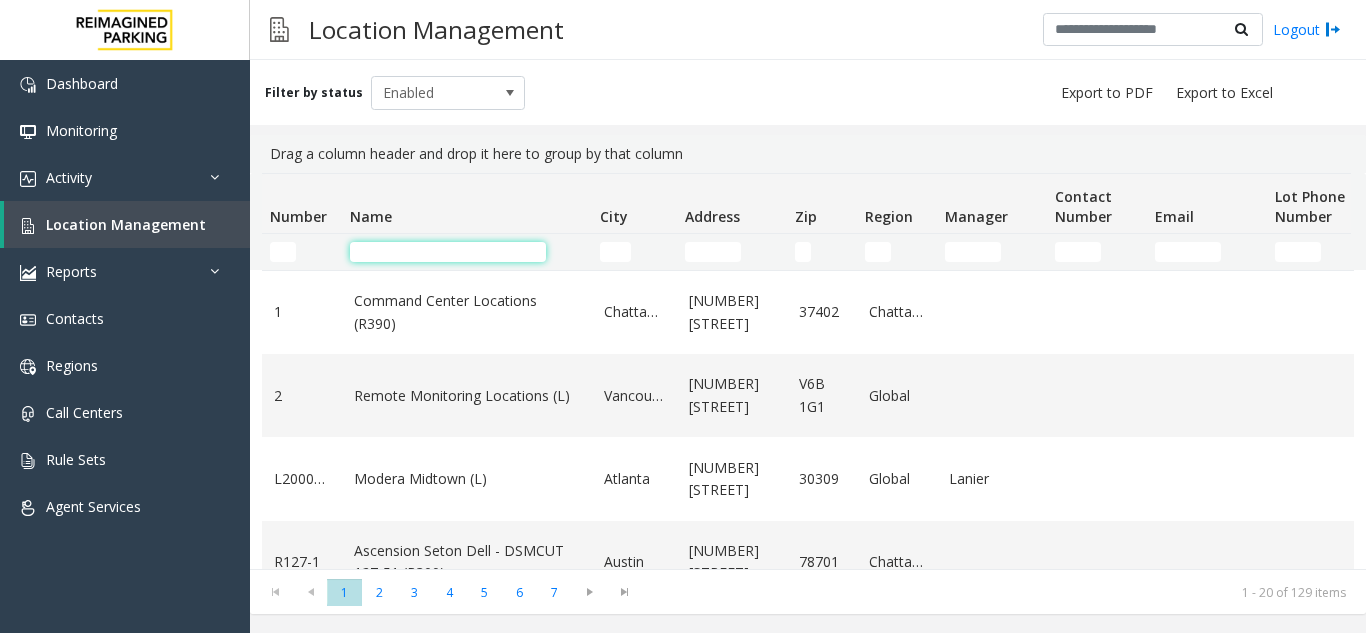 click 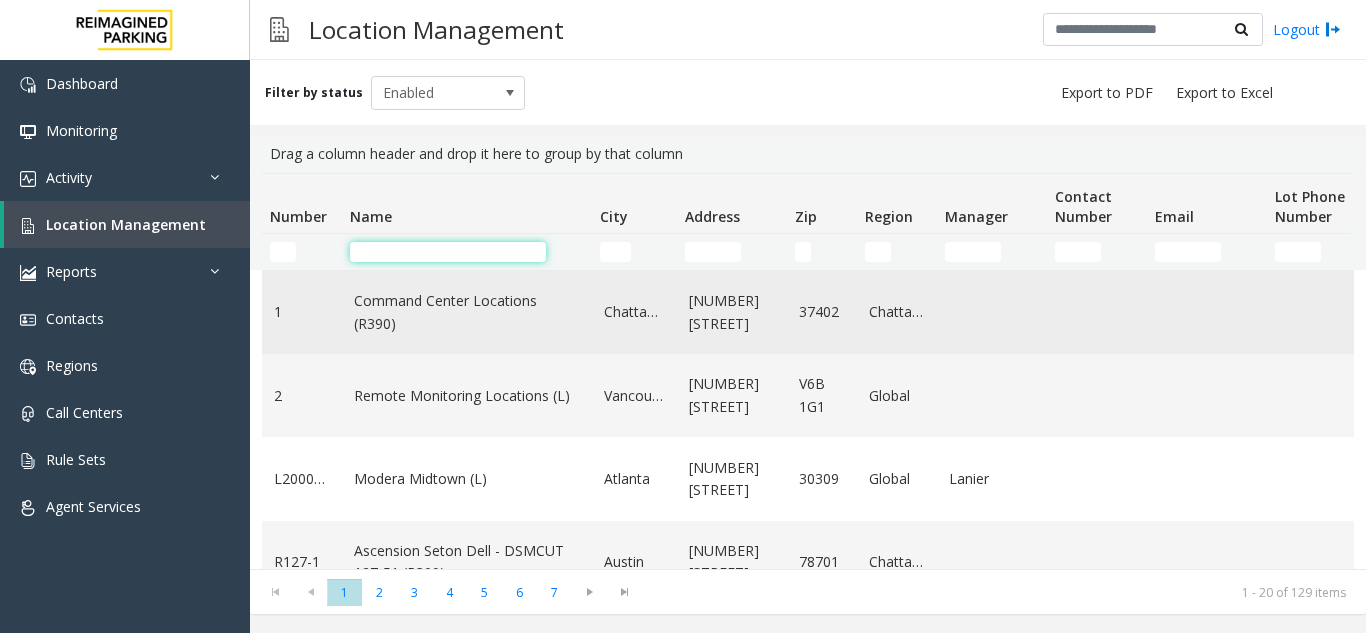paste on "**********" 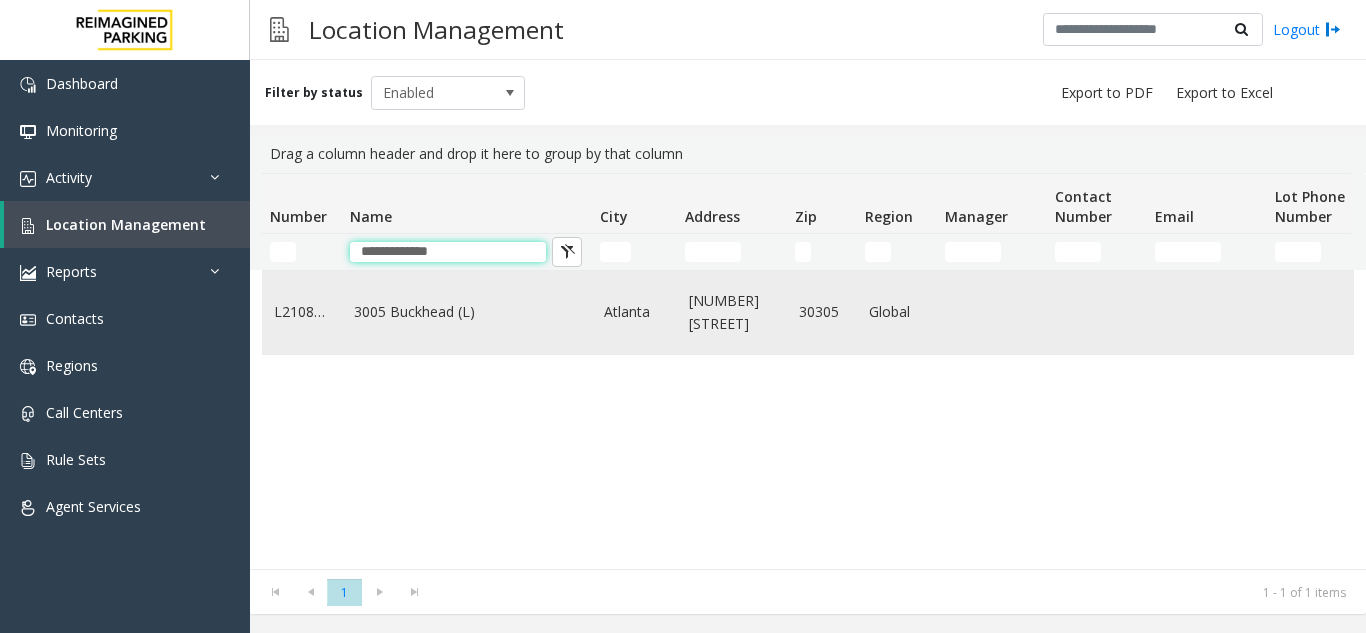 type on "**********" 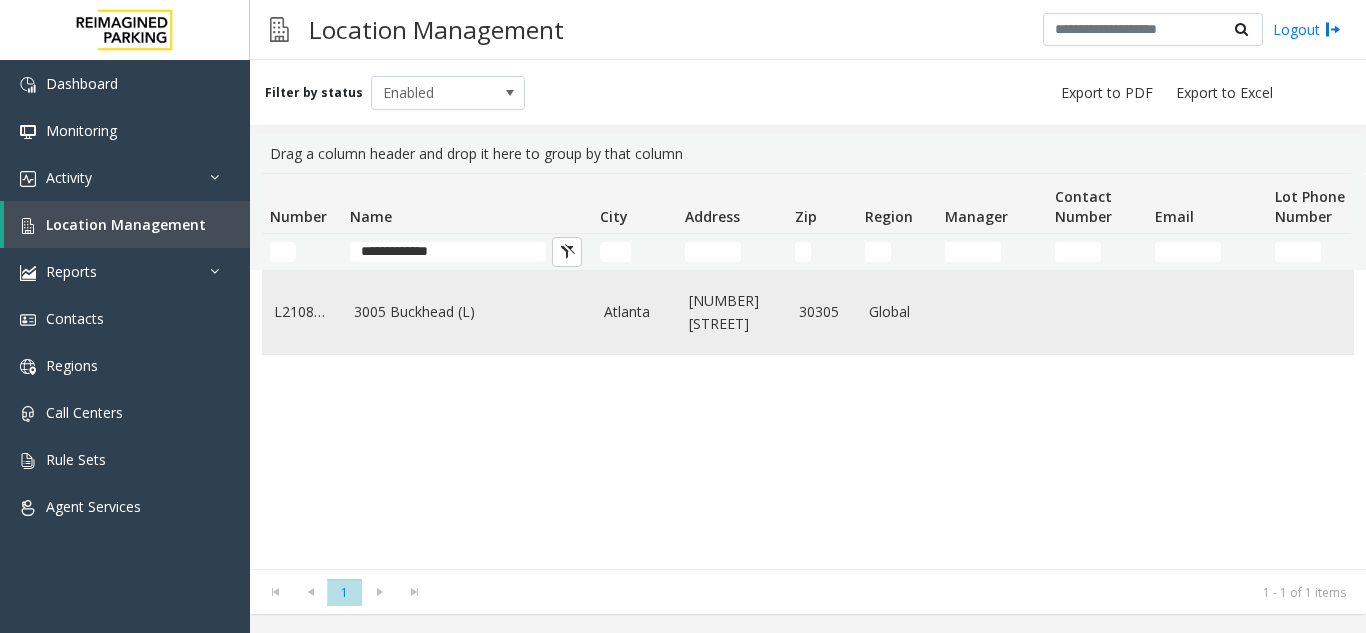 click on "3005 Buckhead (L)" 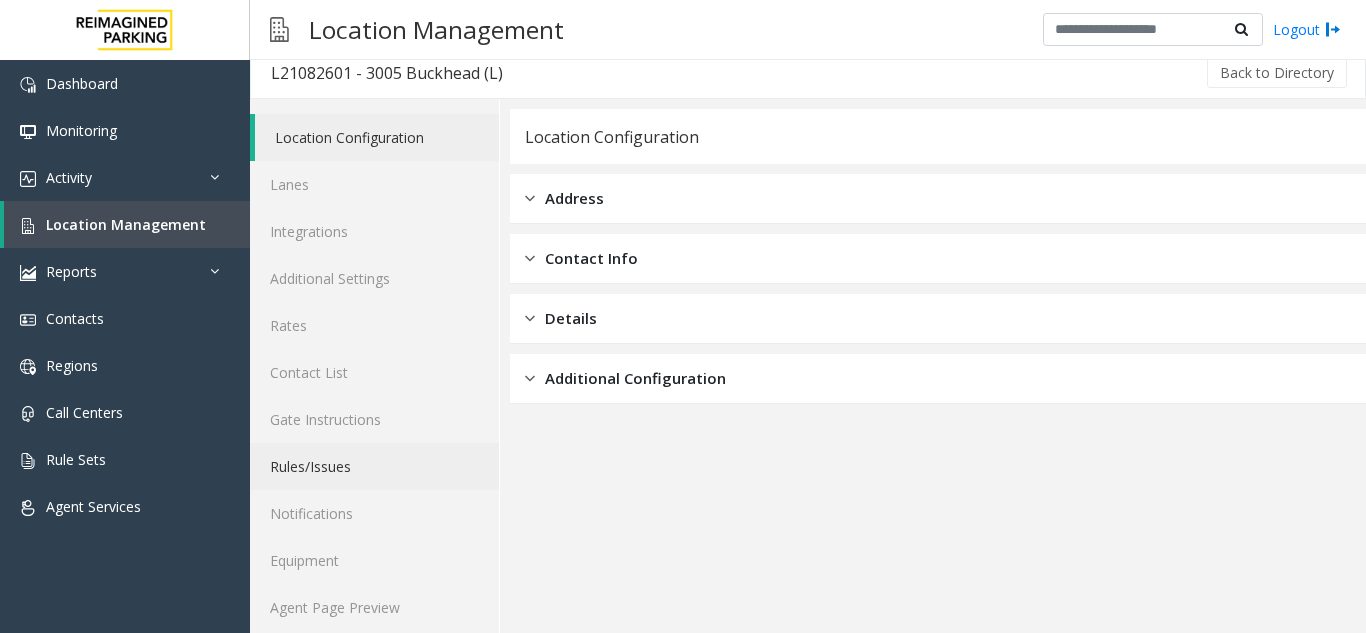 scroll, scrollTop: 26, scrollLeft: 0, axis: vertical 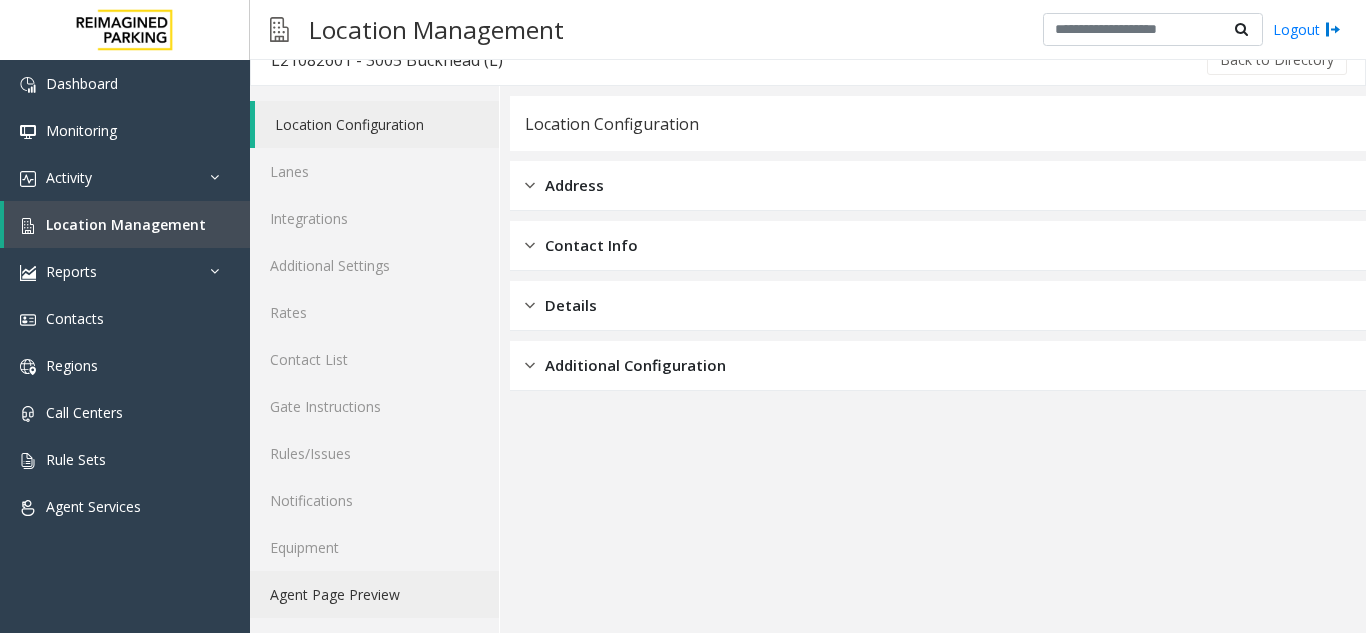 click on "Agent Page Preview" 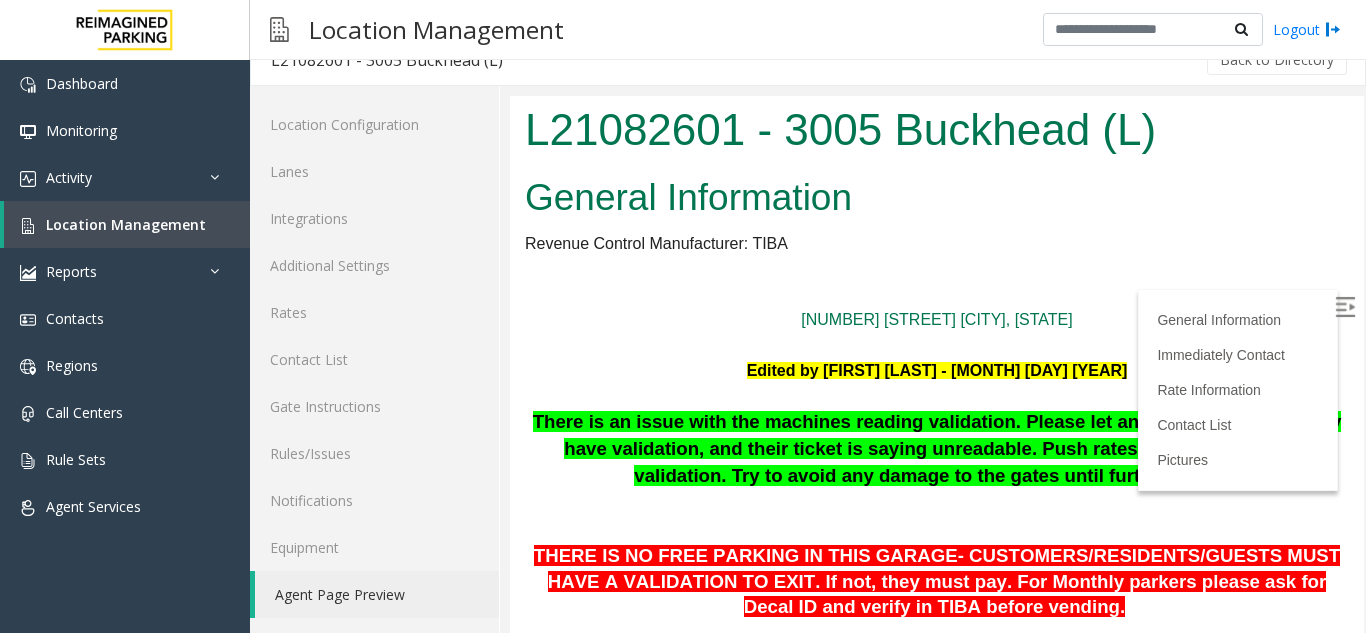 scroll, scrollTop: 0, scrollLeft: 0, axis: both 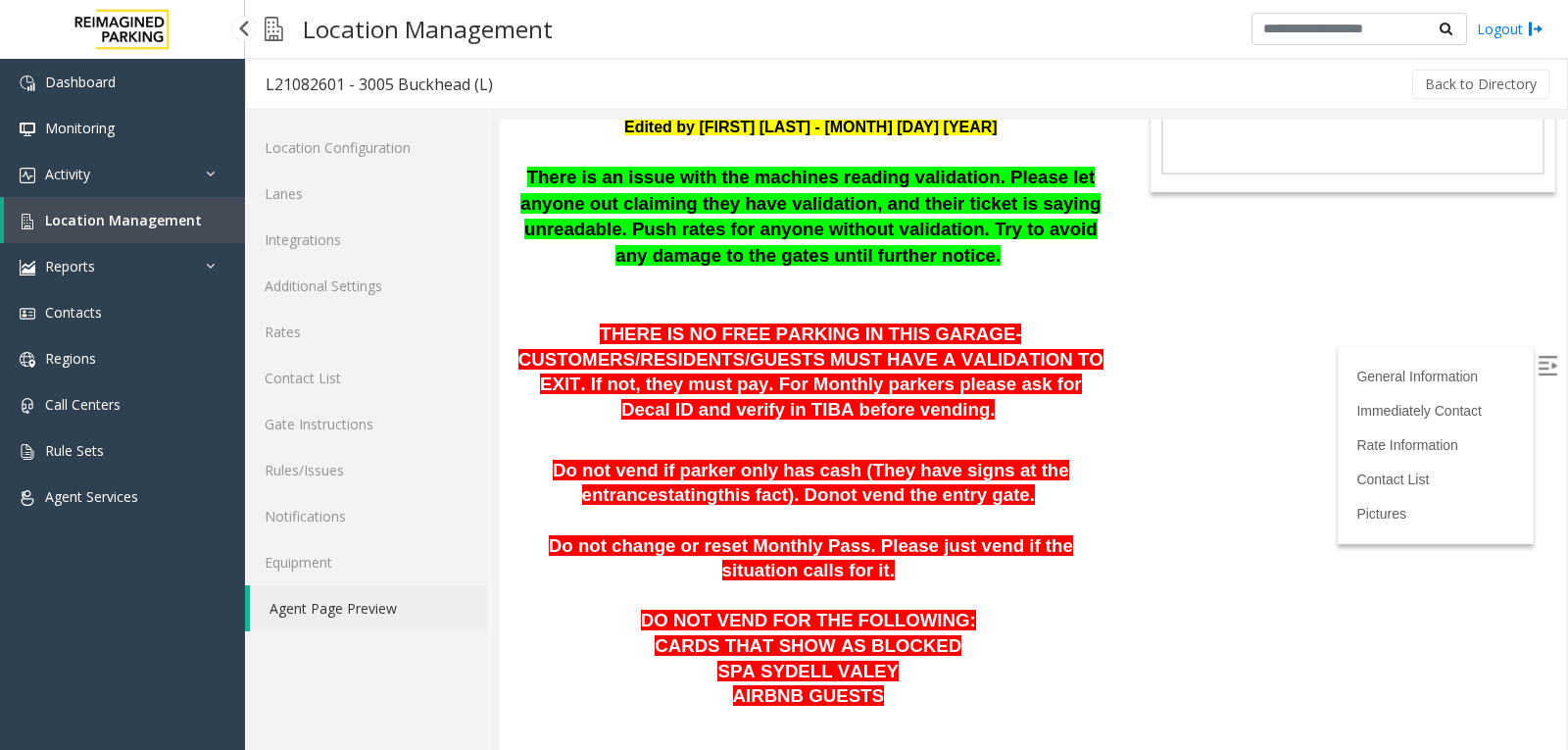 click on "Location Management" at bounding box center (123, 220) 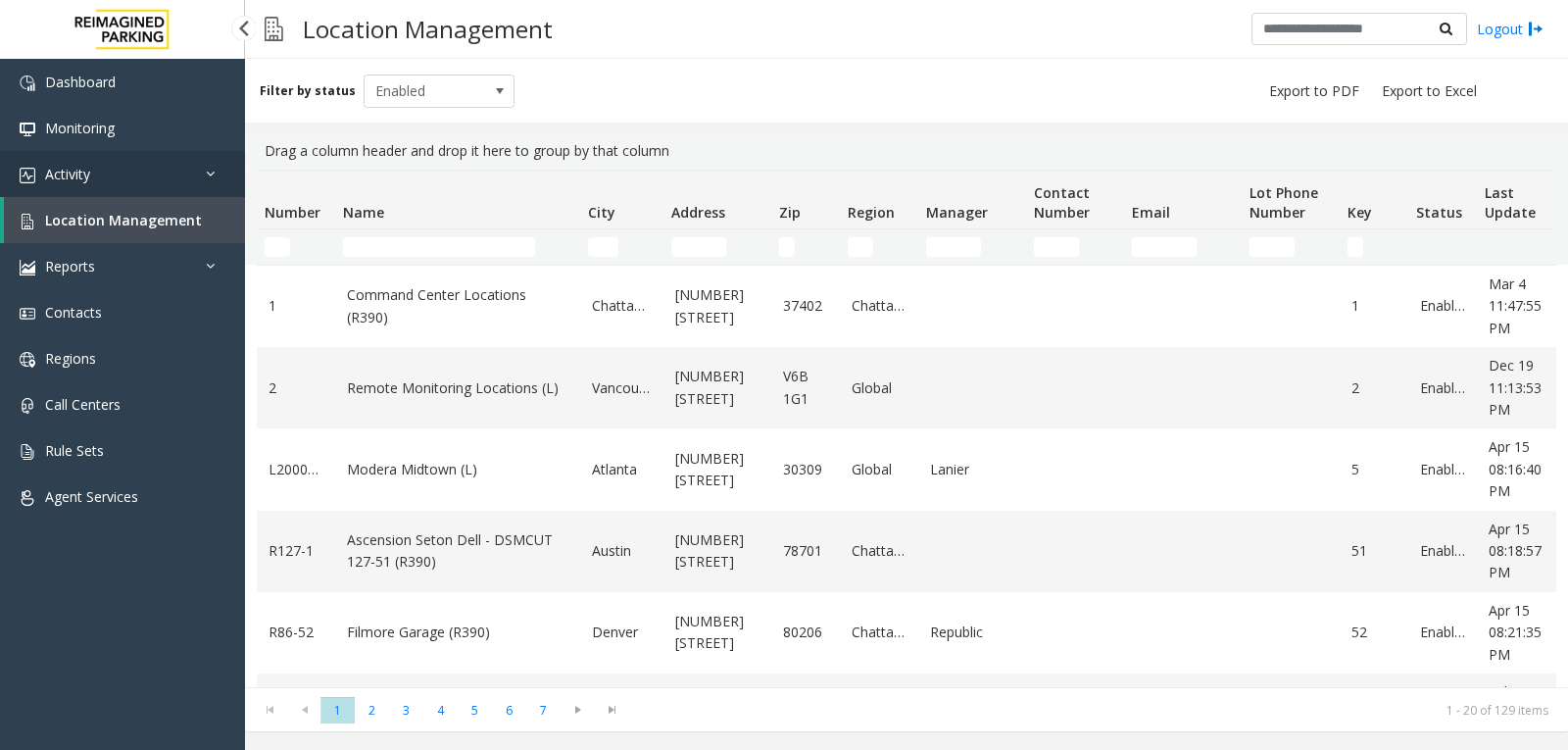 click at bounding box center (216, 174) 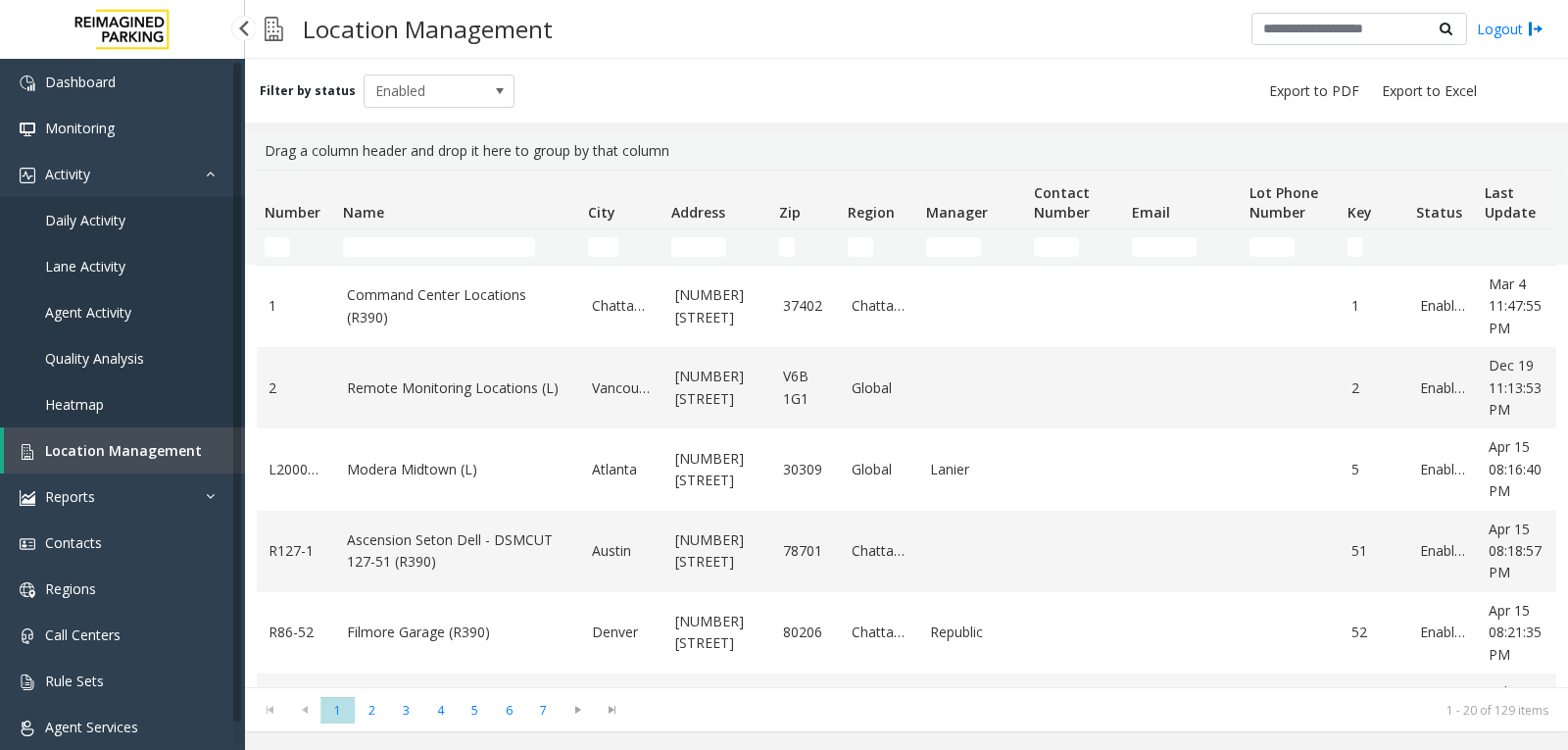 click on "Daily Activity" at bounding box center [85, 220] 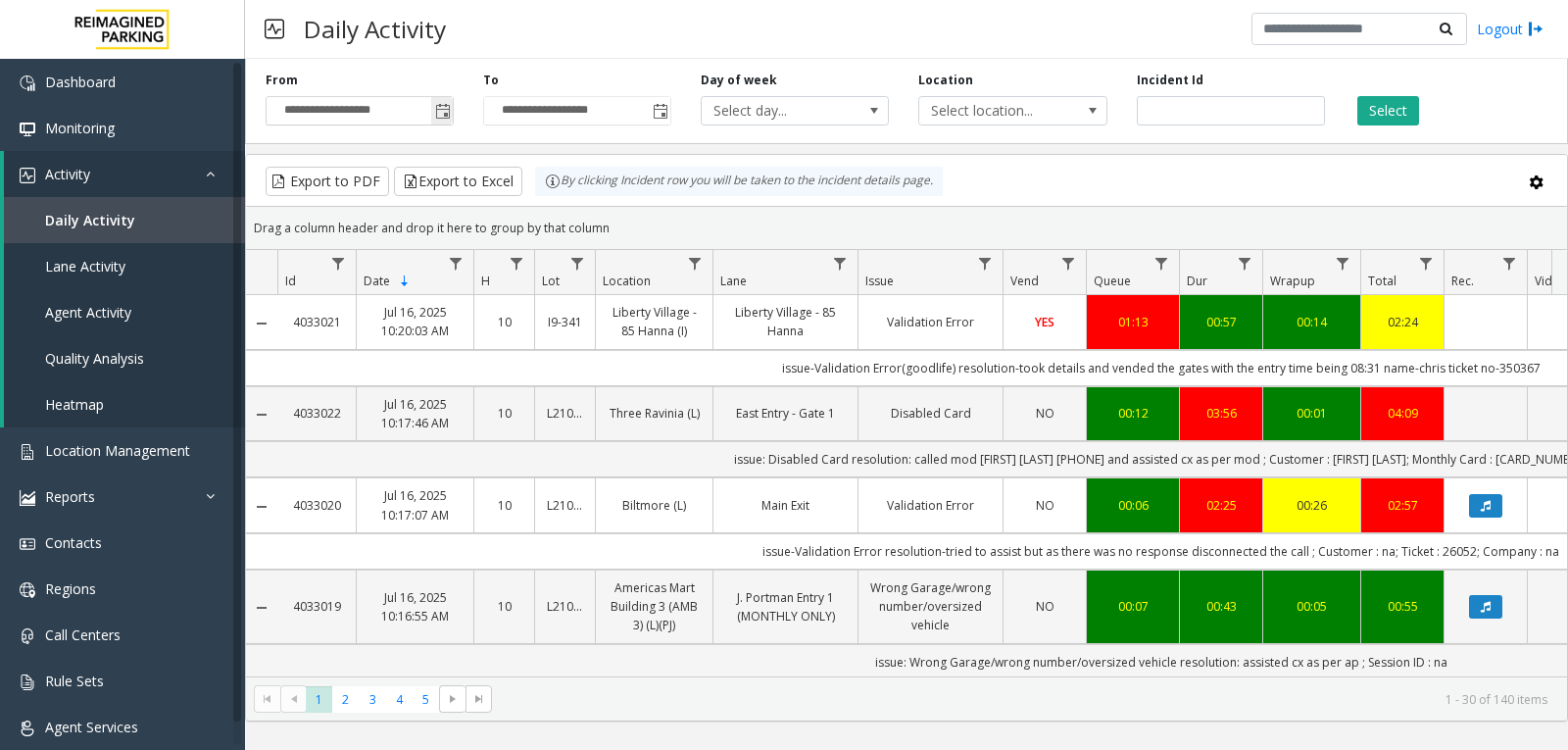 click 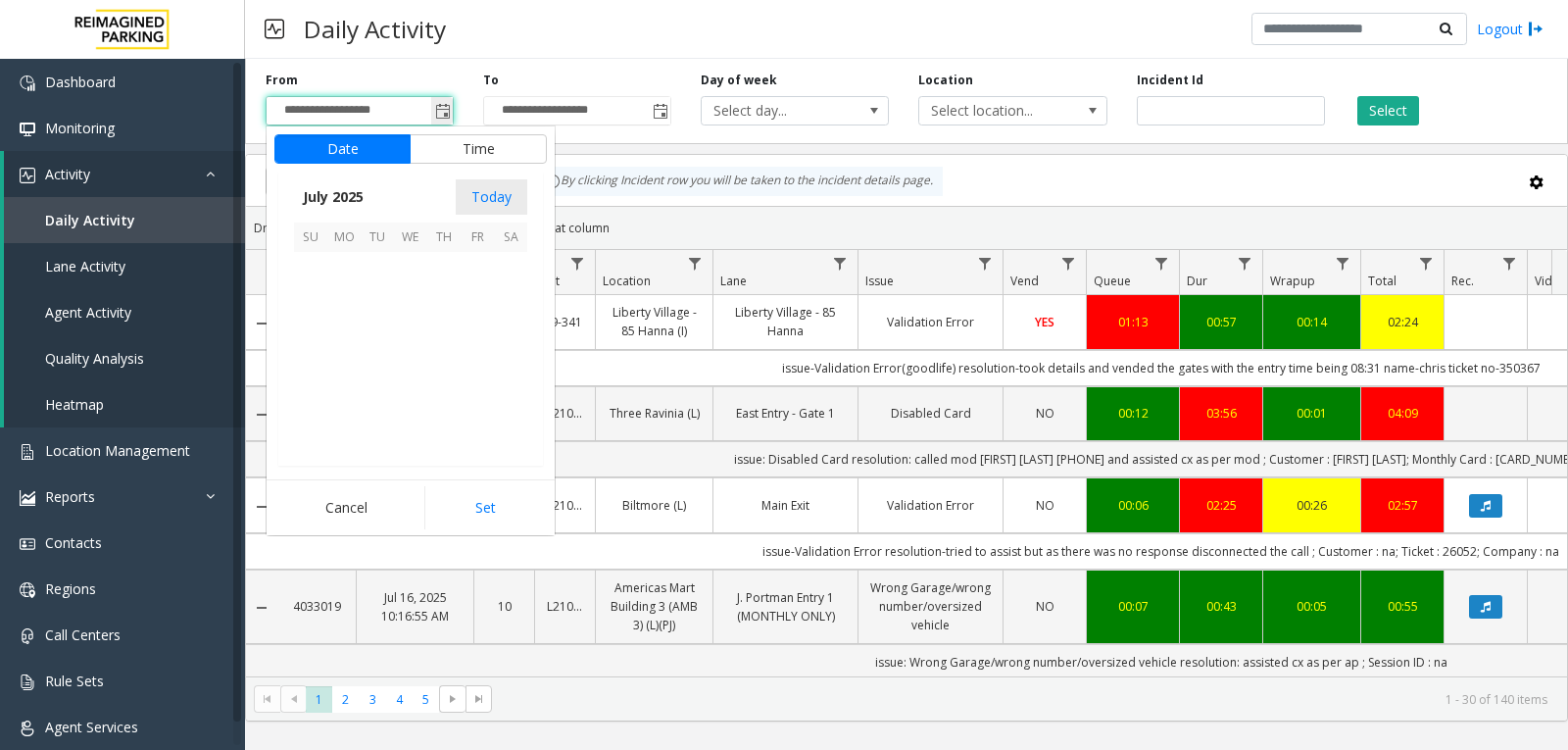 scroll, scrollTop: 351400, scrollLeft: 0, axis: vertical 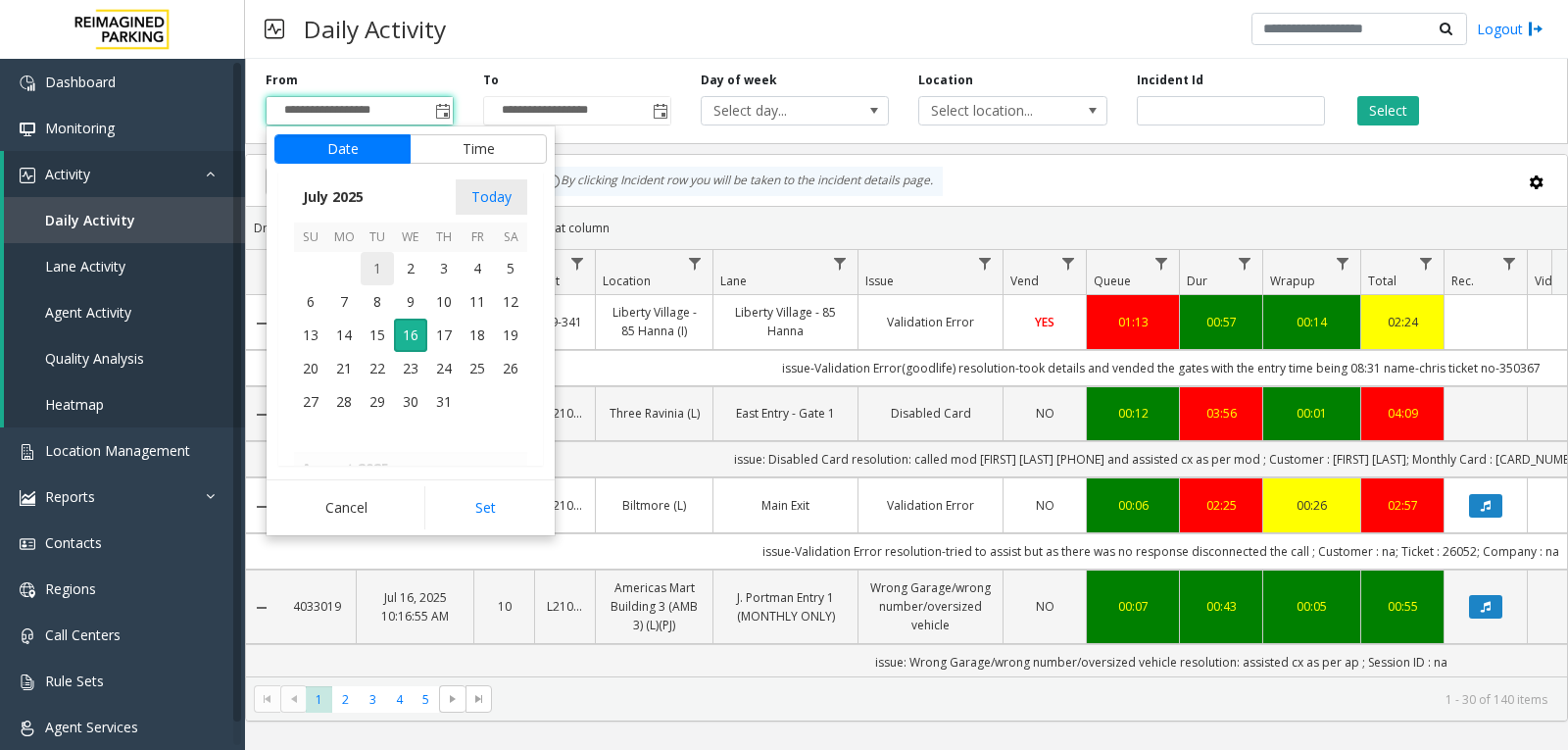 click on "1" at bounding box center (377, 269) 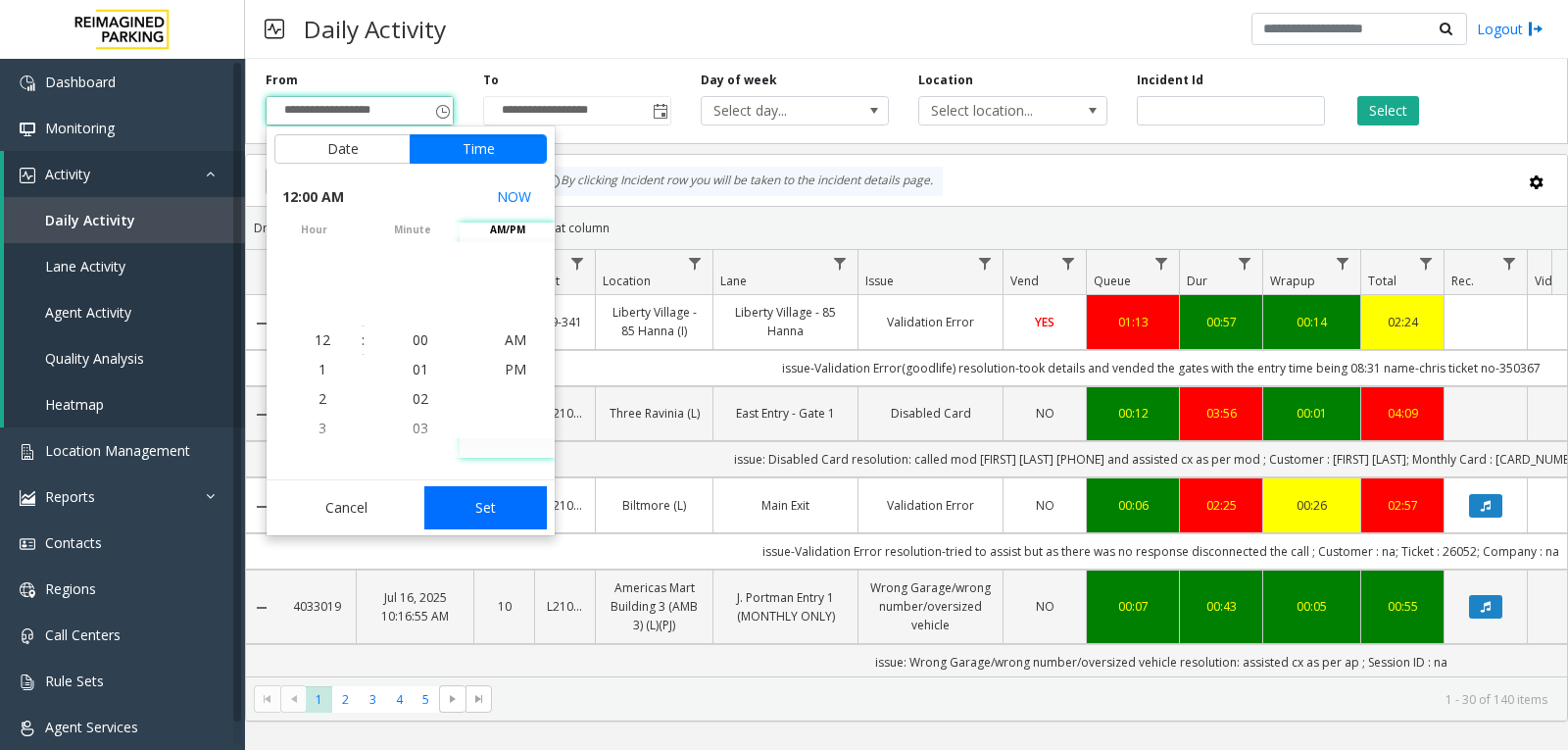 click on "Set" 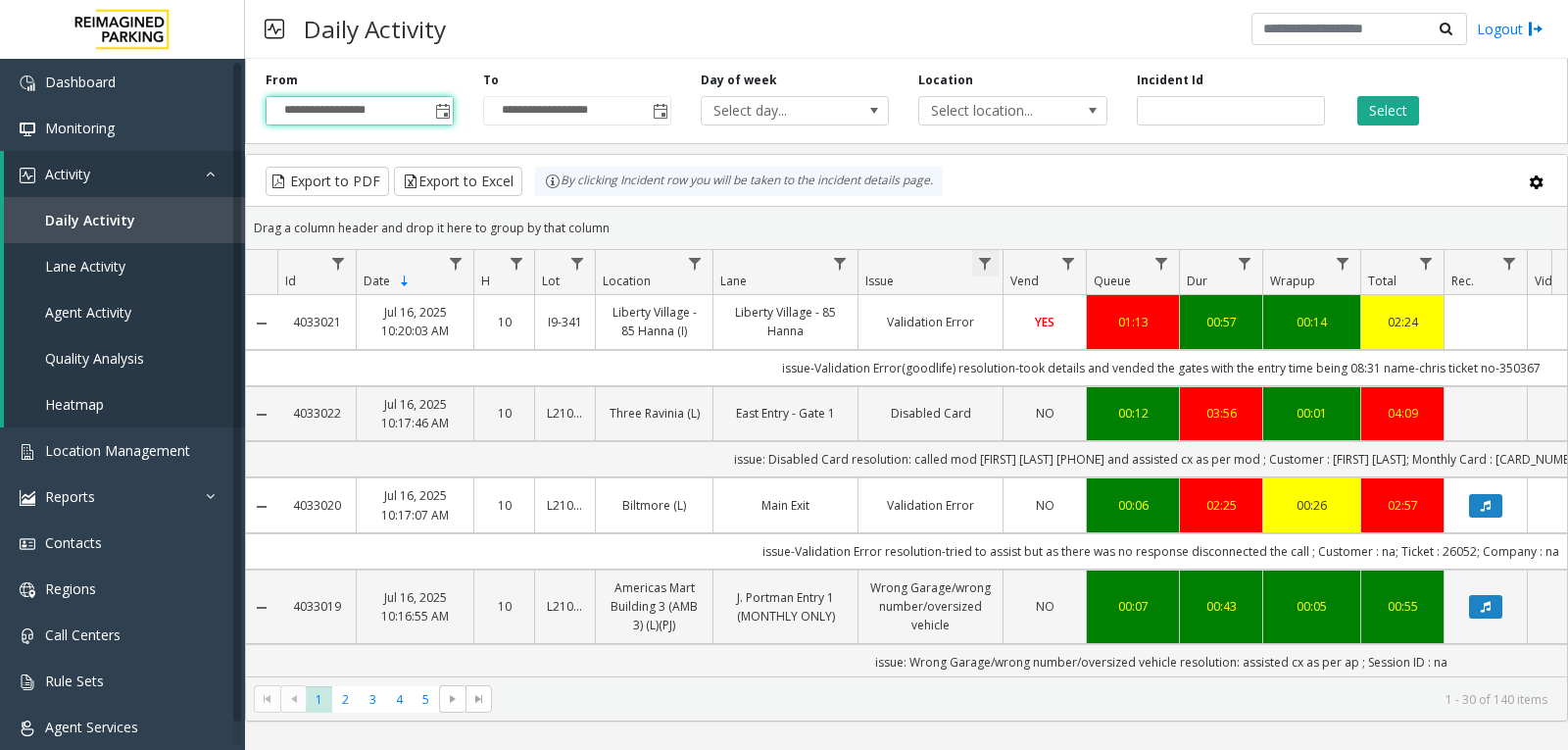 click 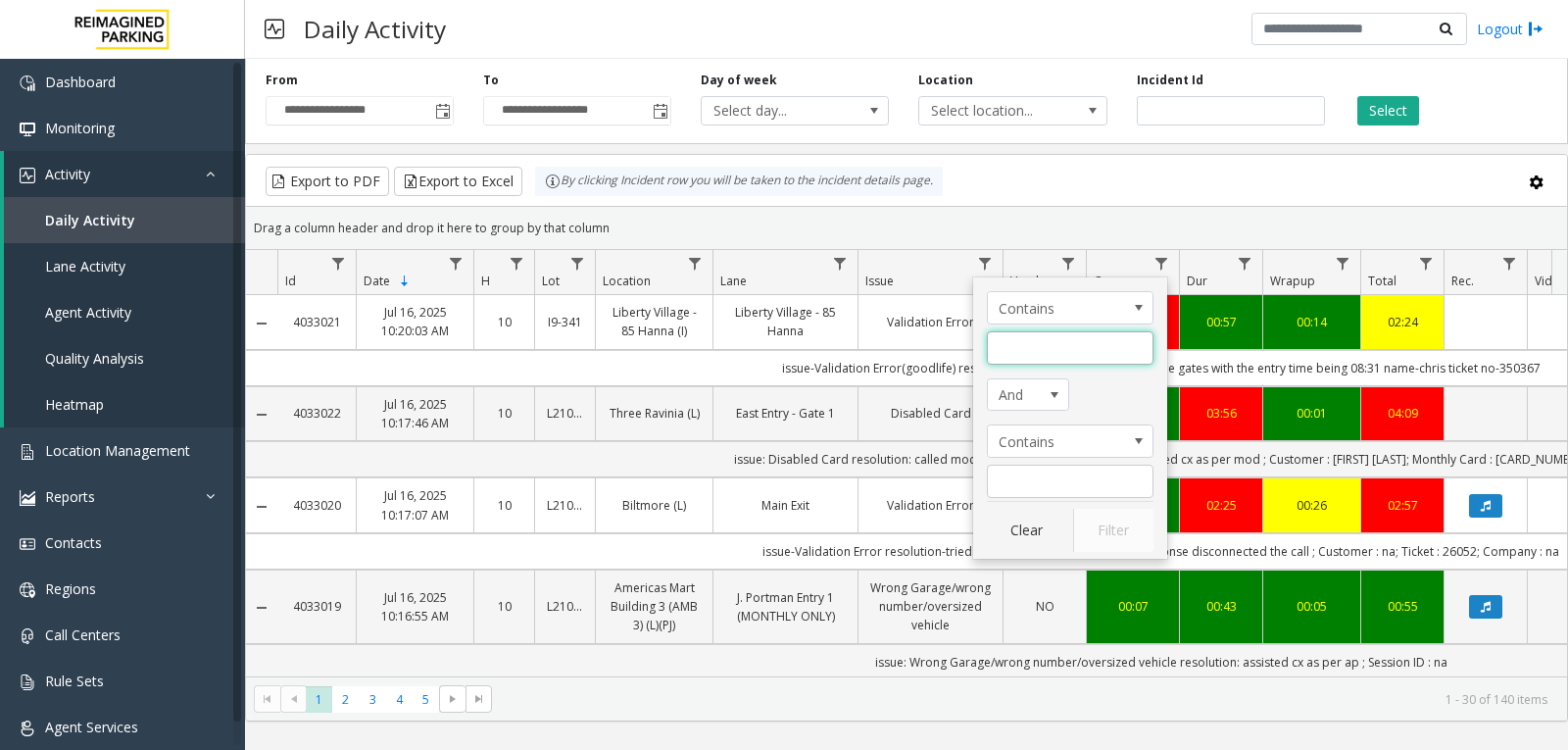 click 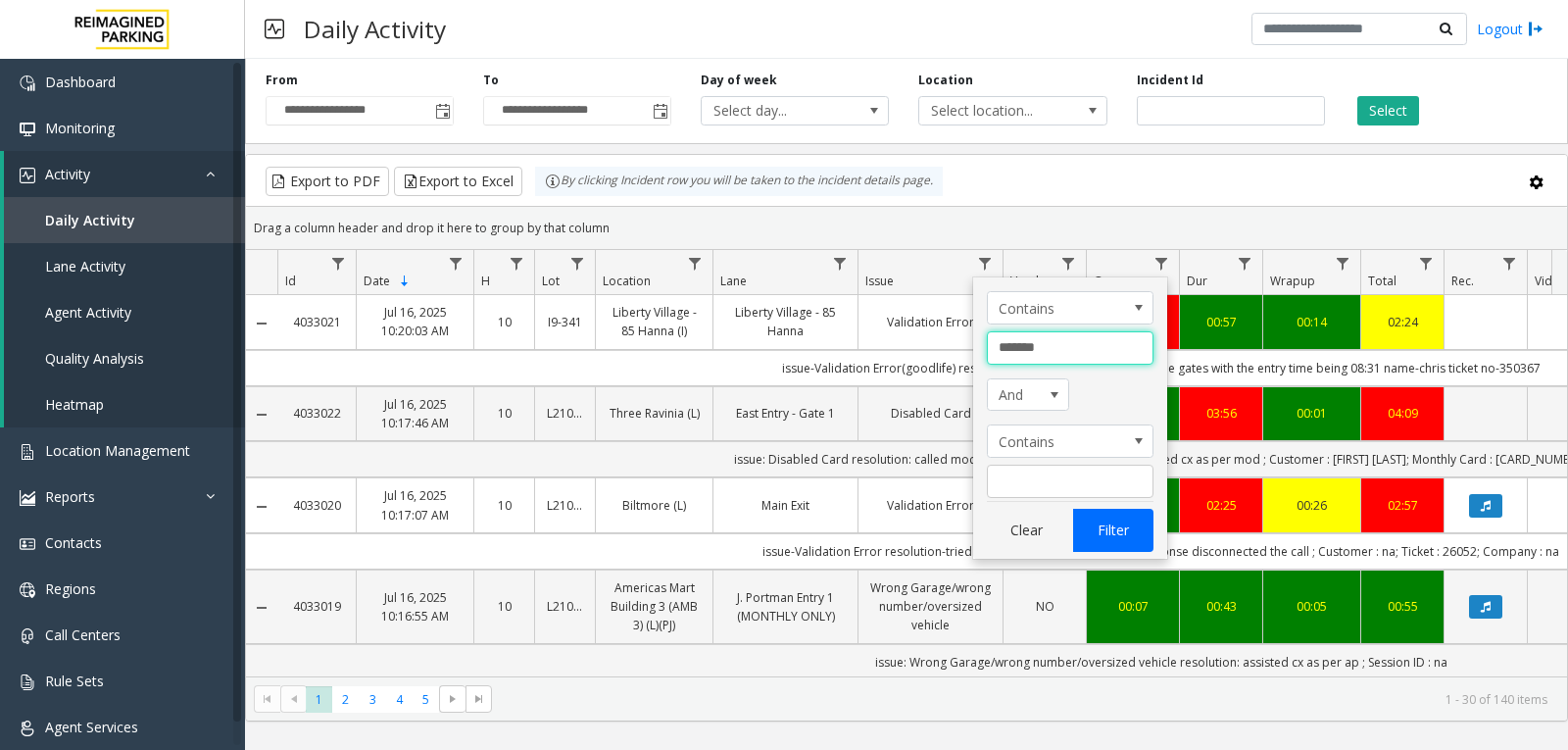 type on "******" 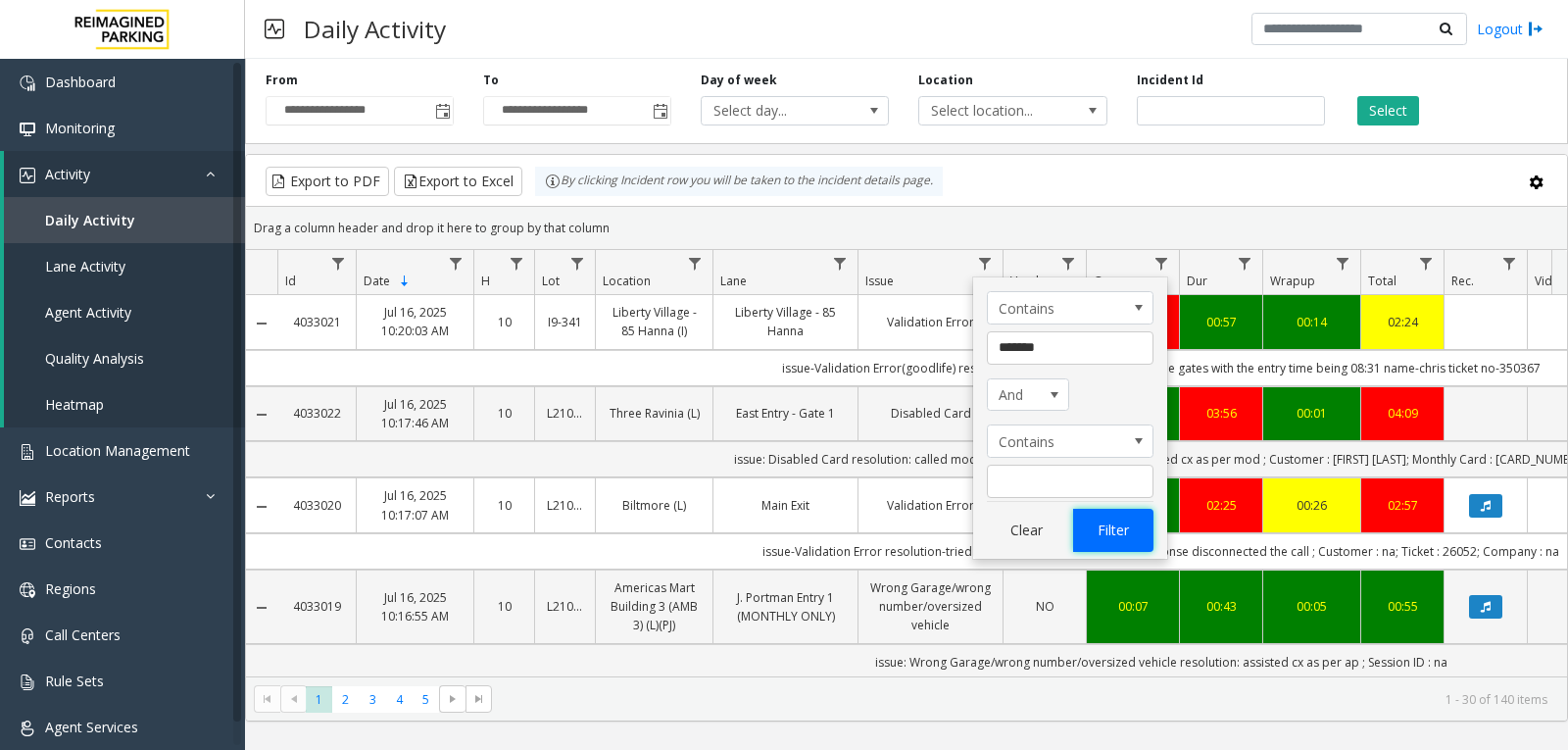 click on "Filter" 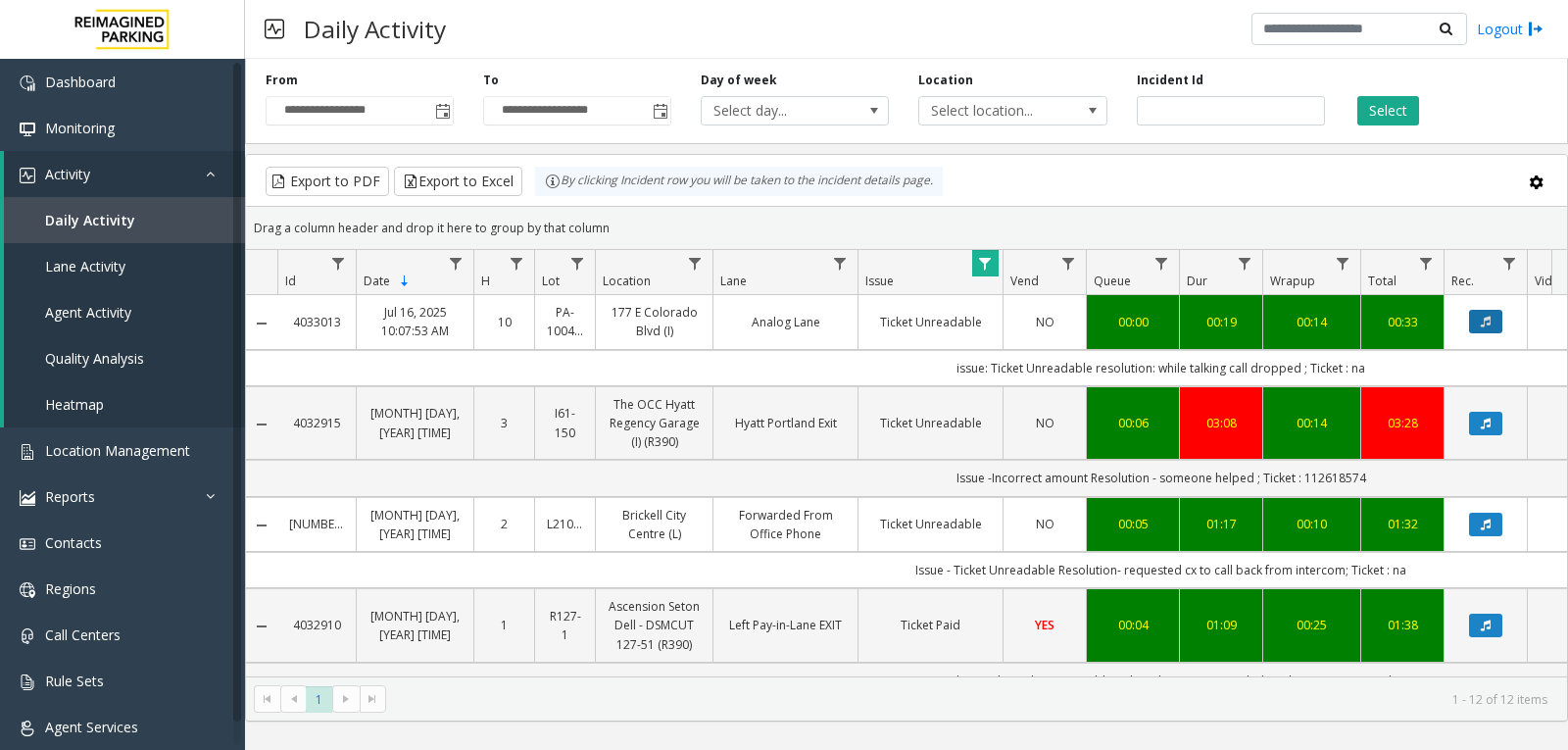 click 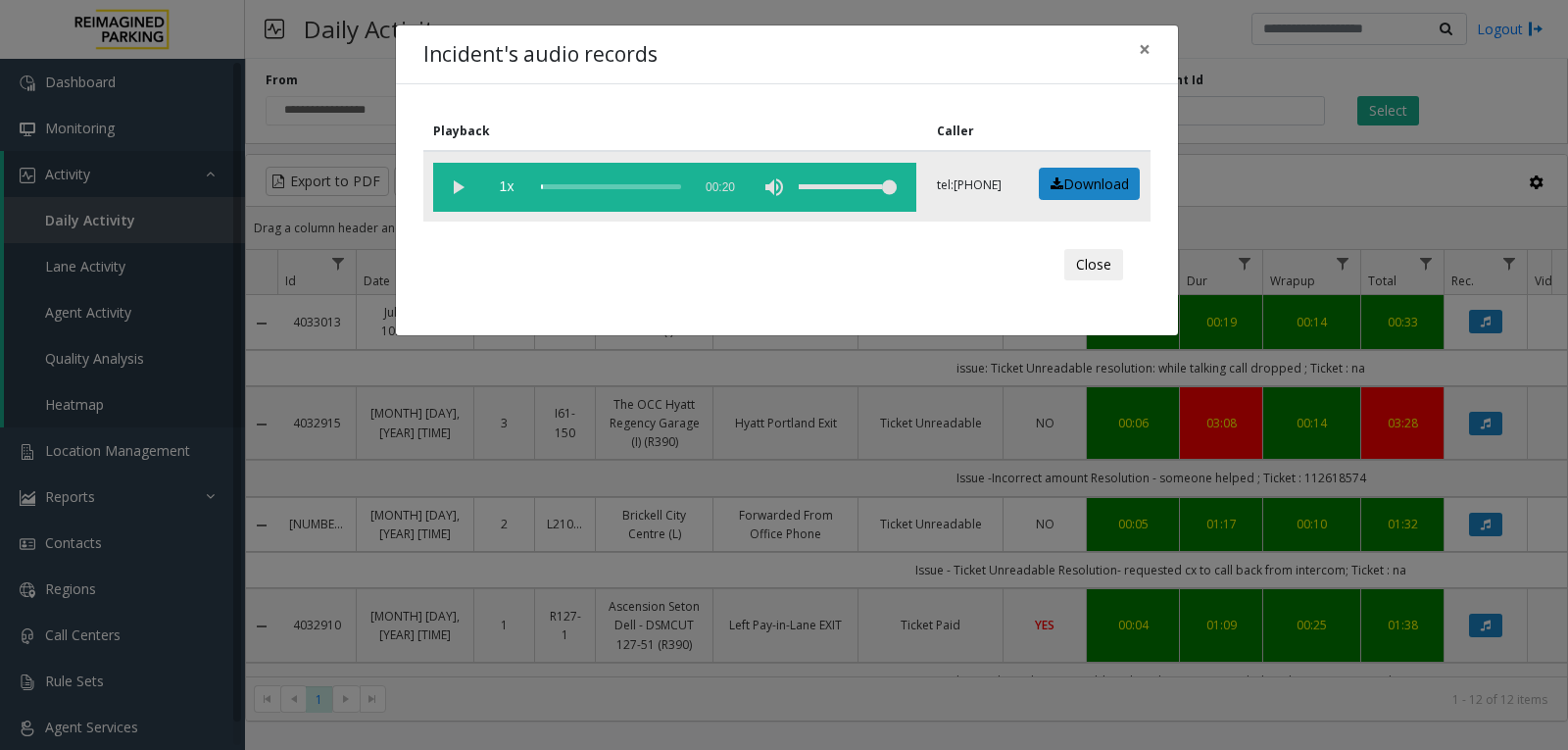 click 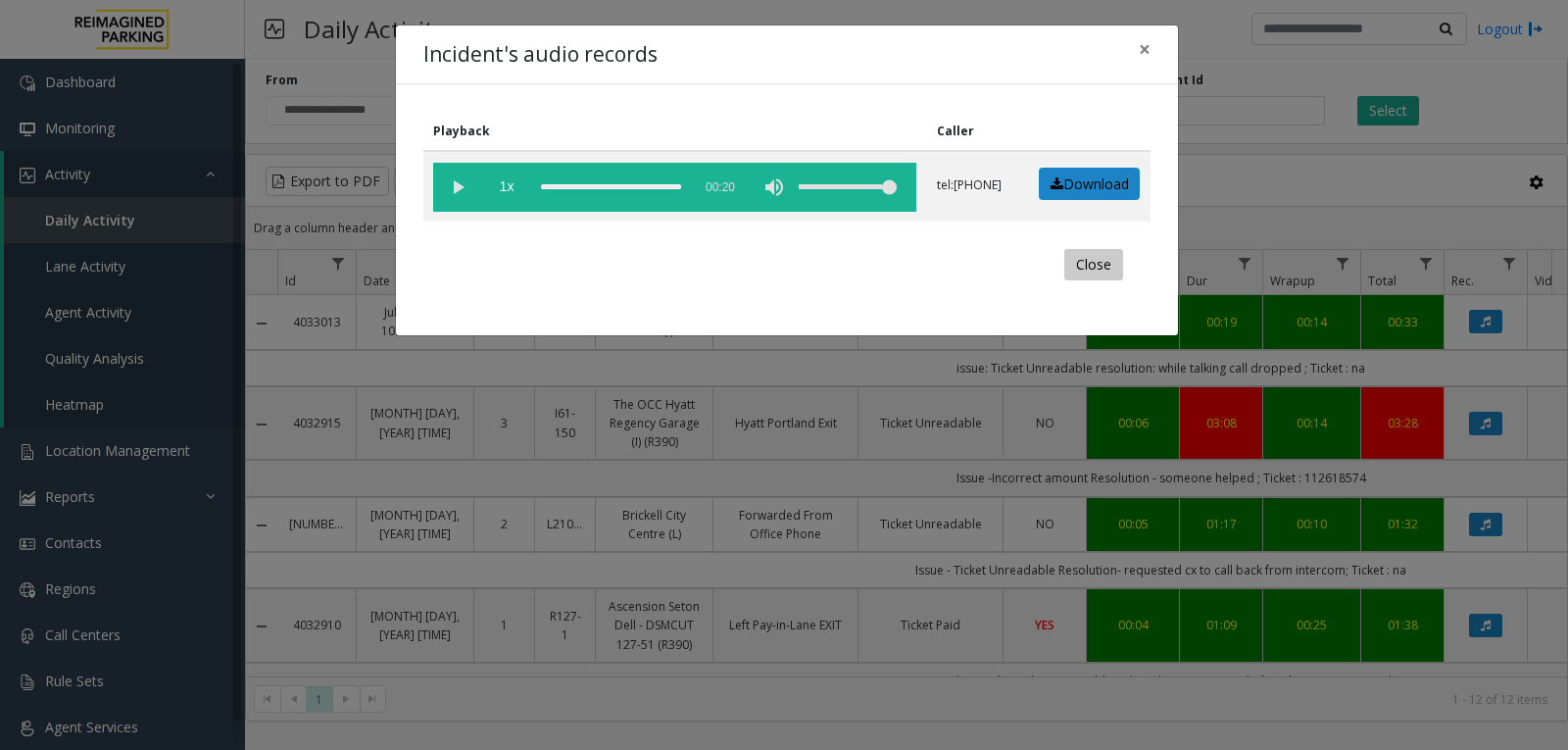 click on "Close" 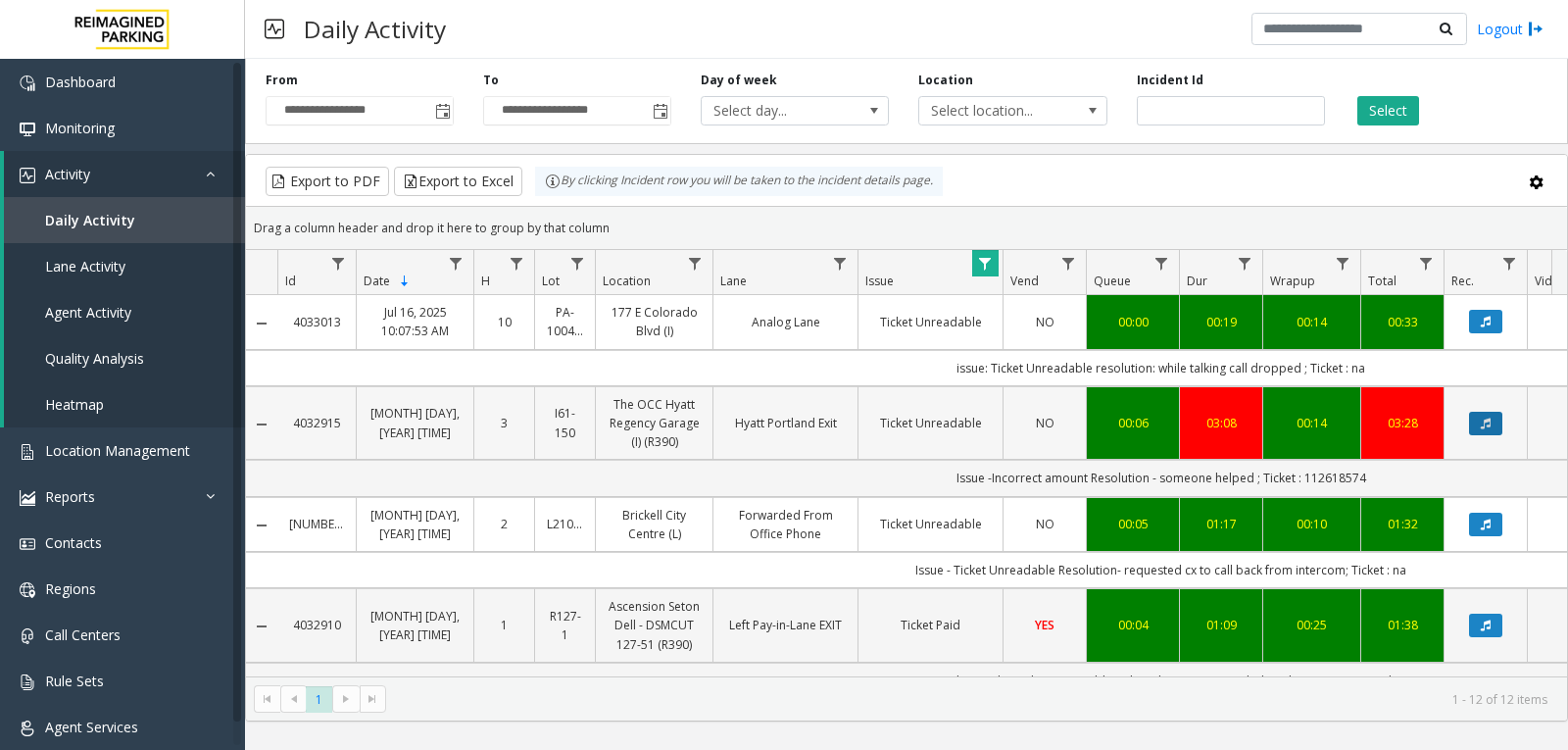 click 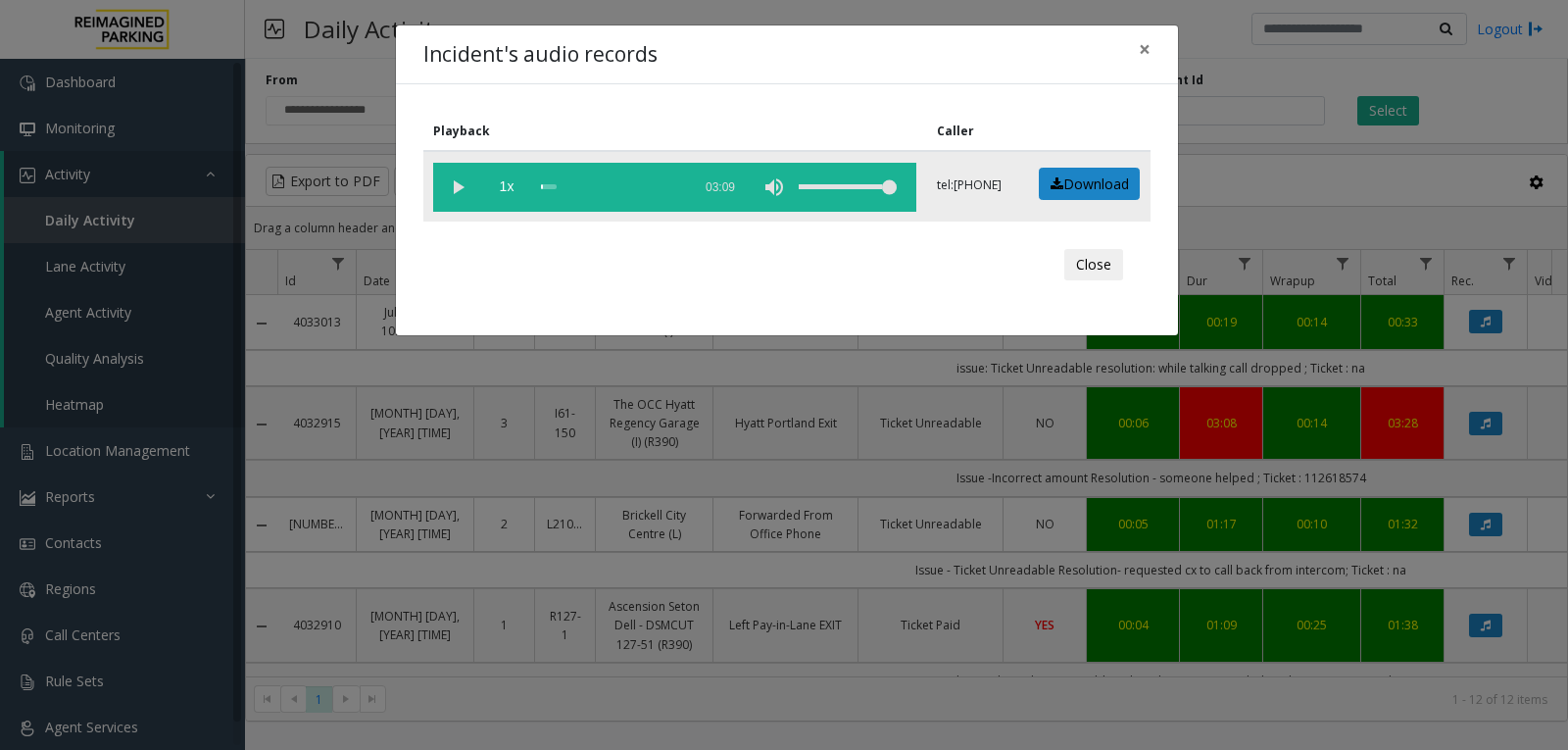 click 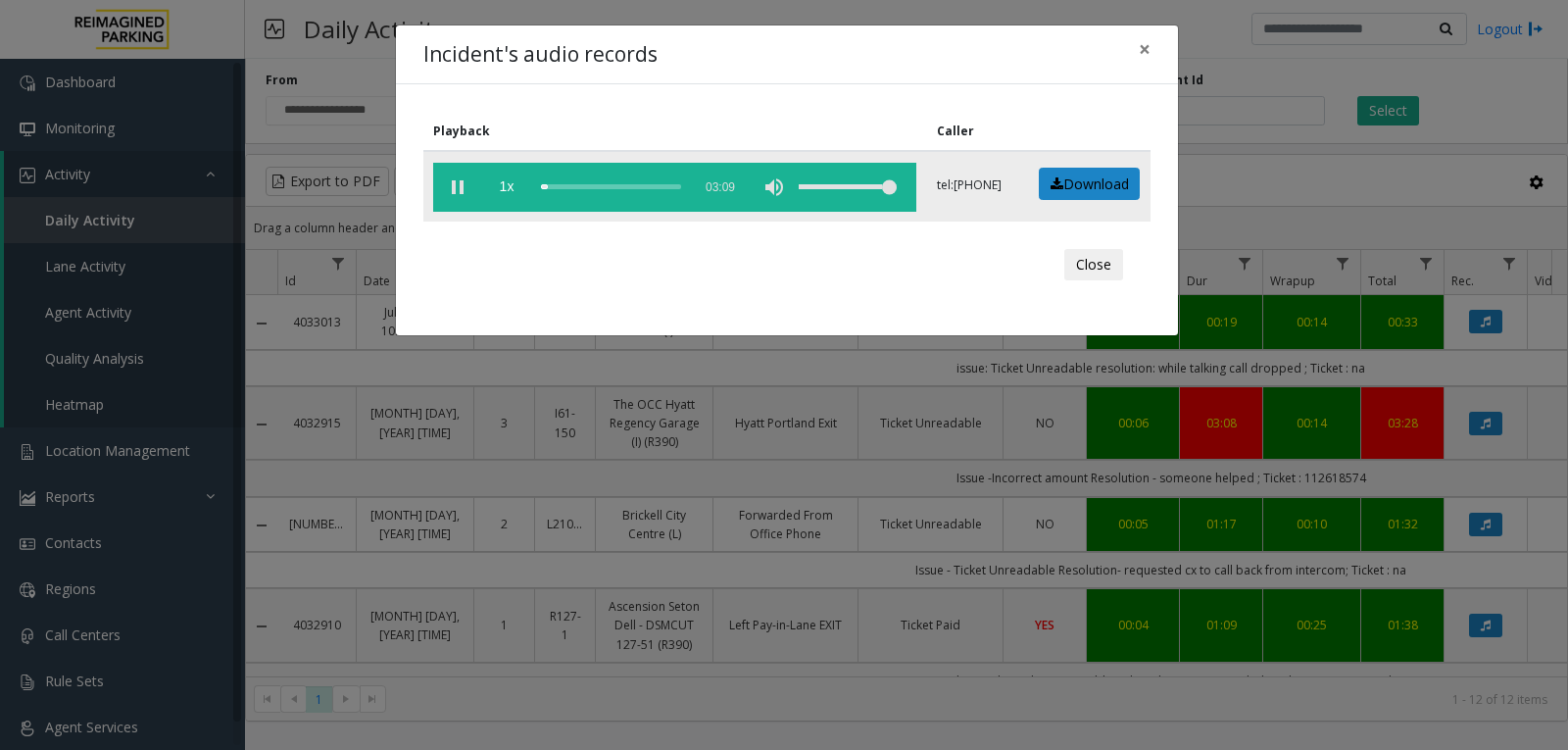 click 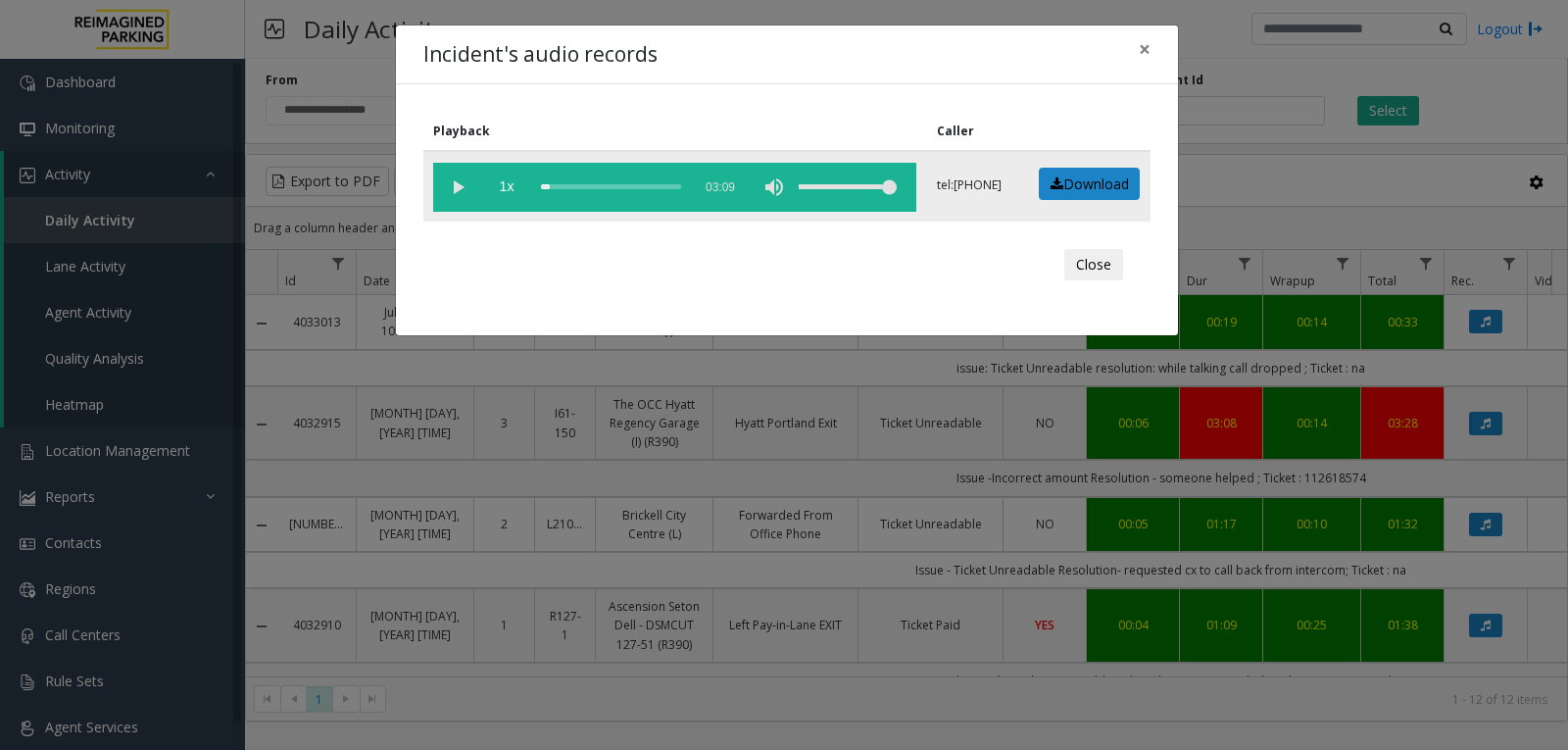 click 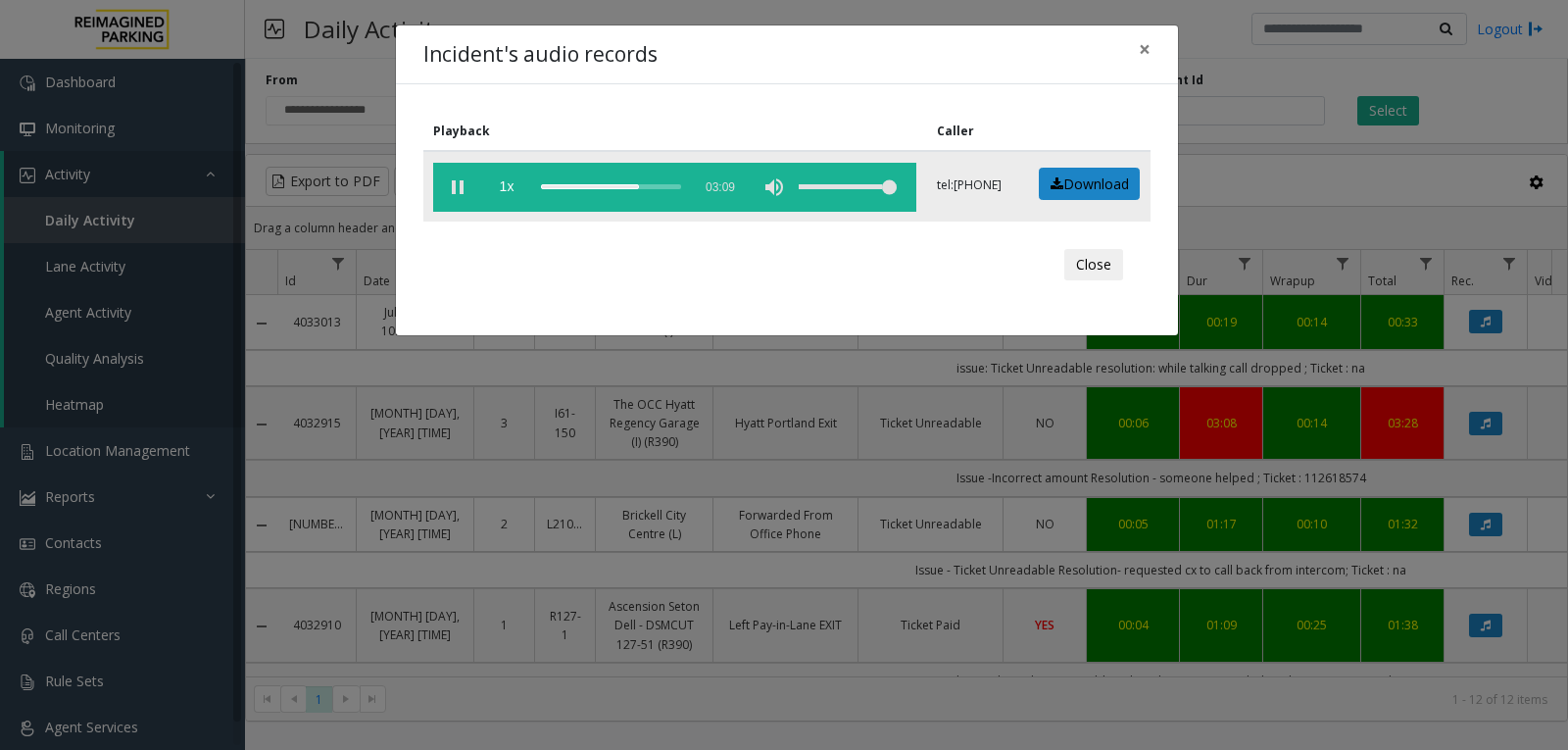 click 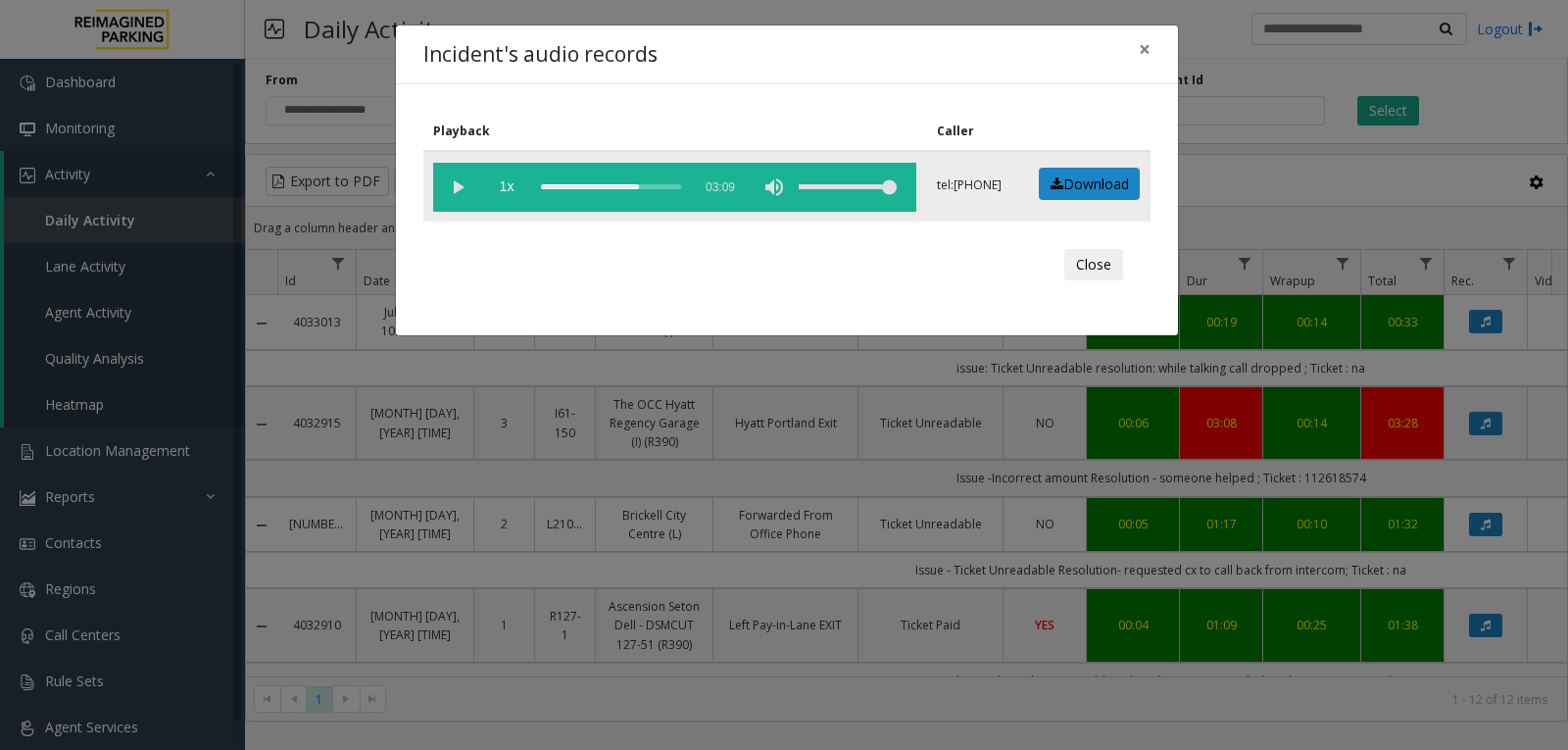 click 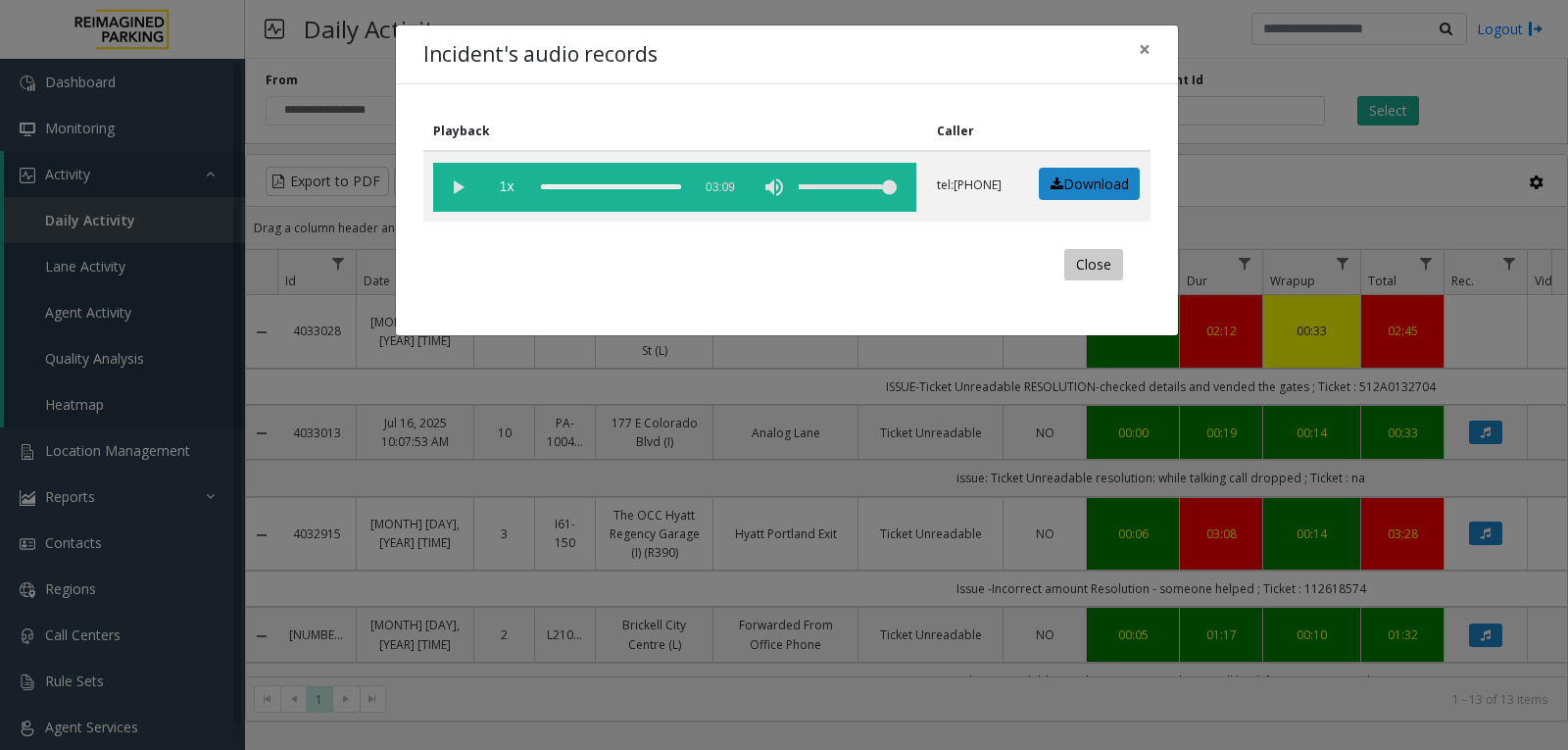 click on "Close" 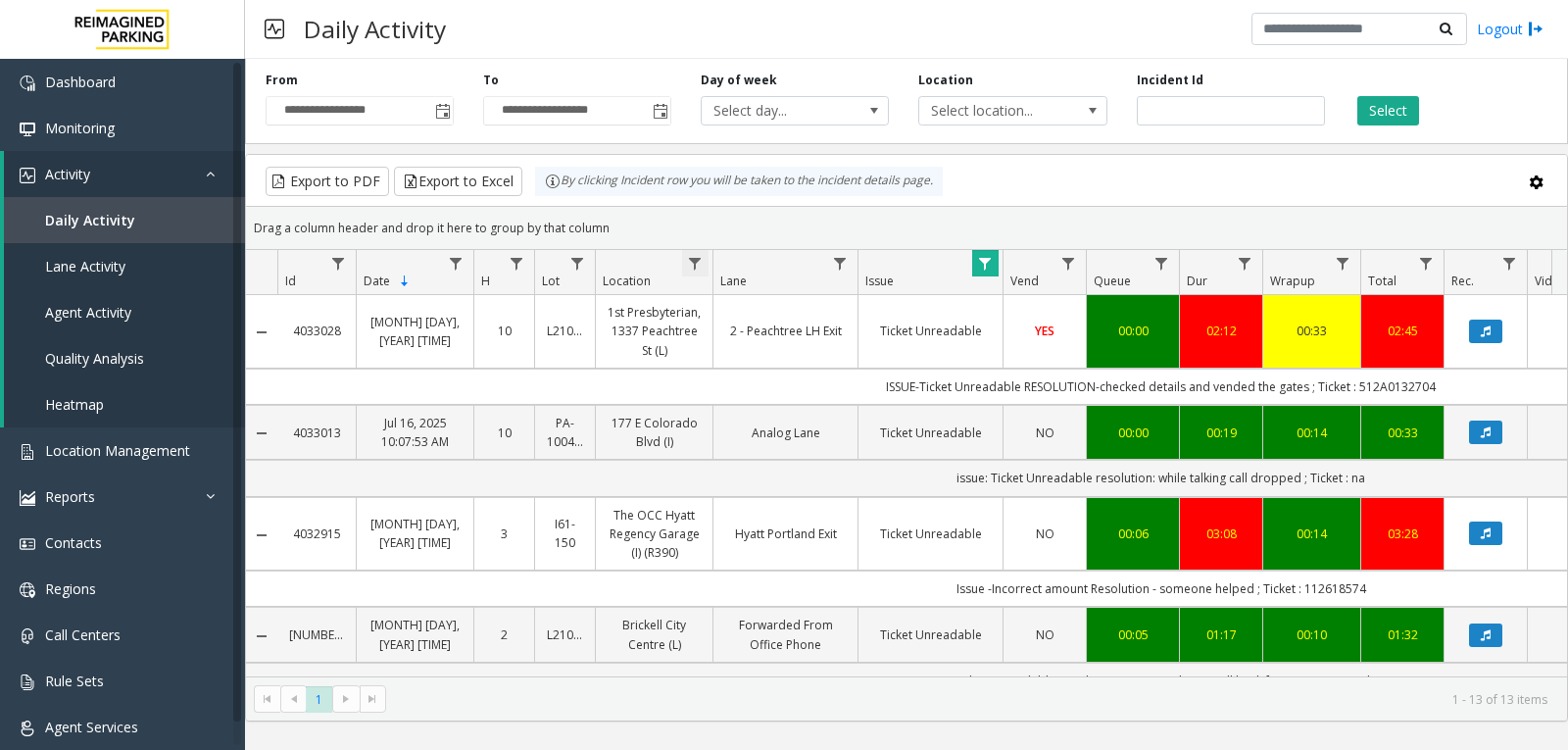 click 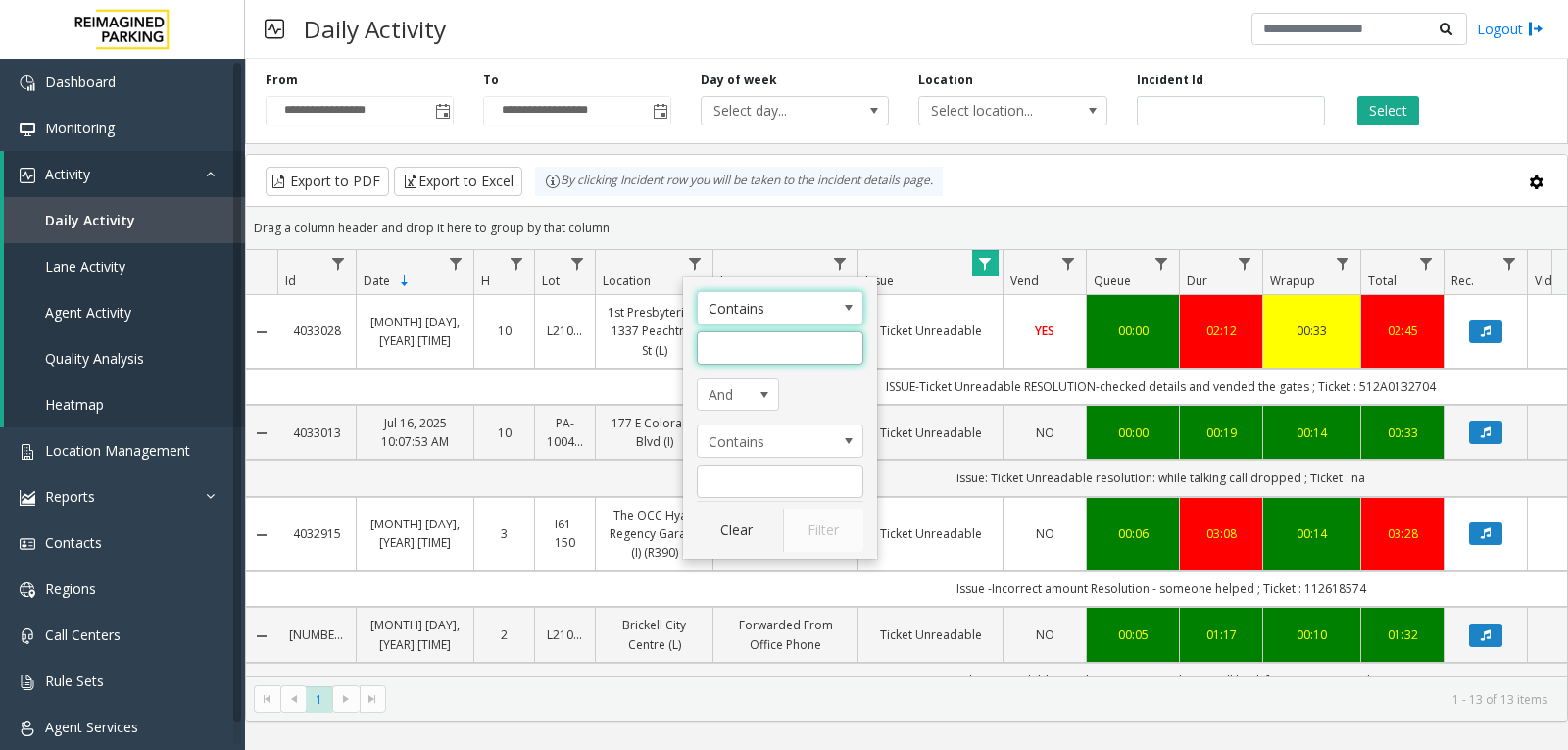 click 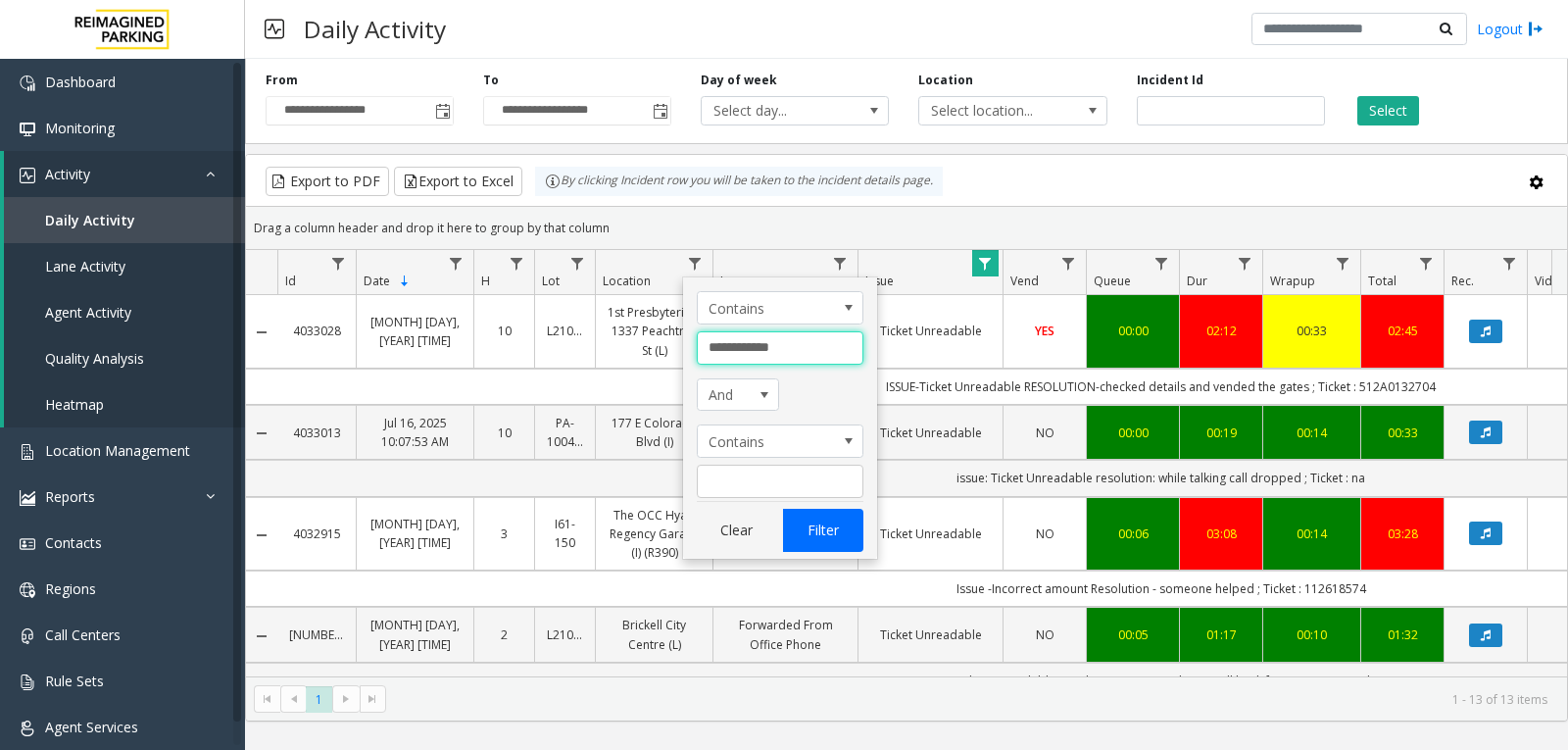 type on "**********" 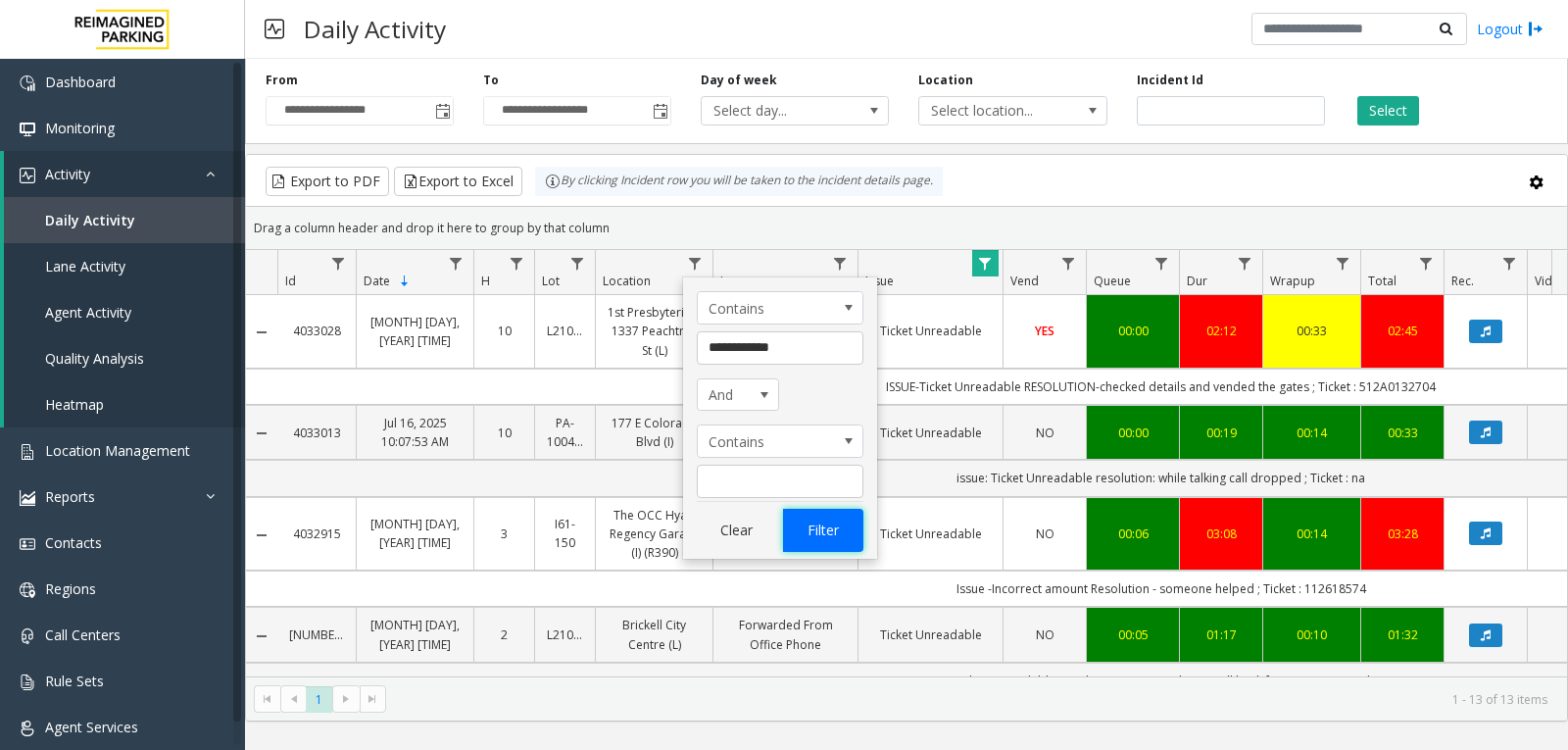 click on "Filter" 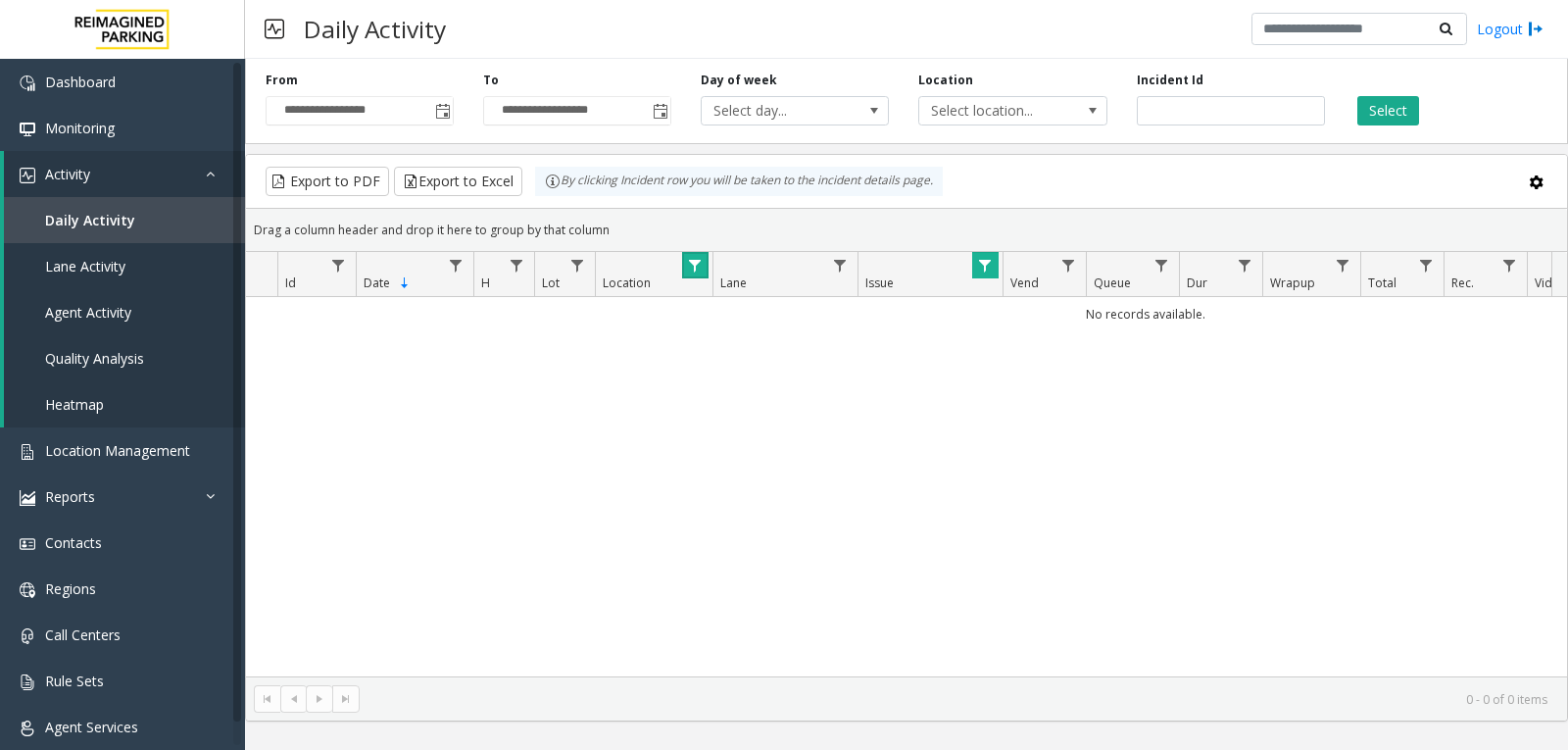 click 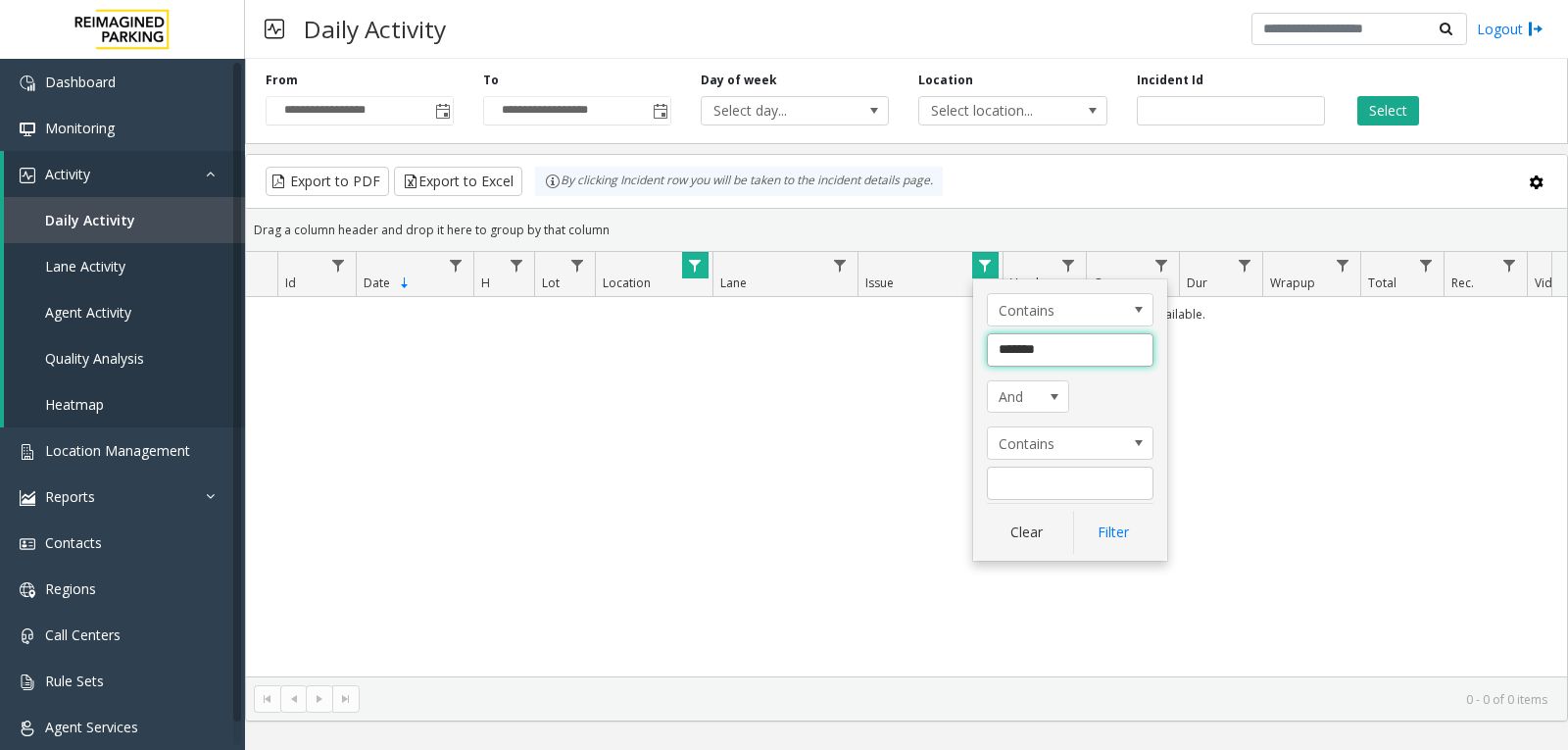 click on "******" 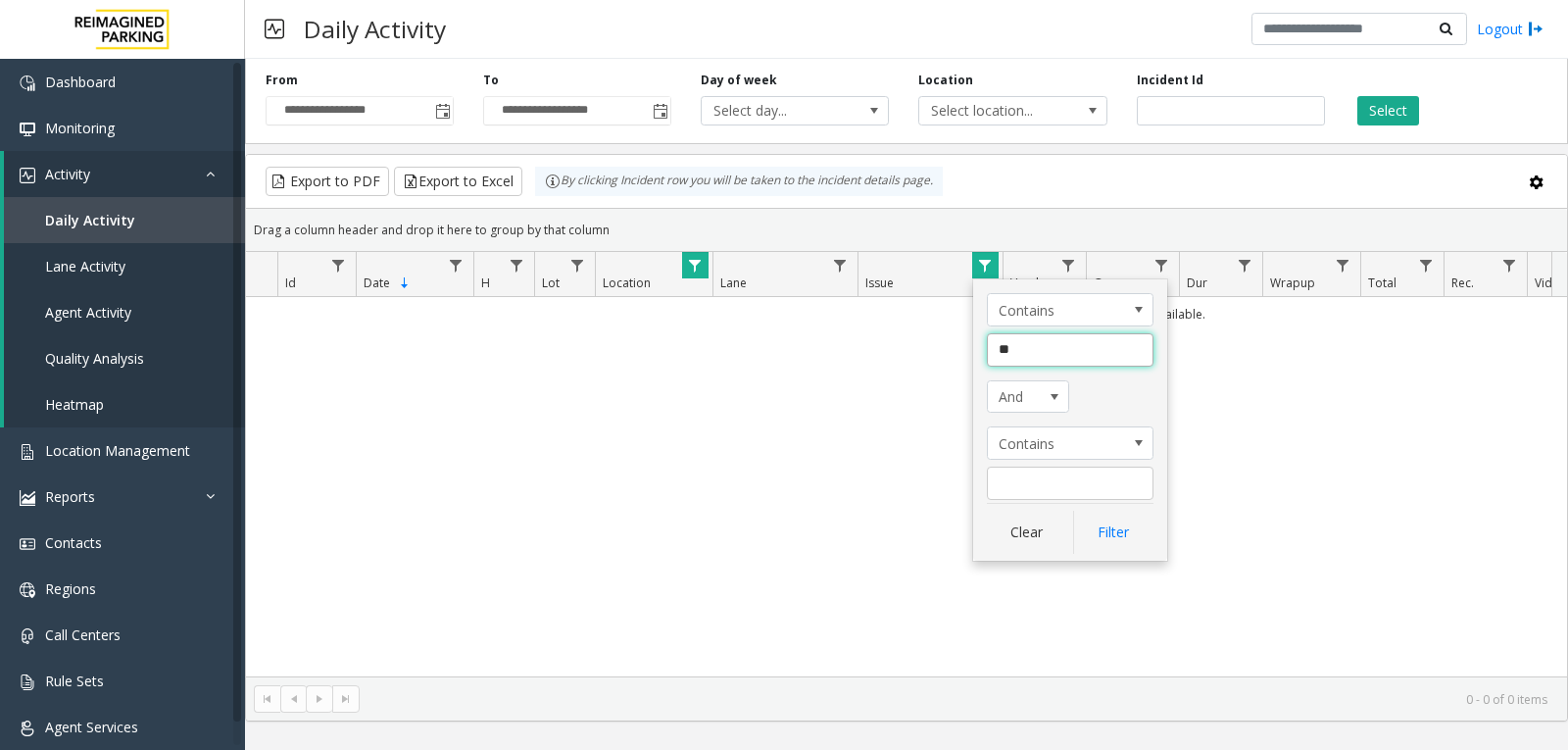 type on "*" 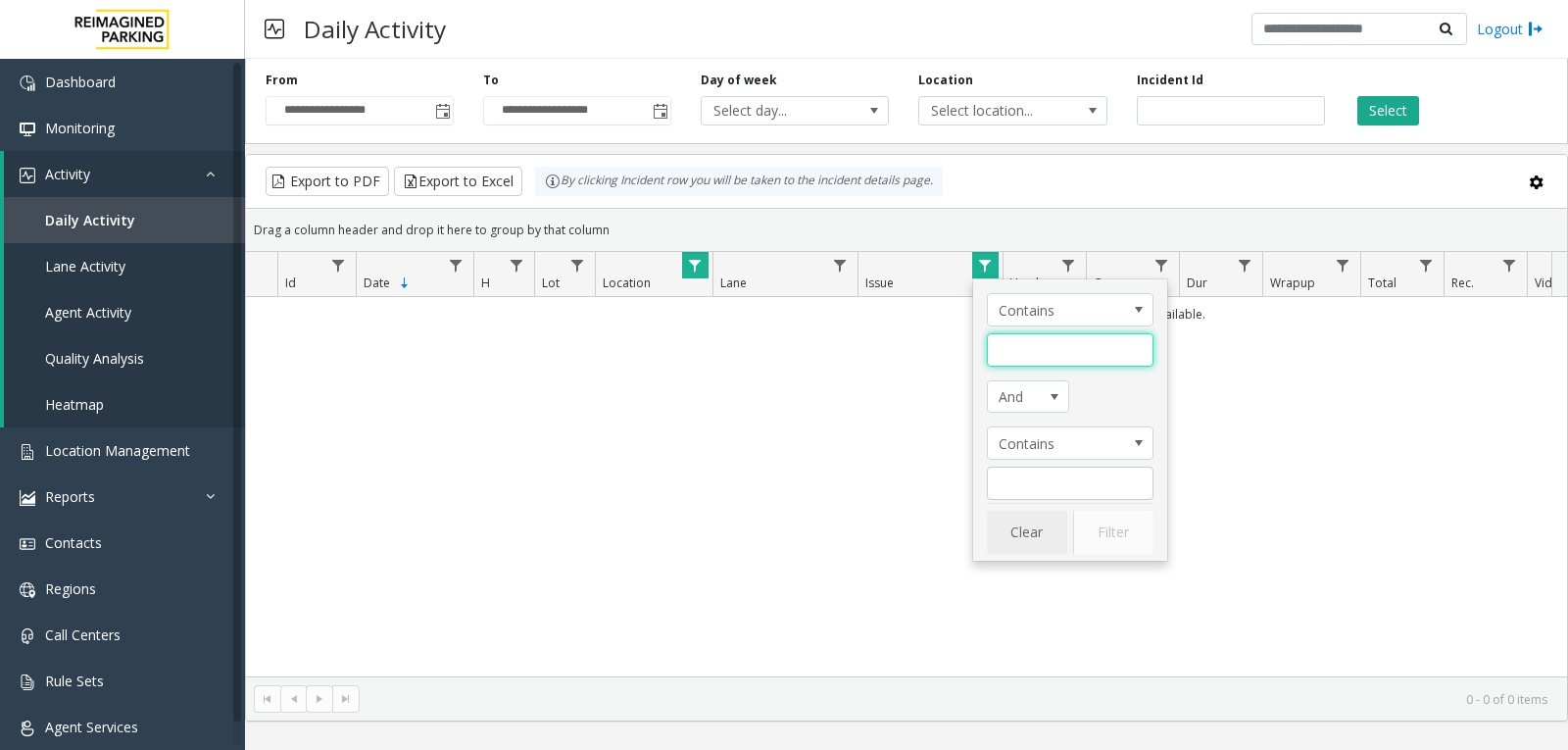 type 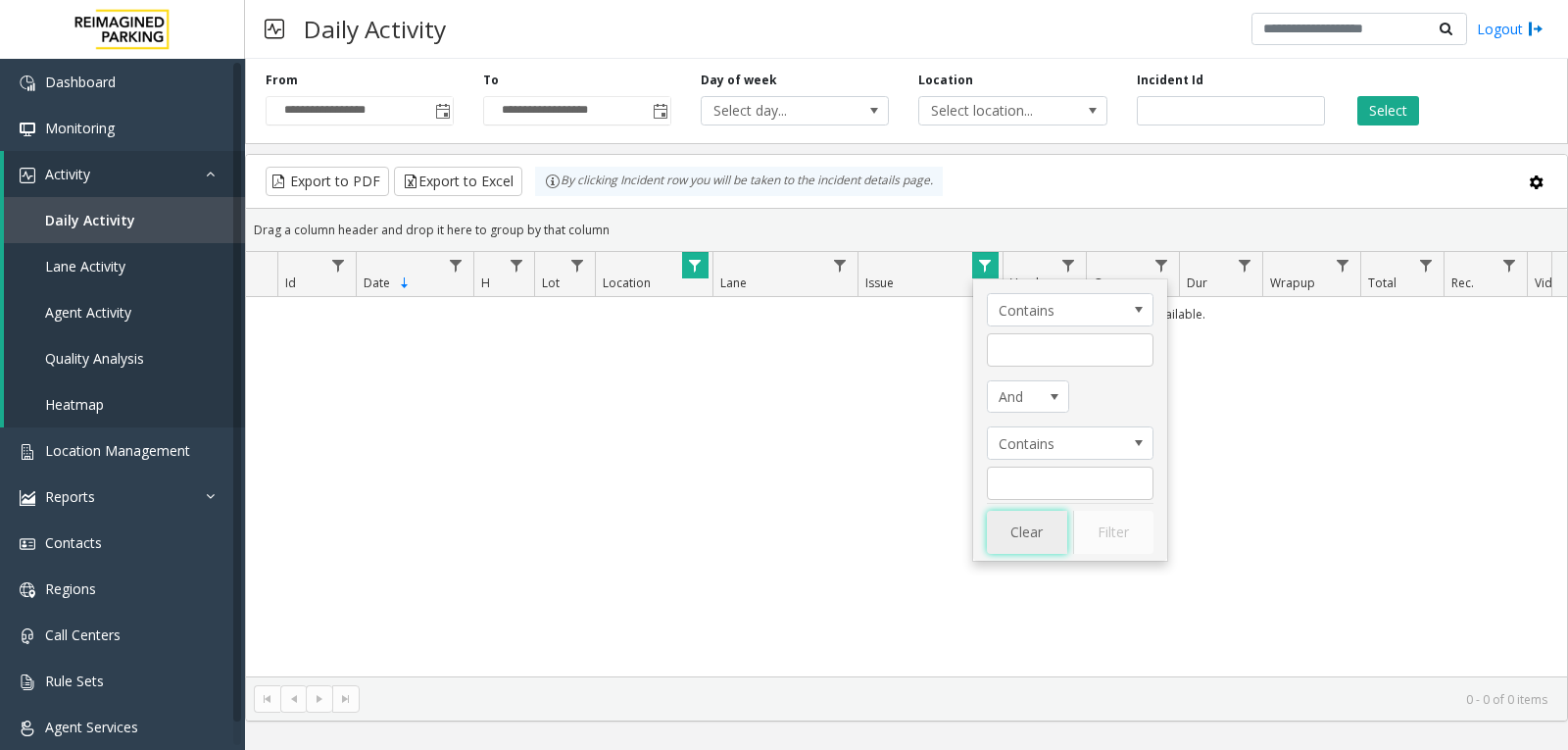 click on "Clear" 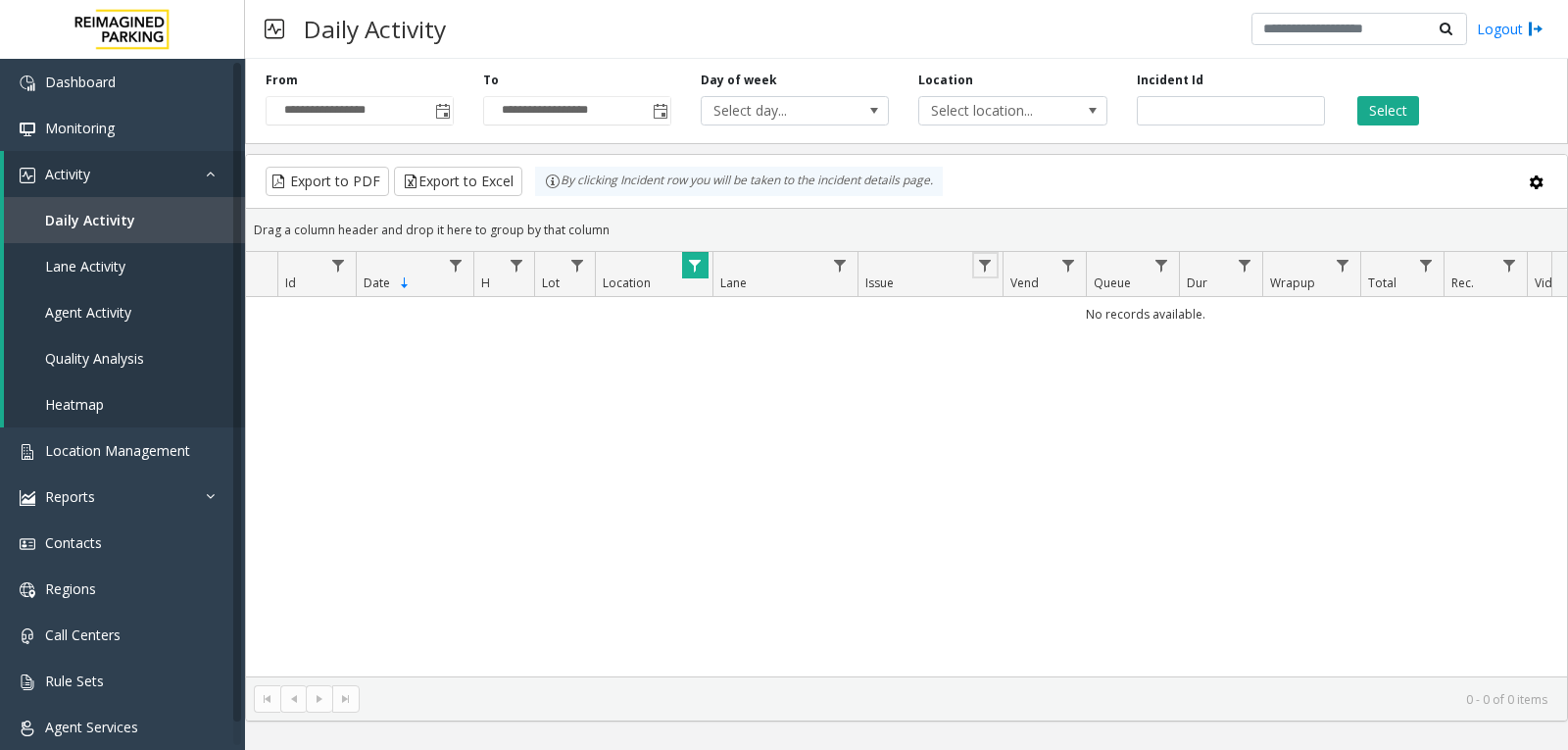 click 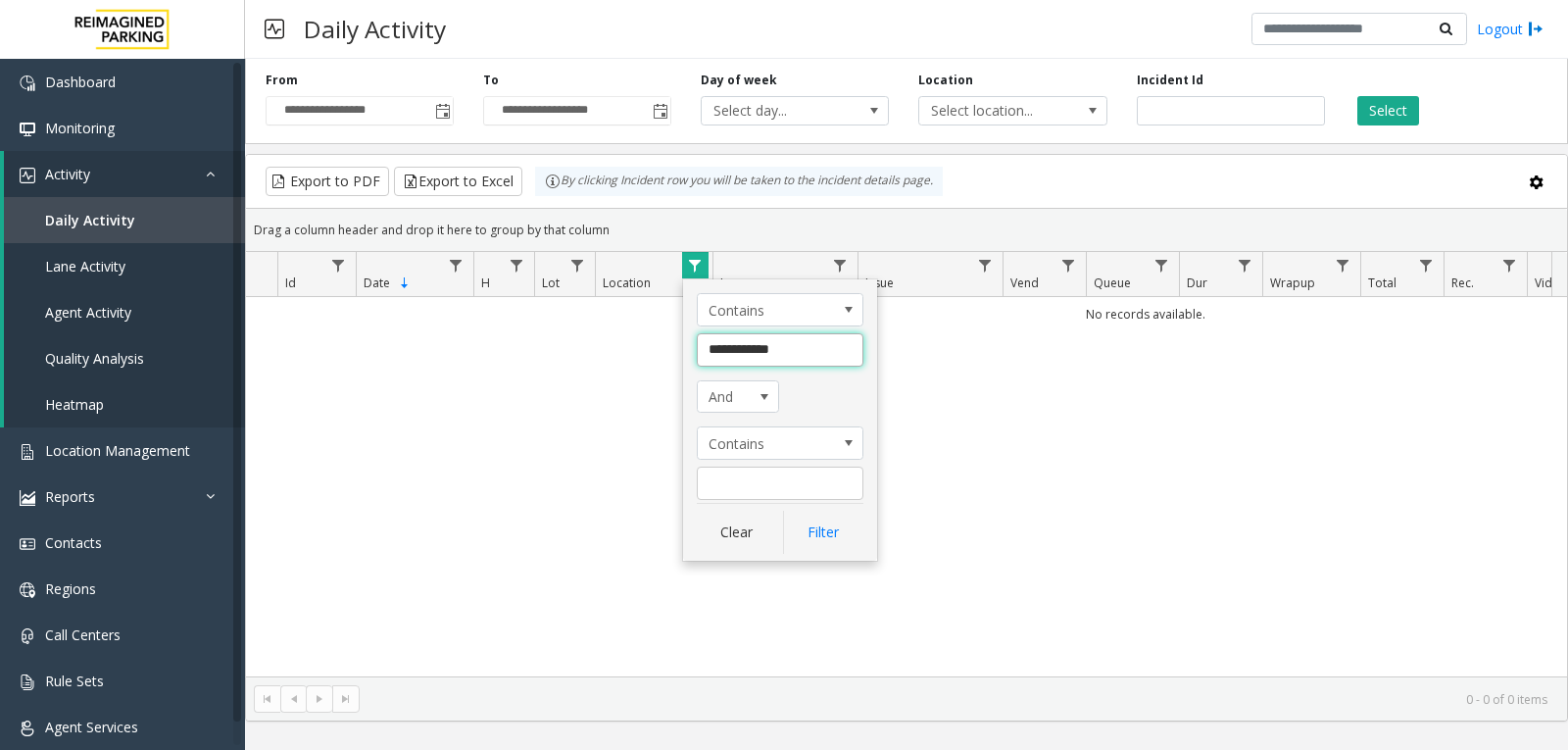 click on "**********" 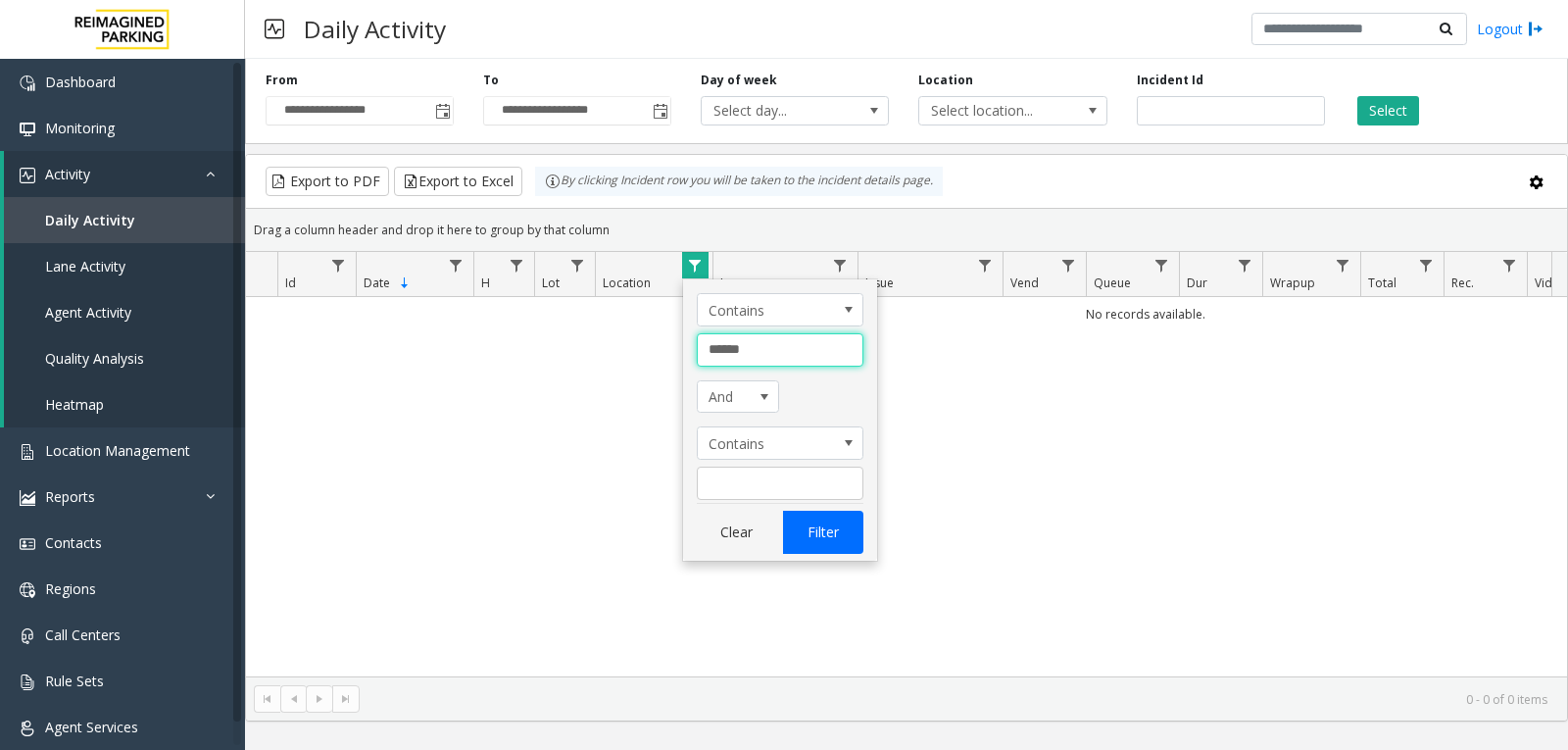 type on "*****" 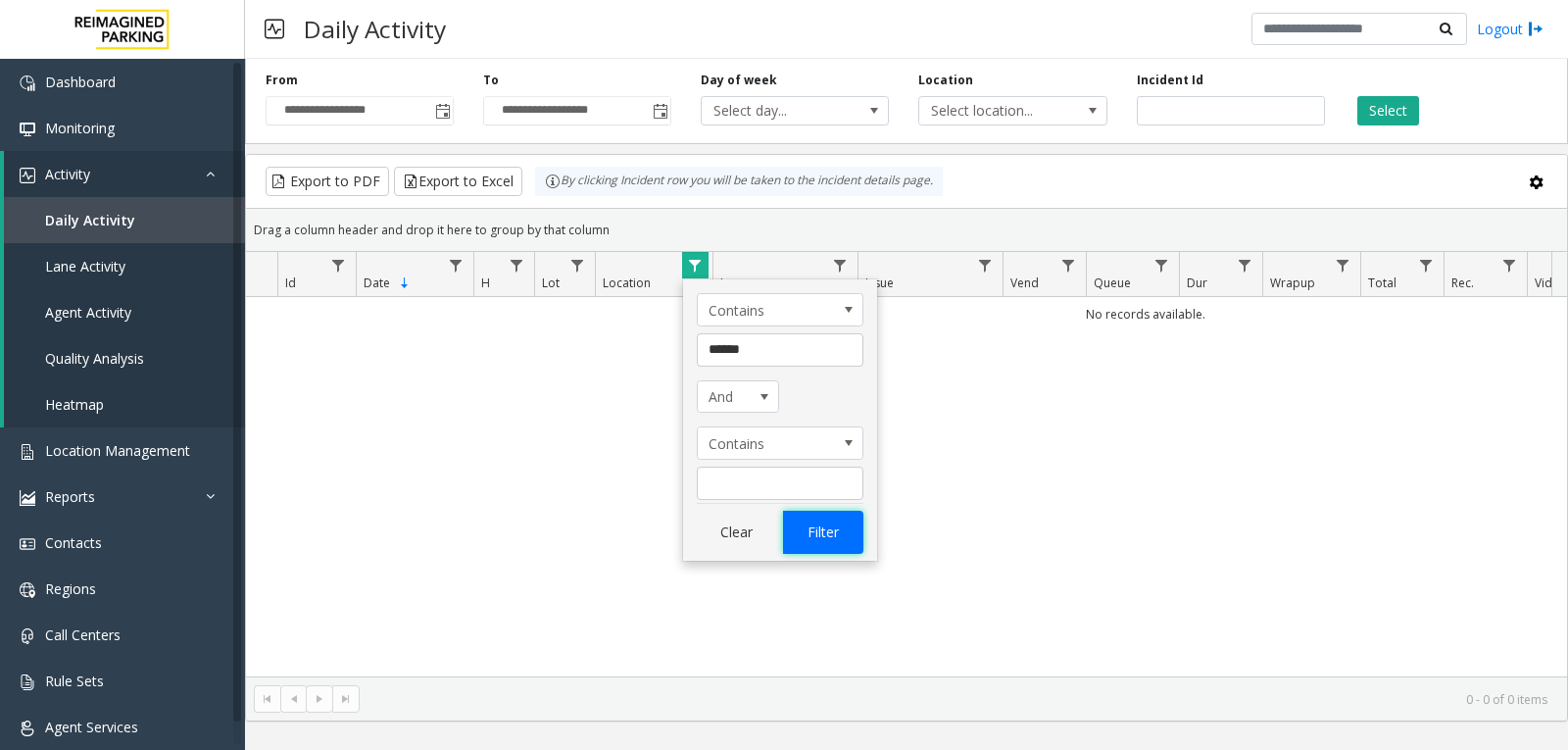 click on "Filter" 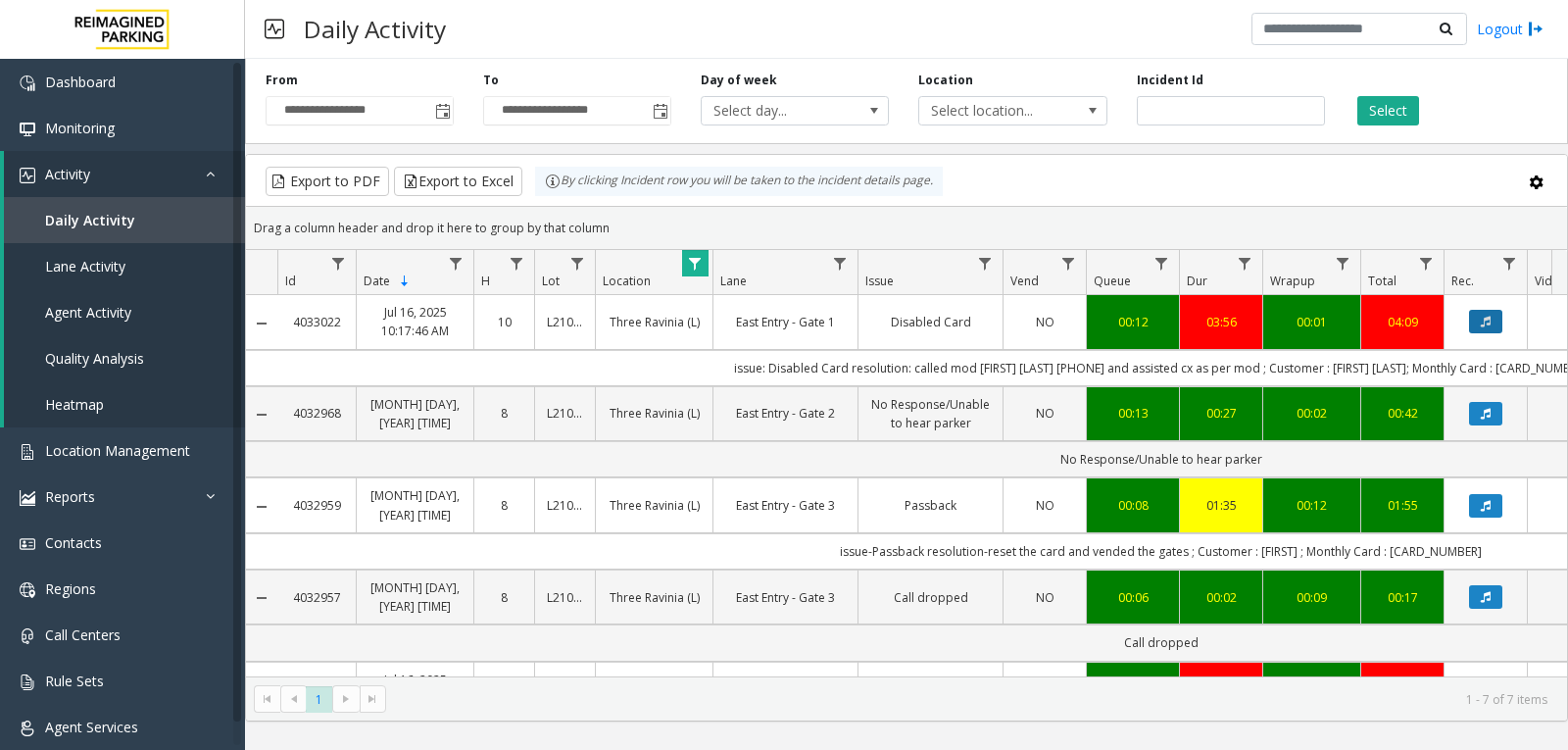 click 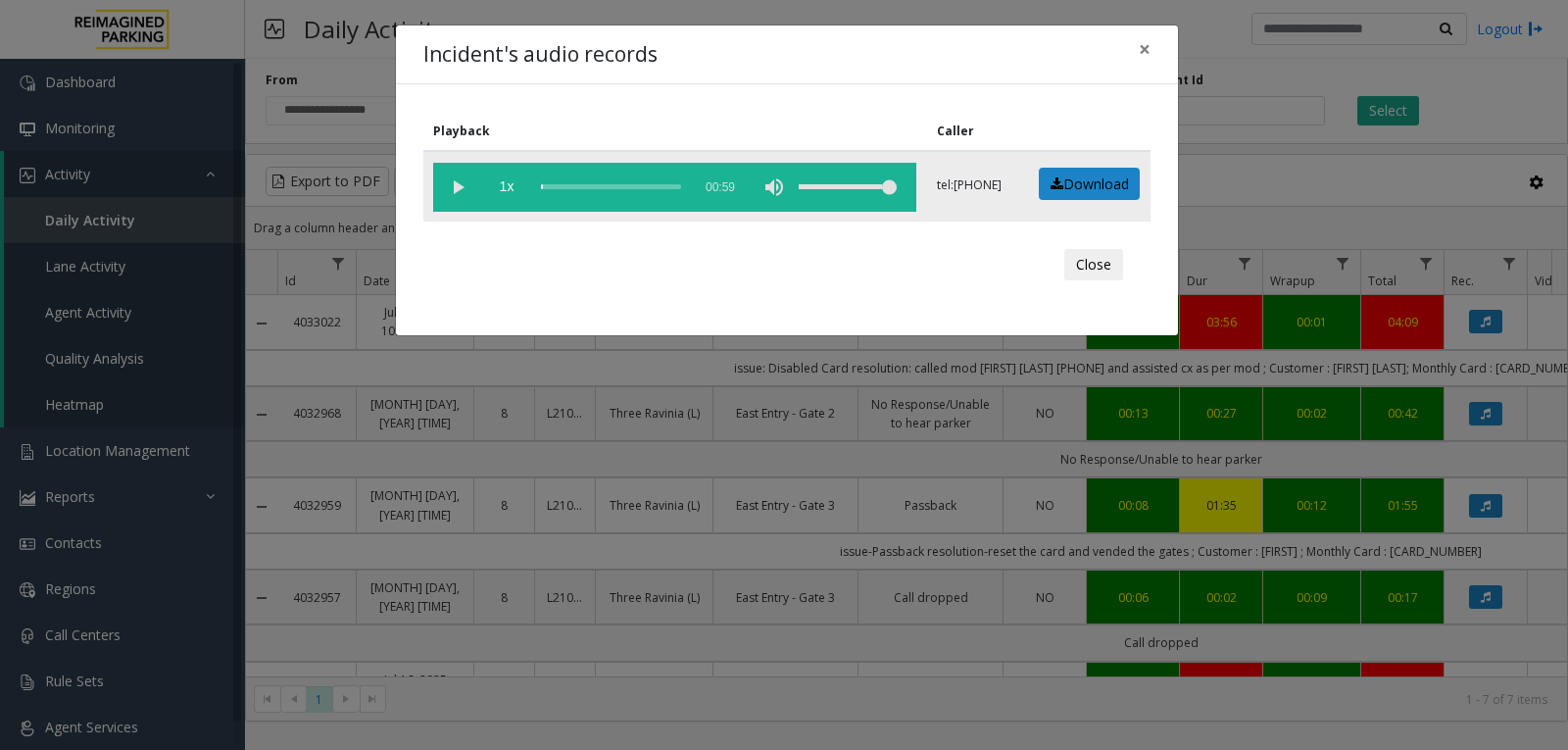 click 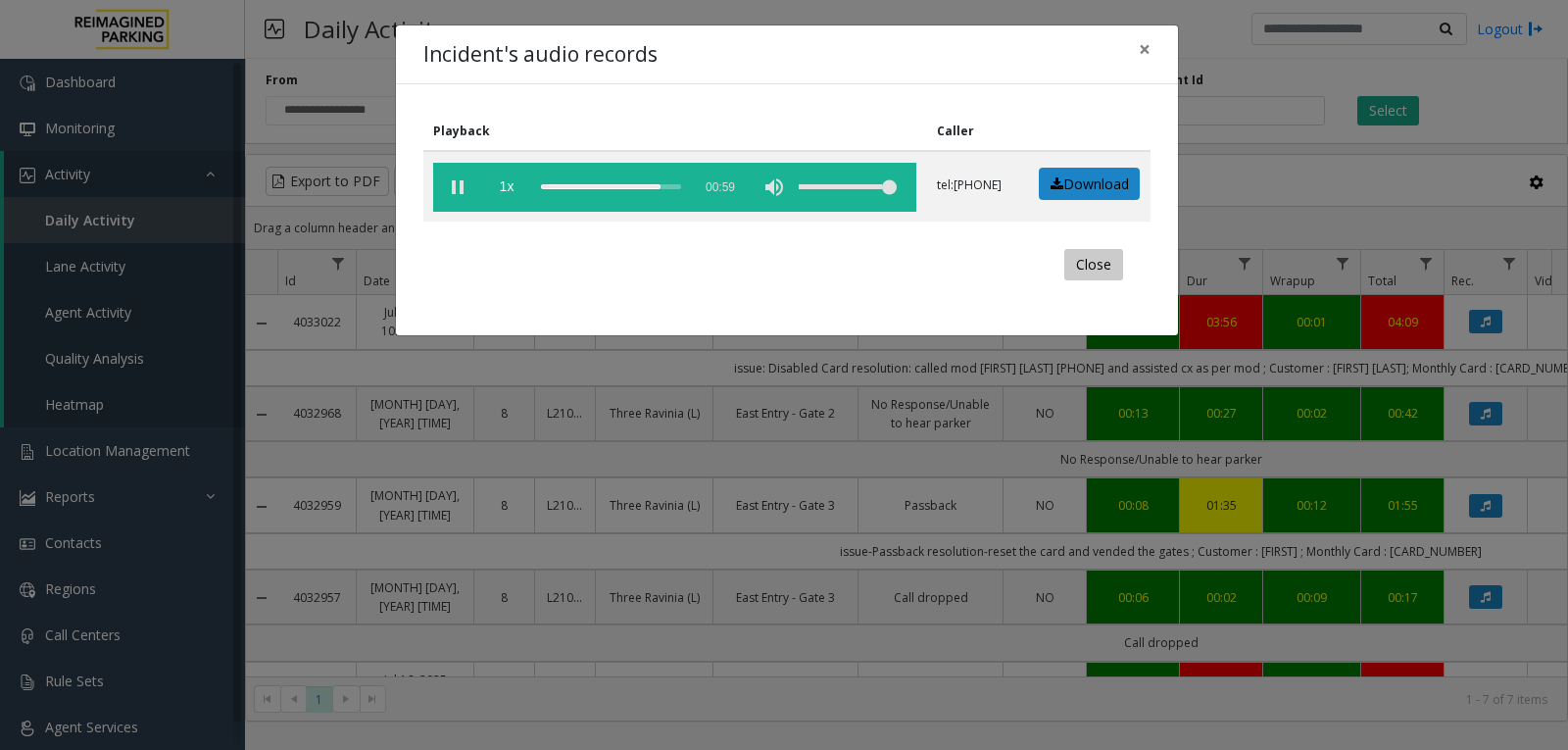 click on "Close" 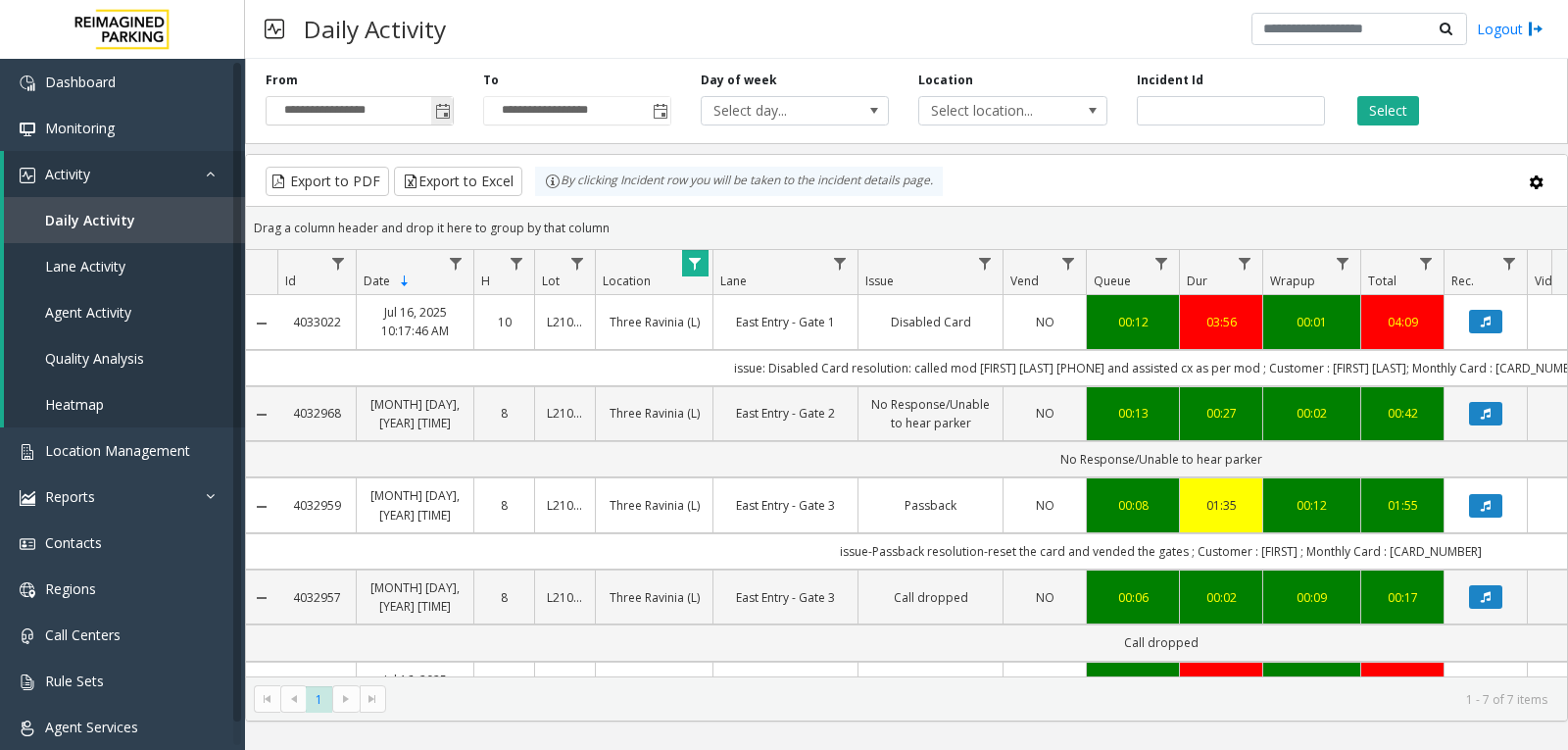 click 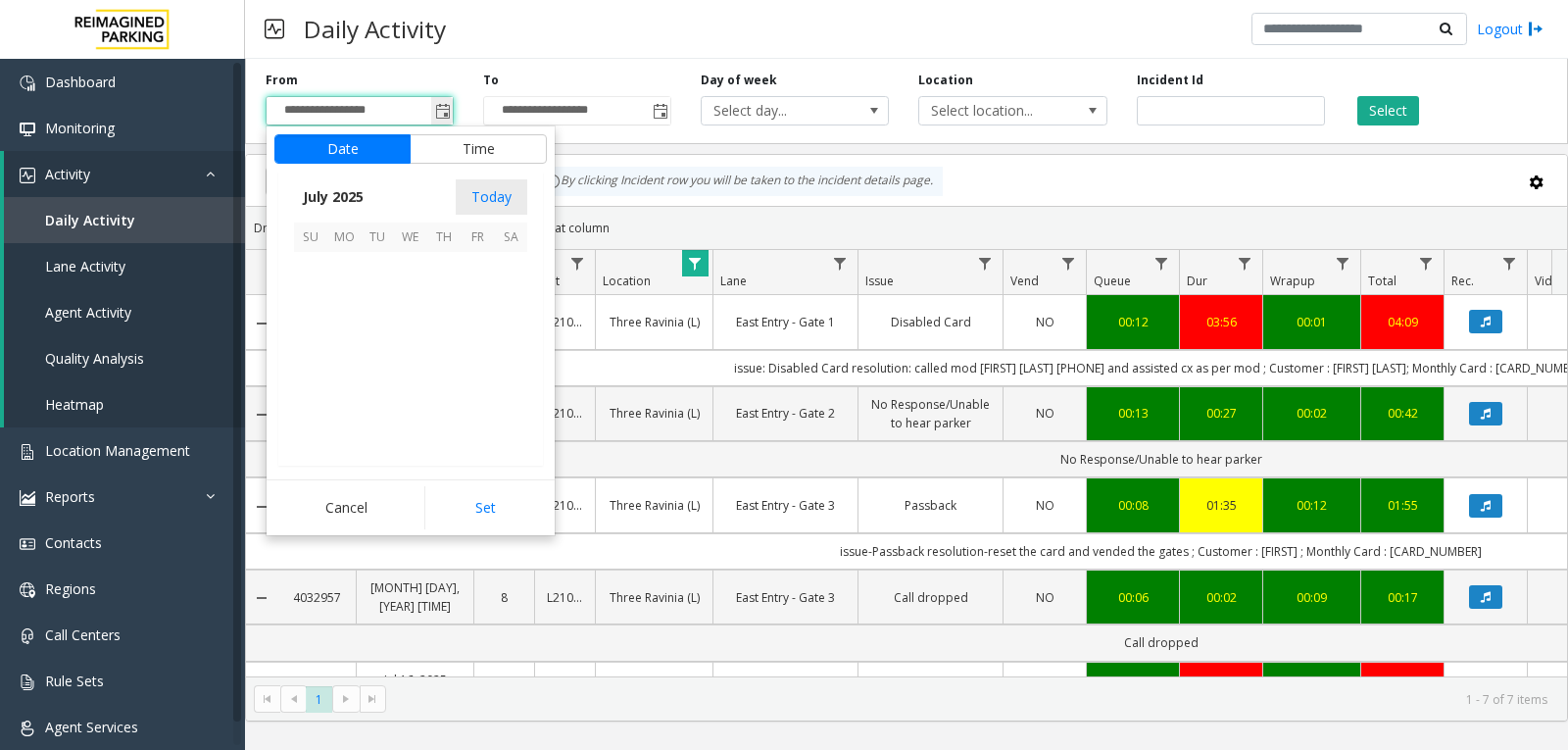 scroll, scrollTop: 351400, scrollLeft: 0, axis: vertical 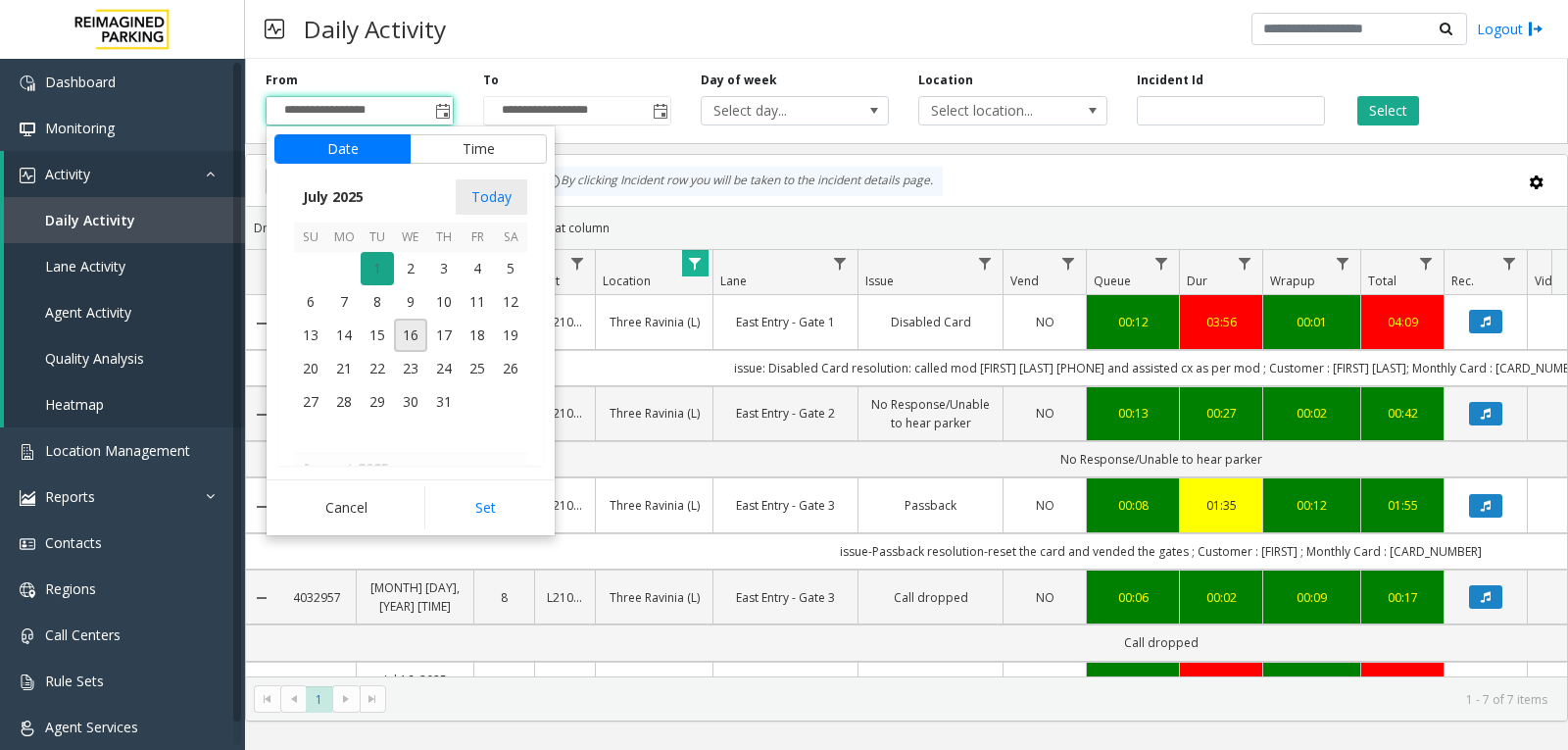 click on "1" at bounding box center (377, 269) 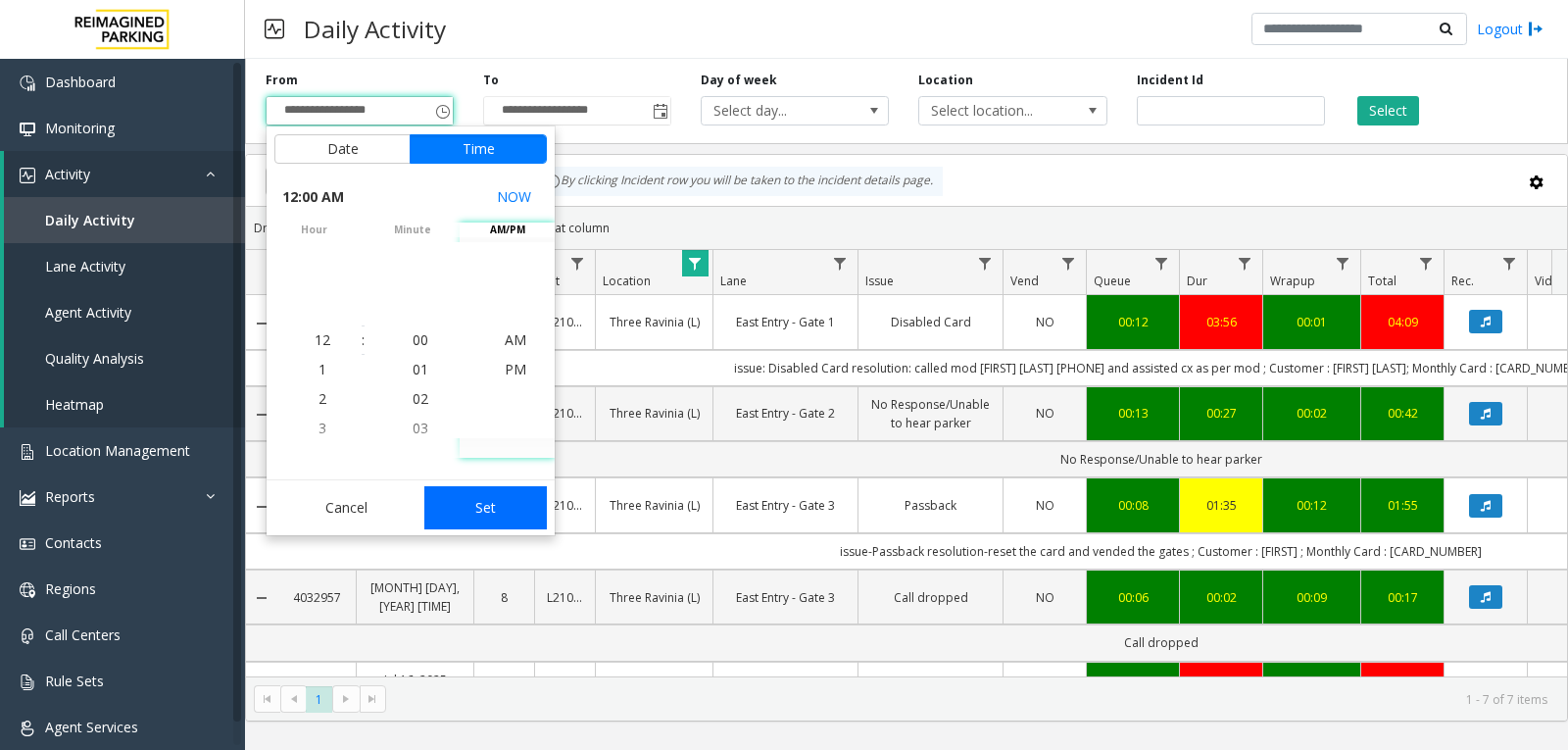click on "Set" 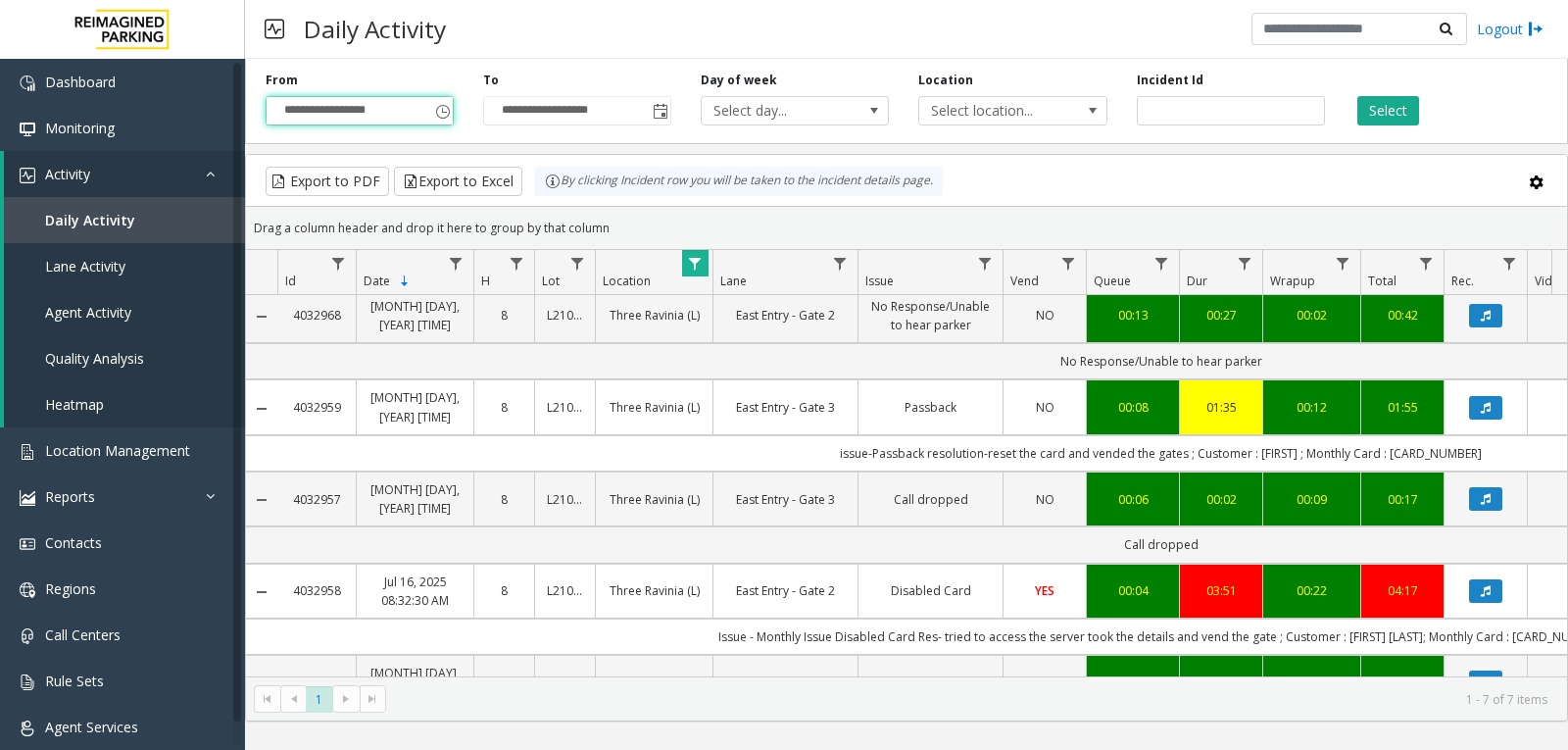 scroll, scrollTop: 196, scrollLeft: 0, axis: vertical 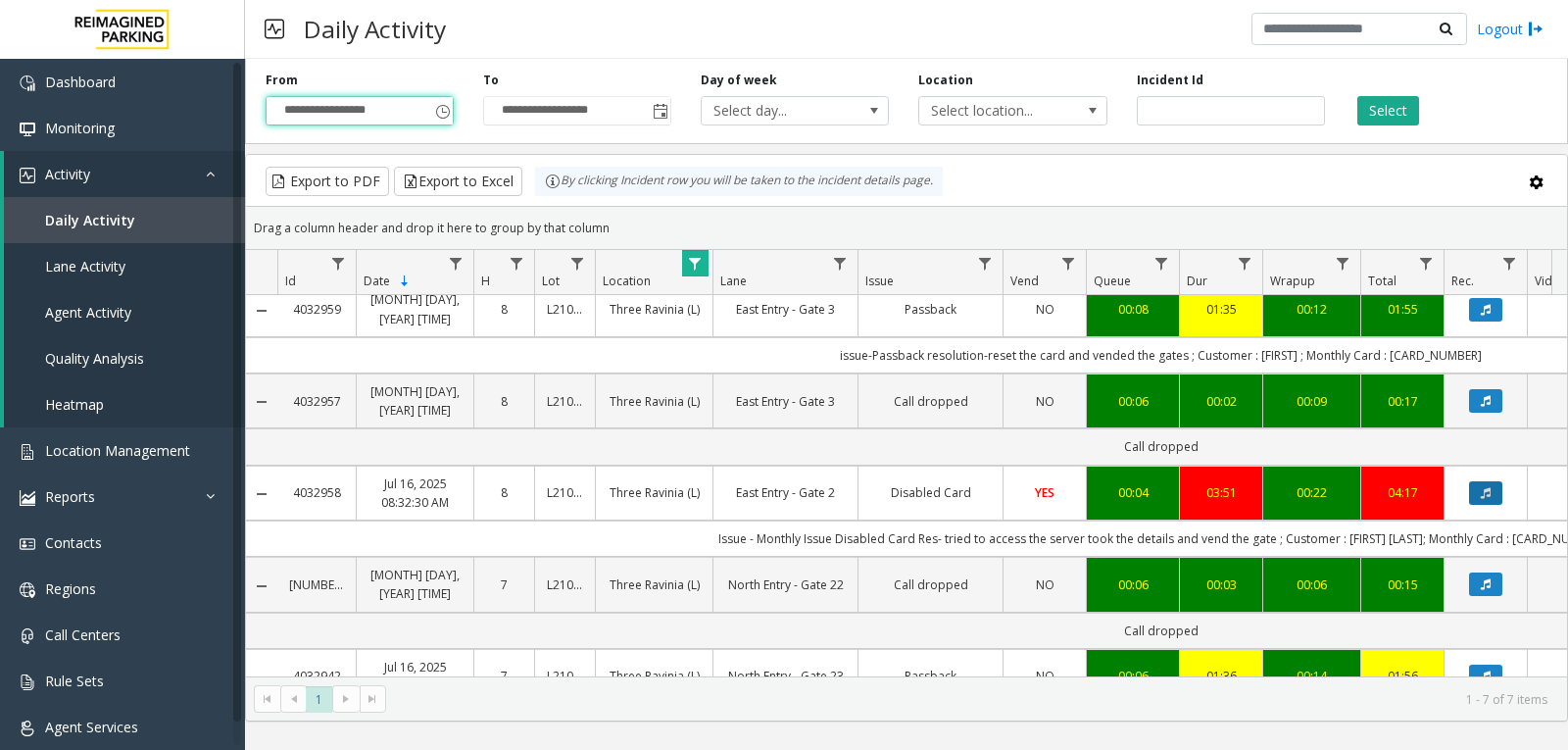 click 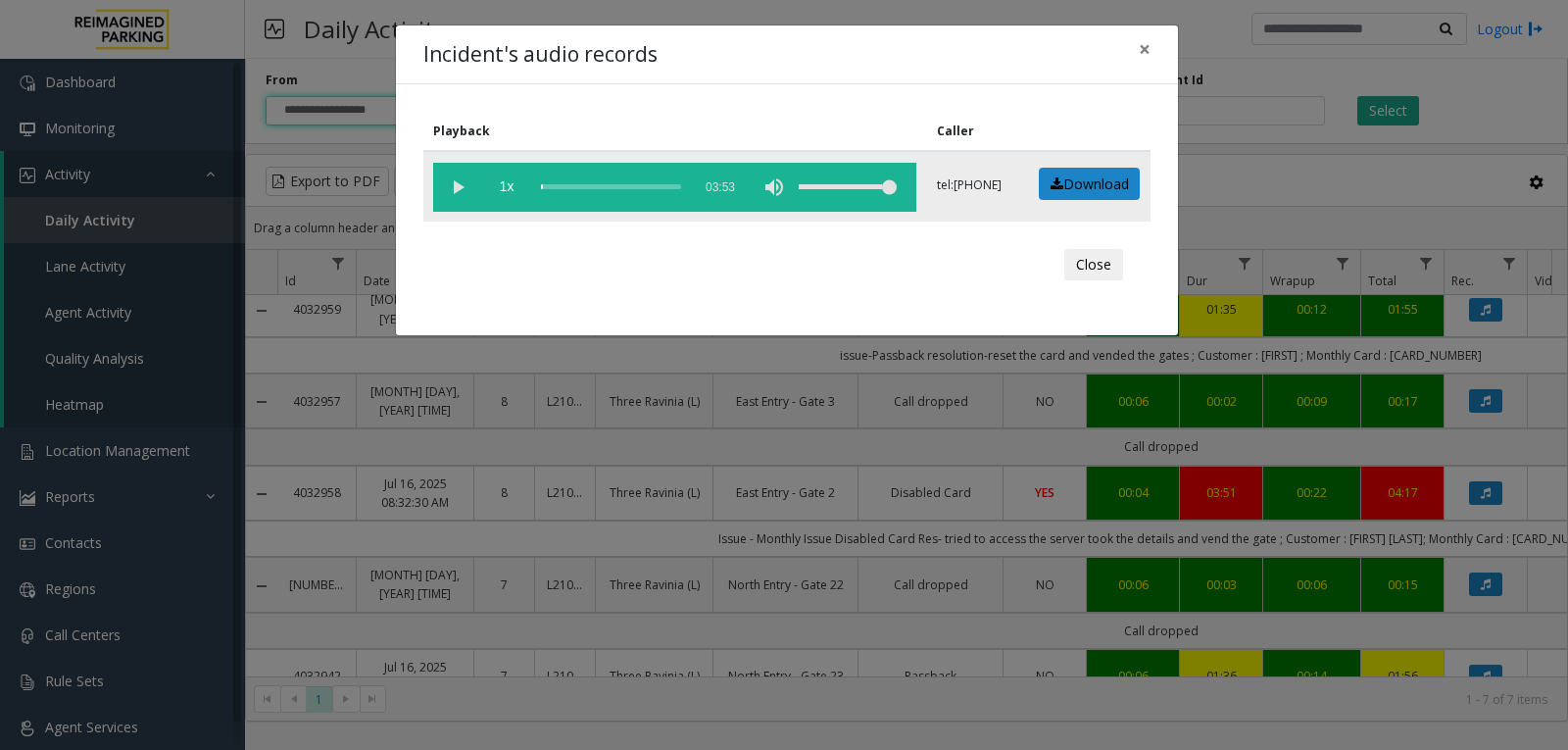 click 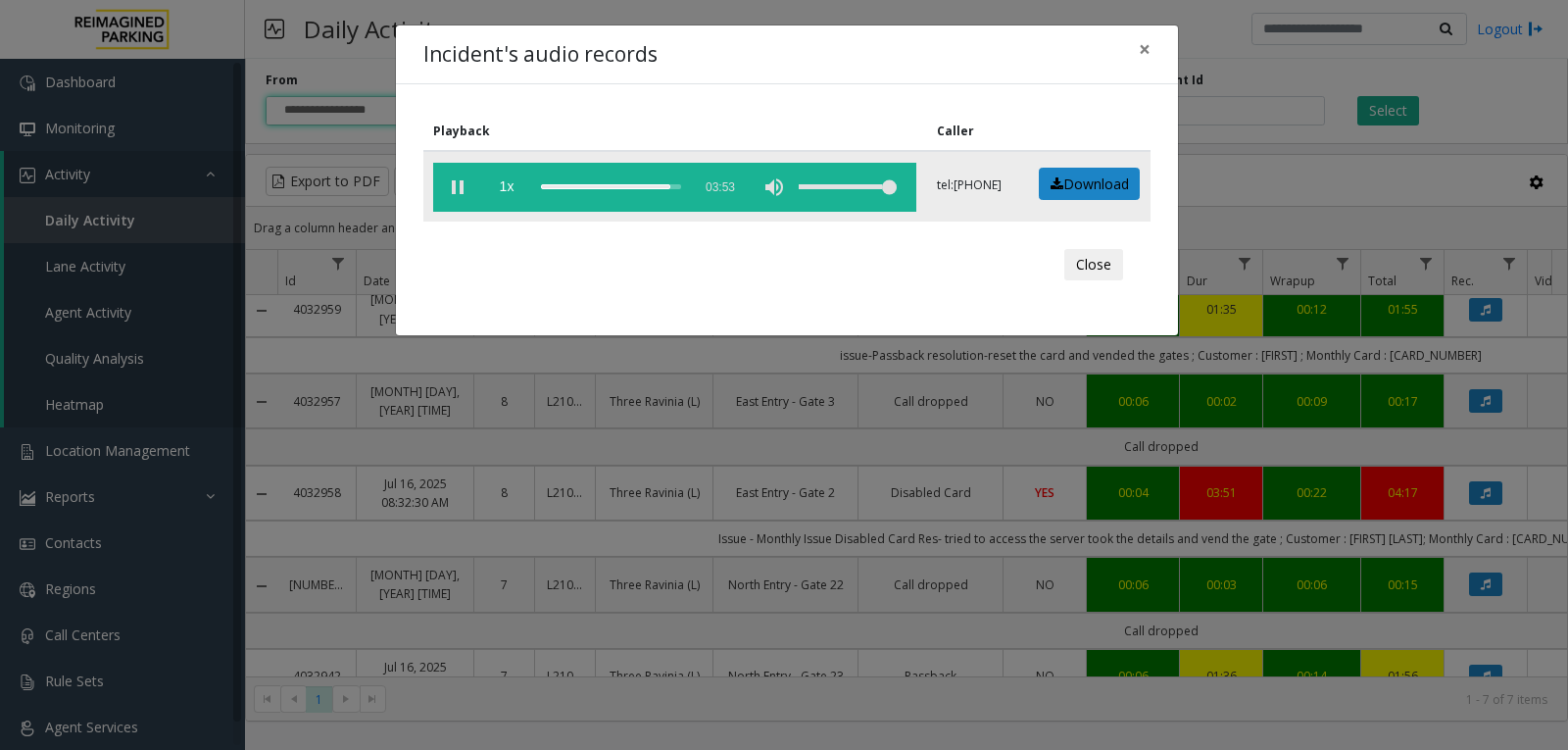 click 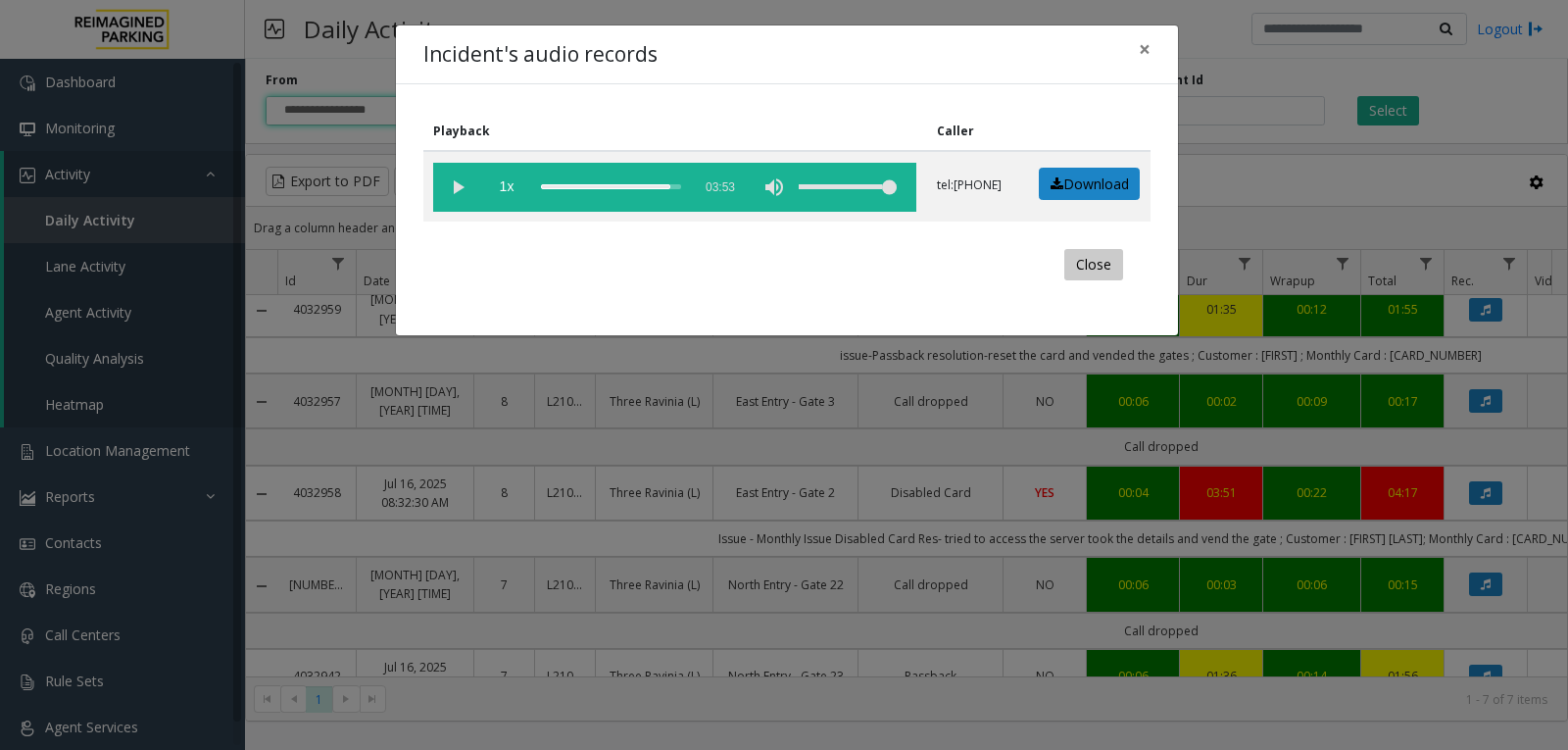 click on "Close" 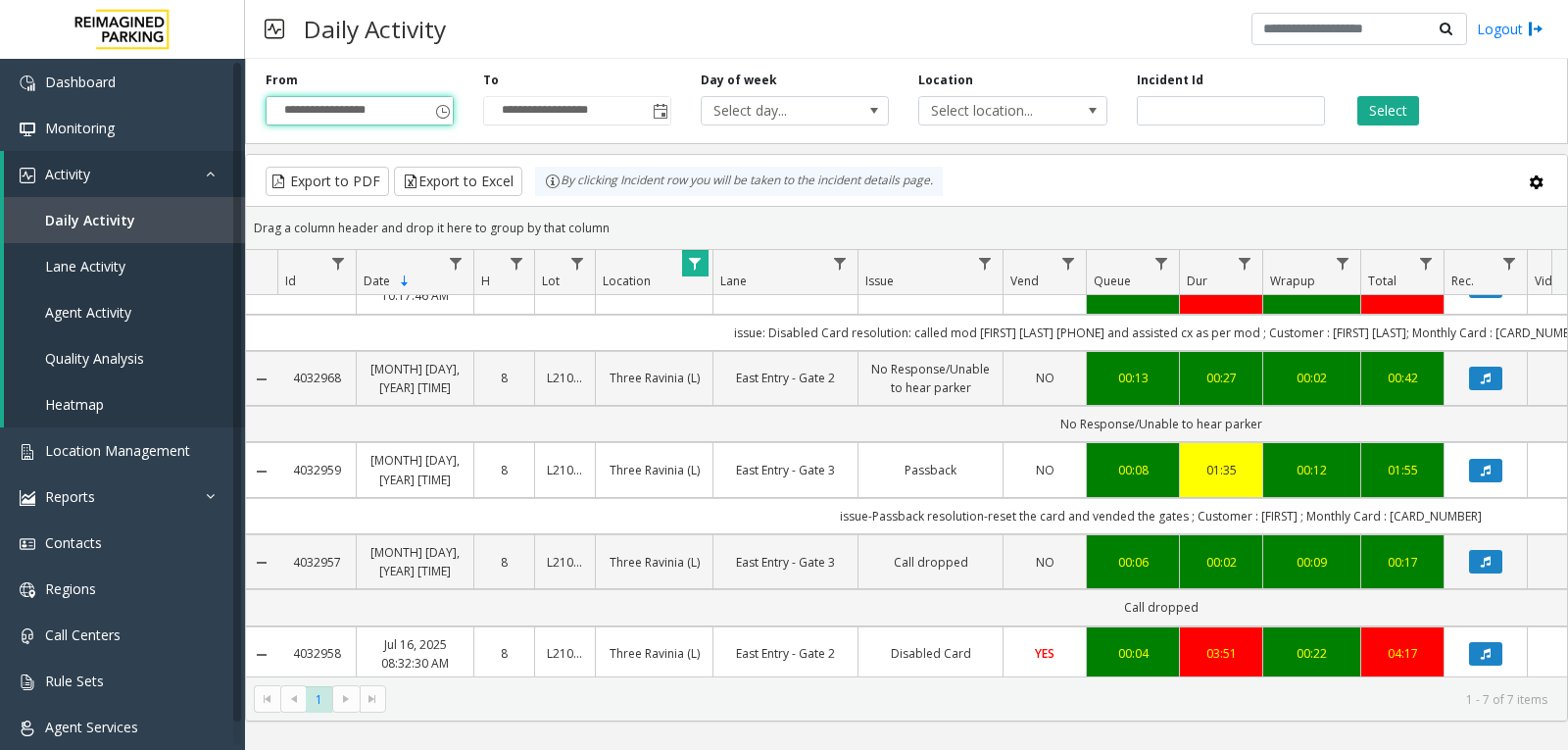 scroll, scrollTop: 0, scrollLeft: 0, axis: both 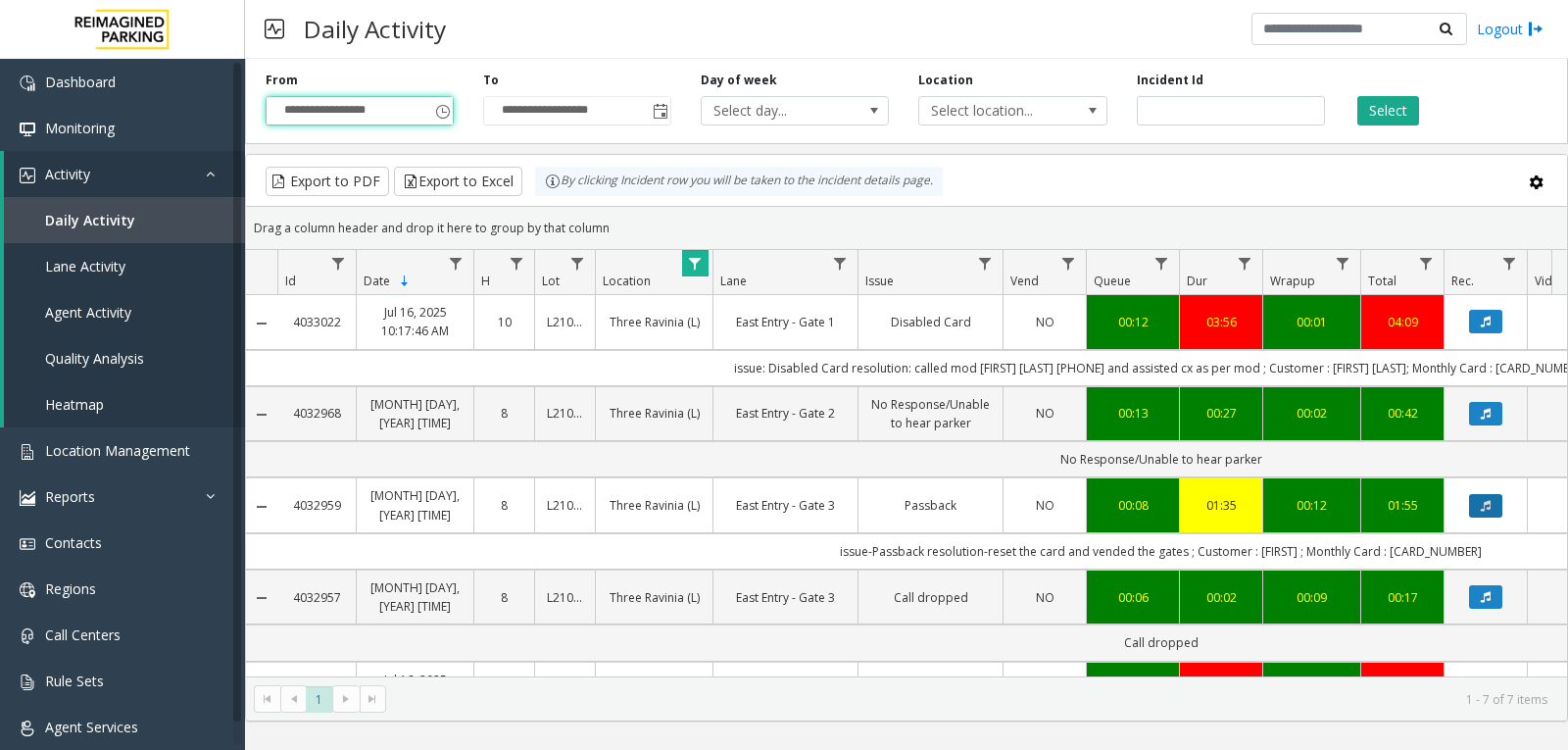 click 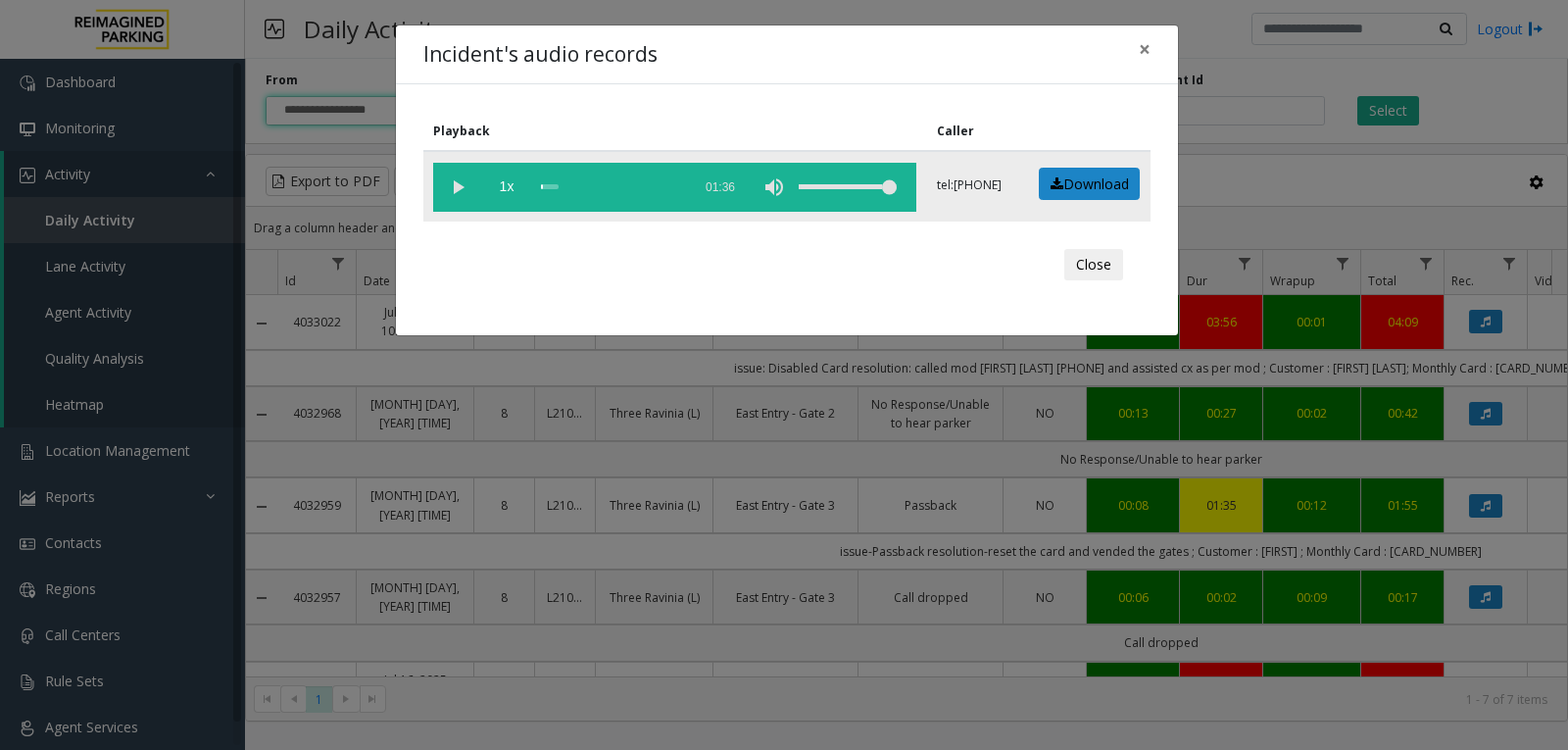 click 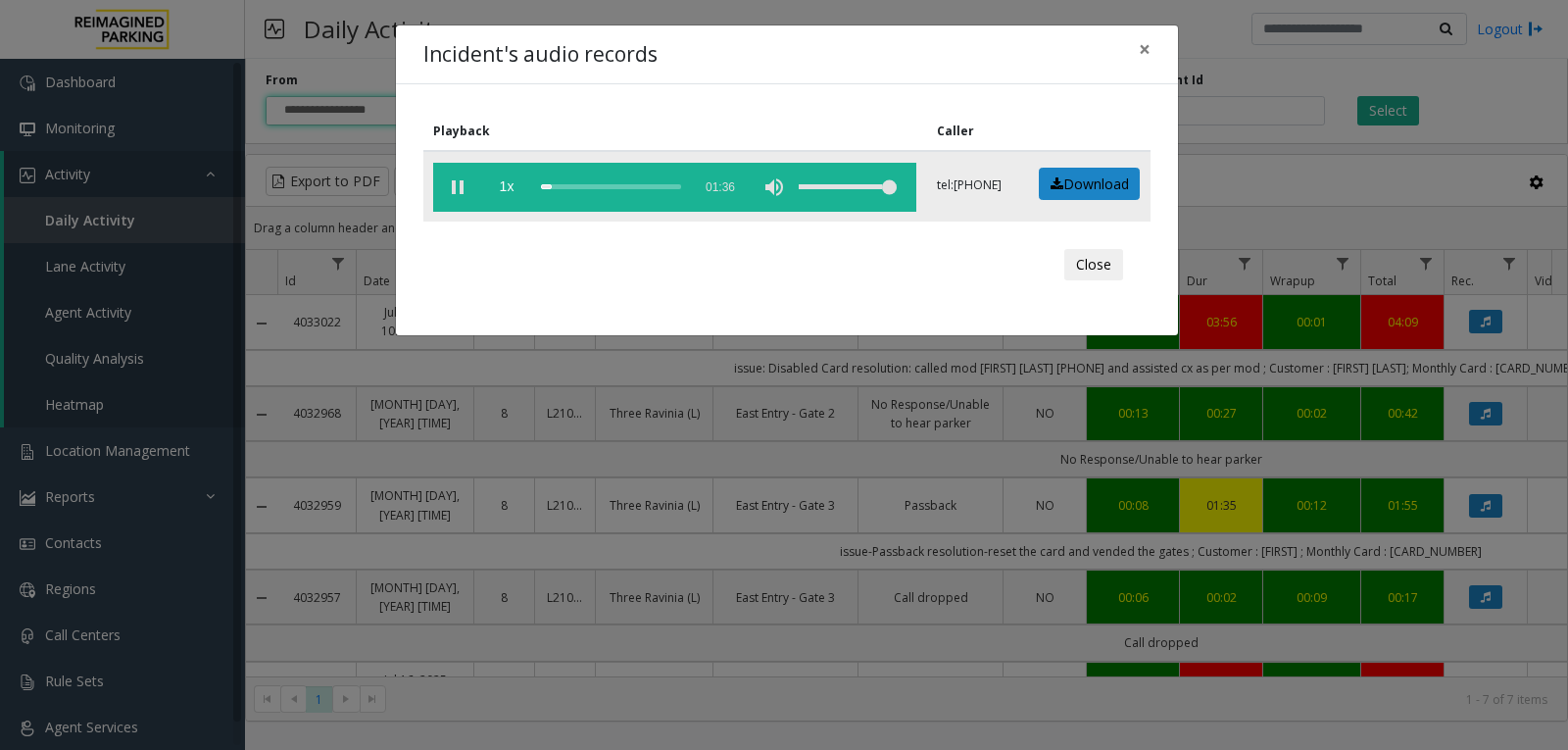click 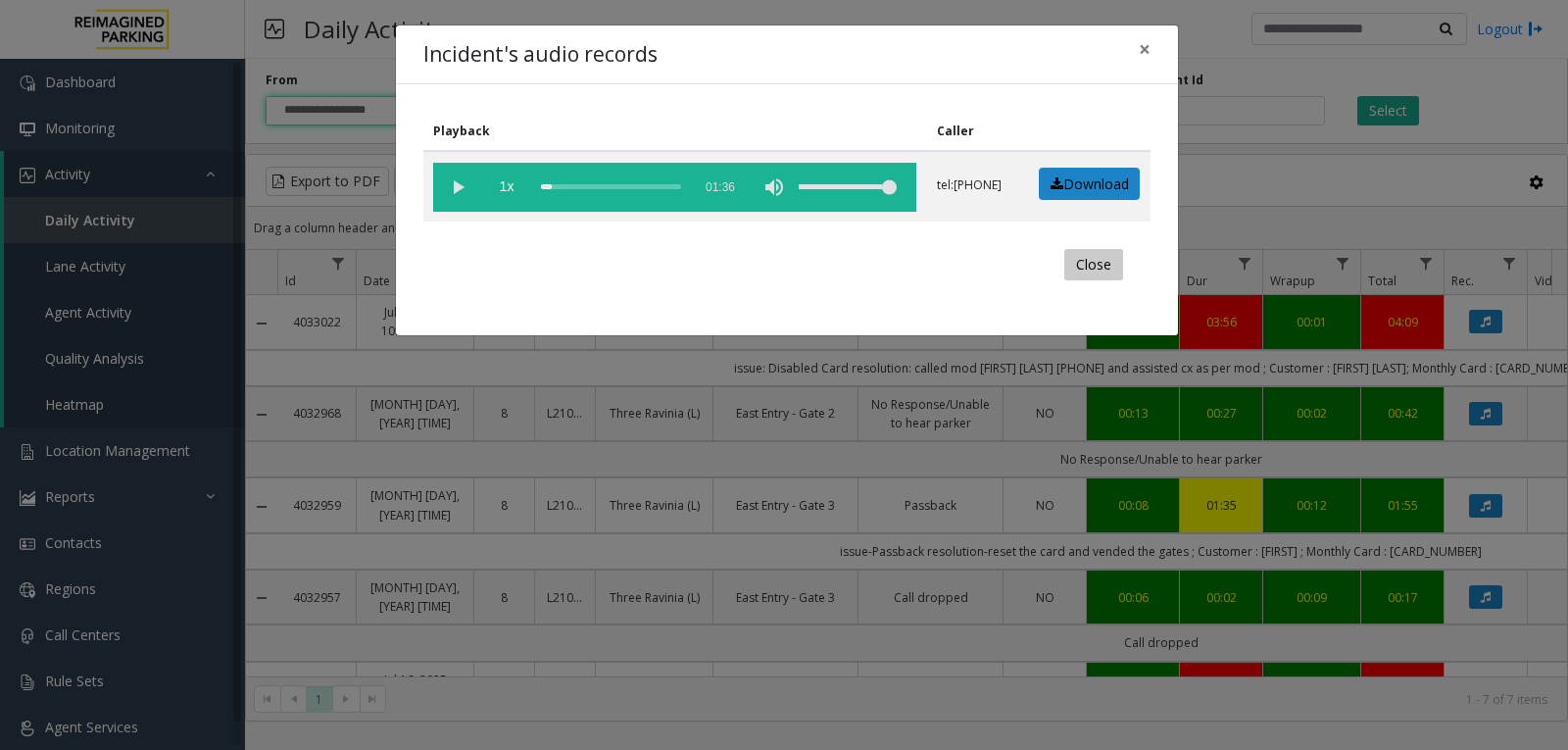click on "Close" 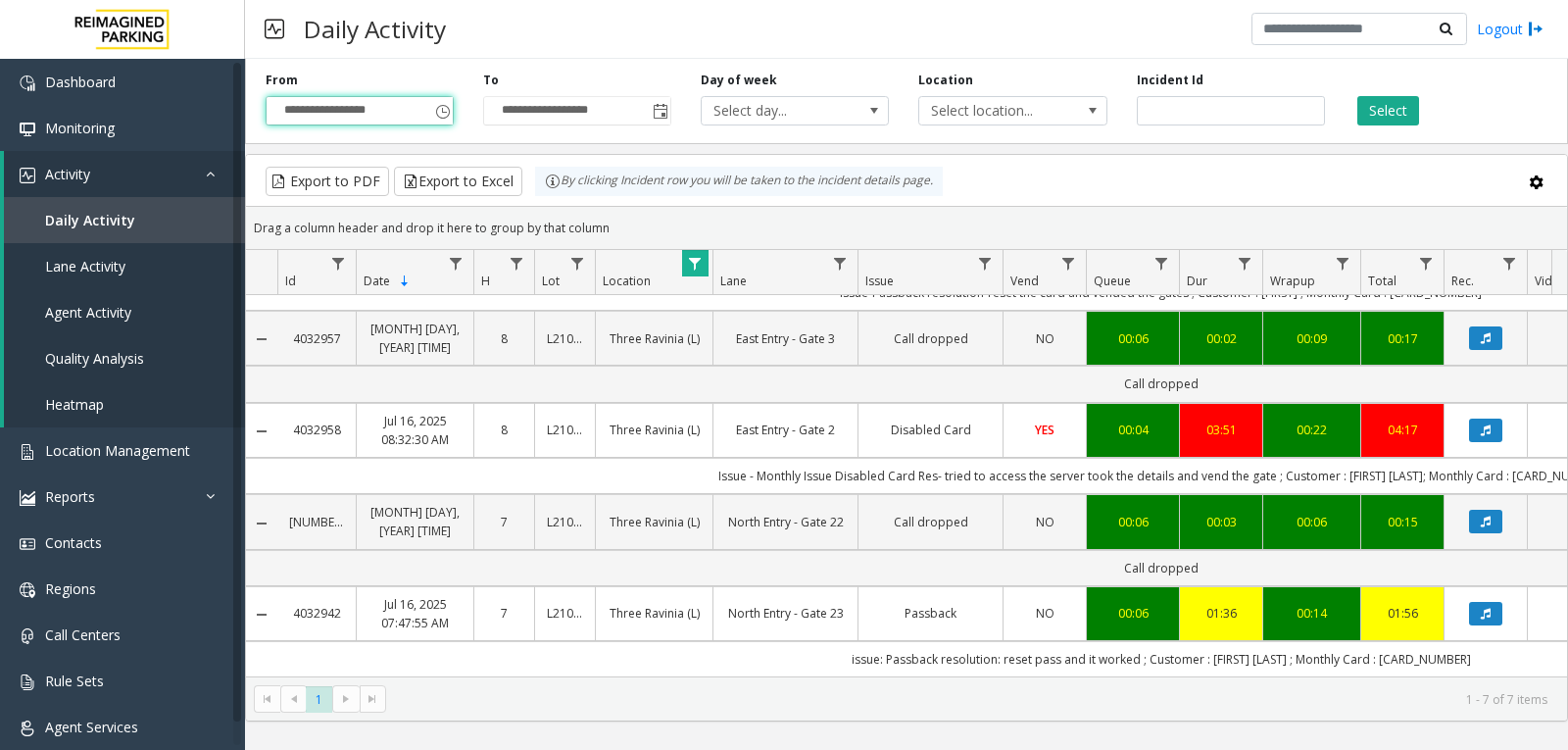 scroll, scrollTop: 0, scrollLeft: 0, axis: both 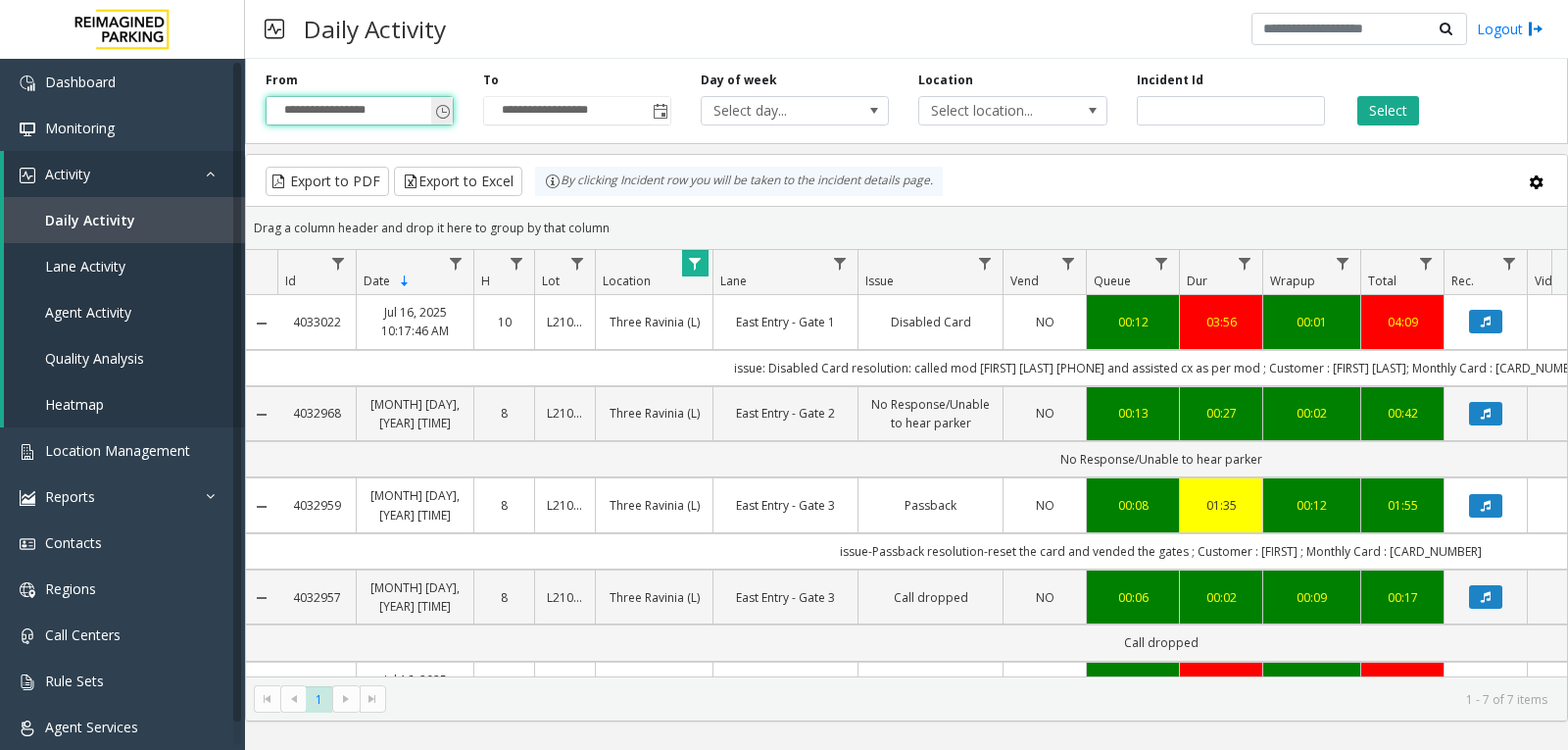 click 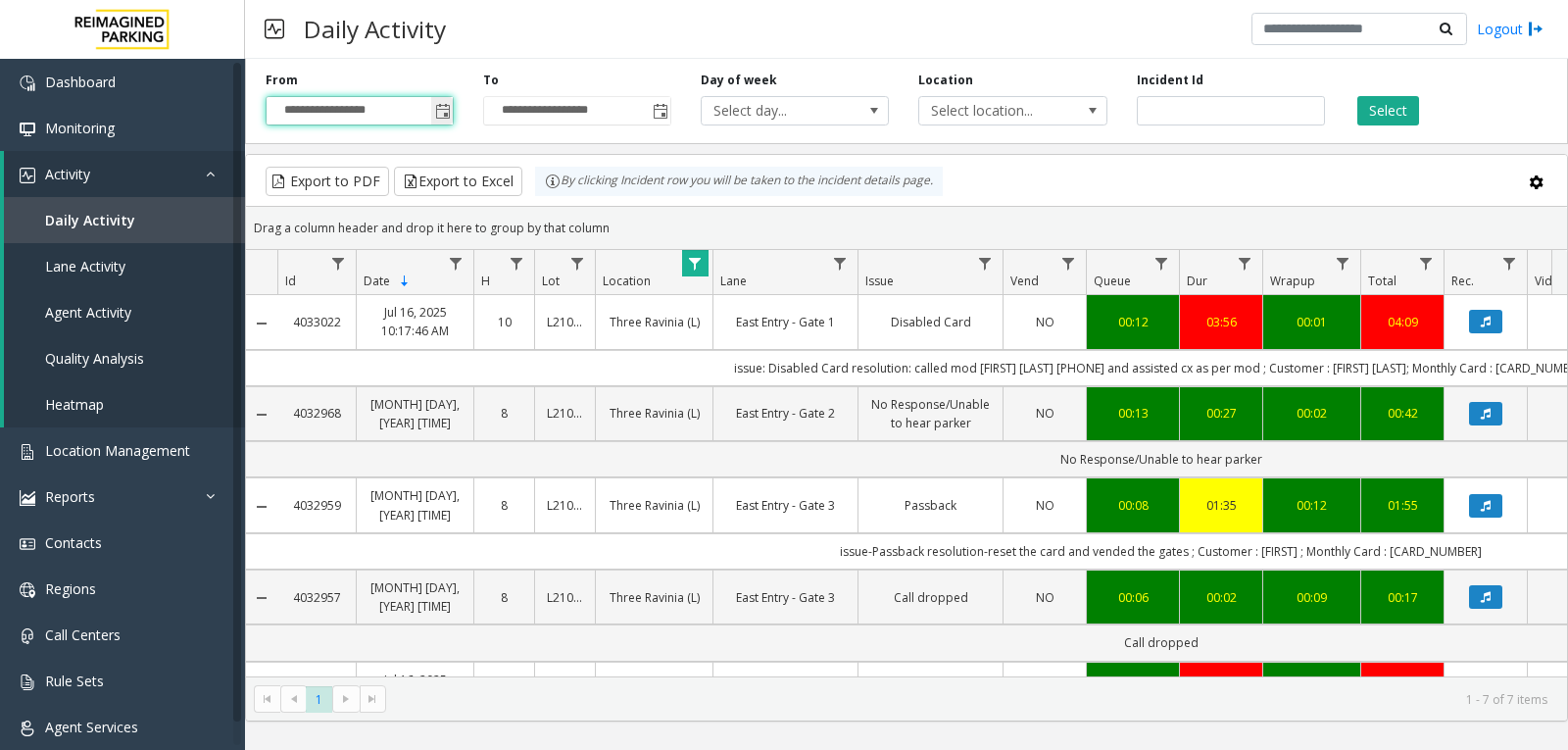 click 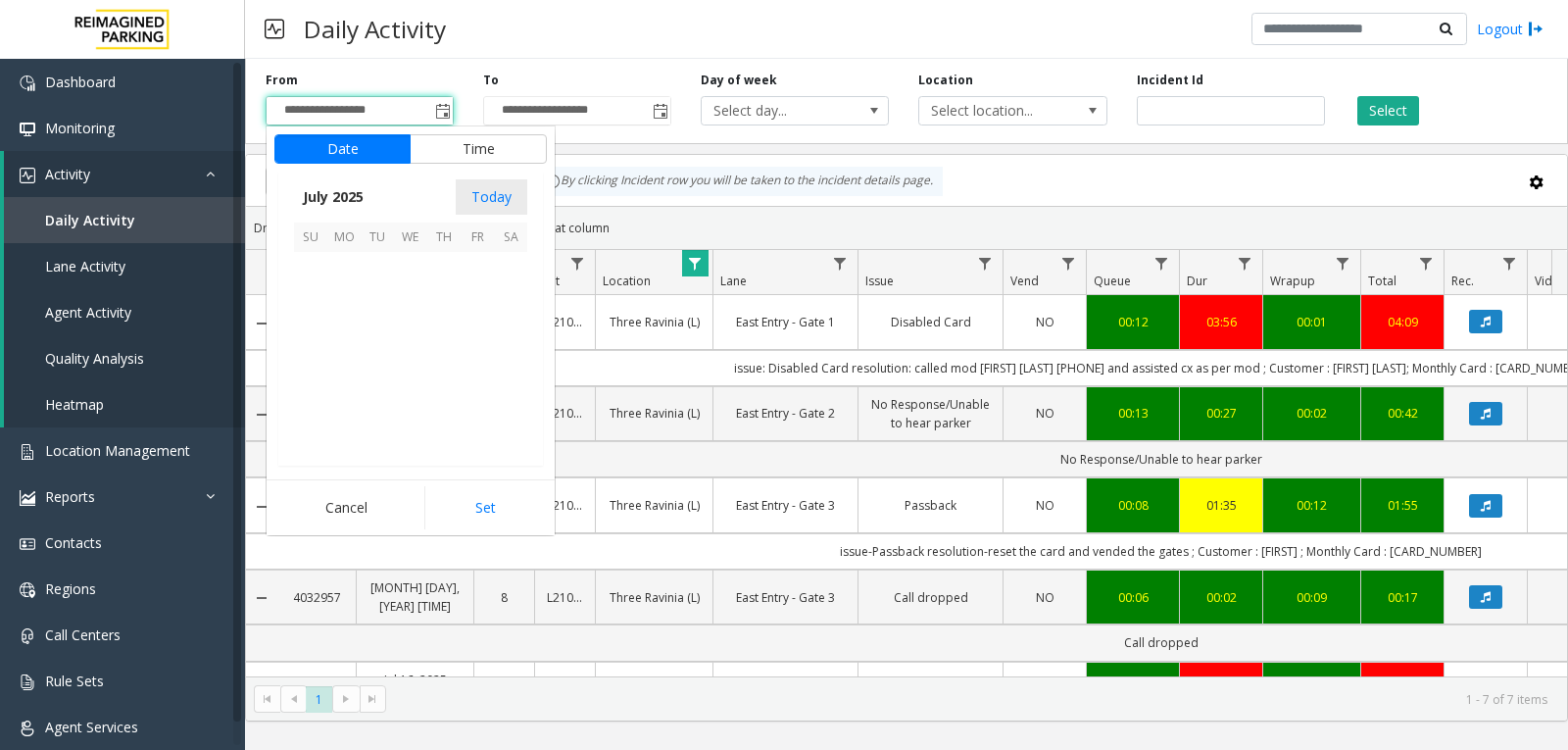 scroll, scrollTop: 351400, scrollLeft: 0, axis: vertical 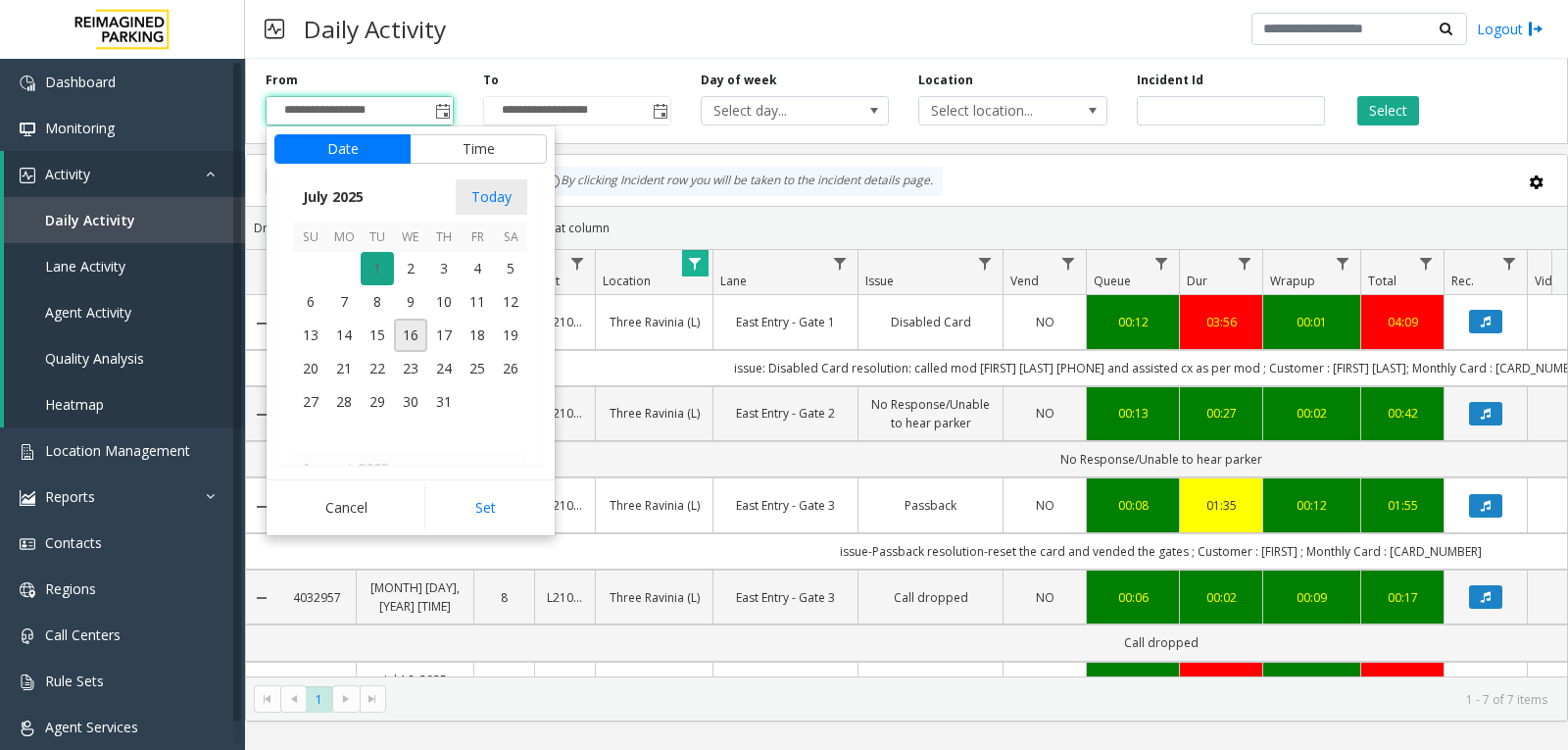 click on "1" at bounding box center [377, 269] 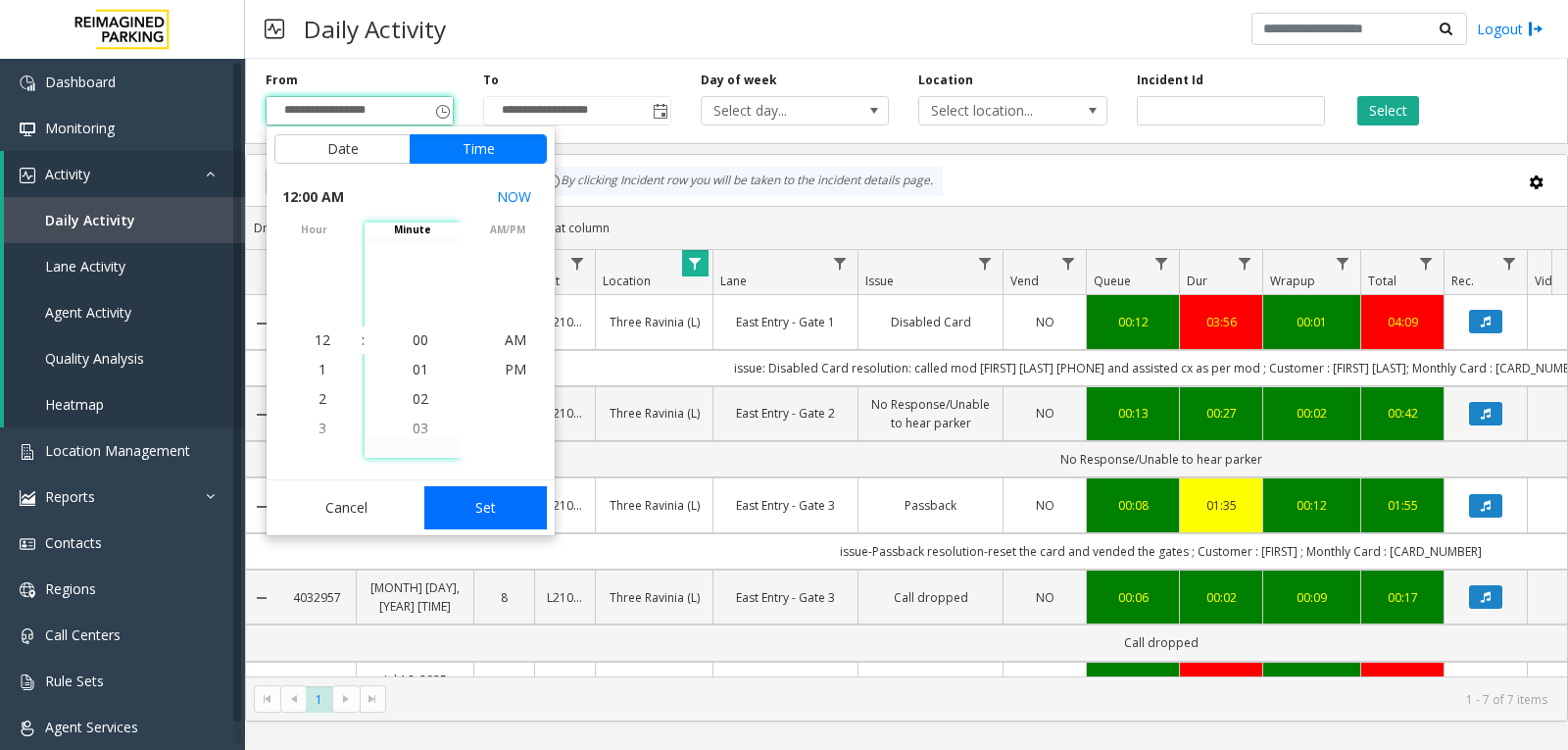 click on "Set" 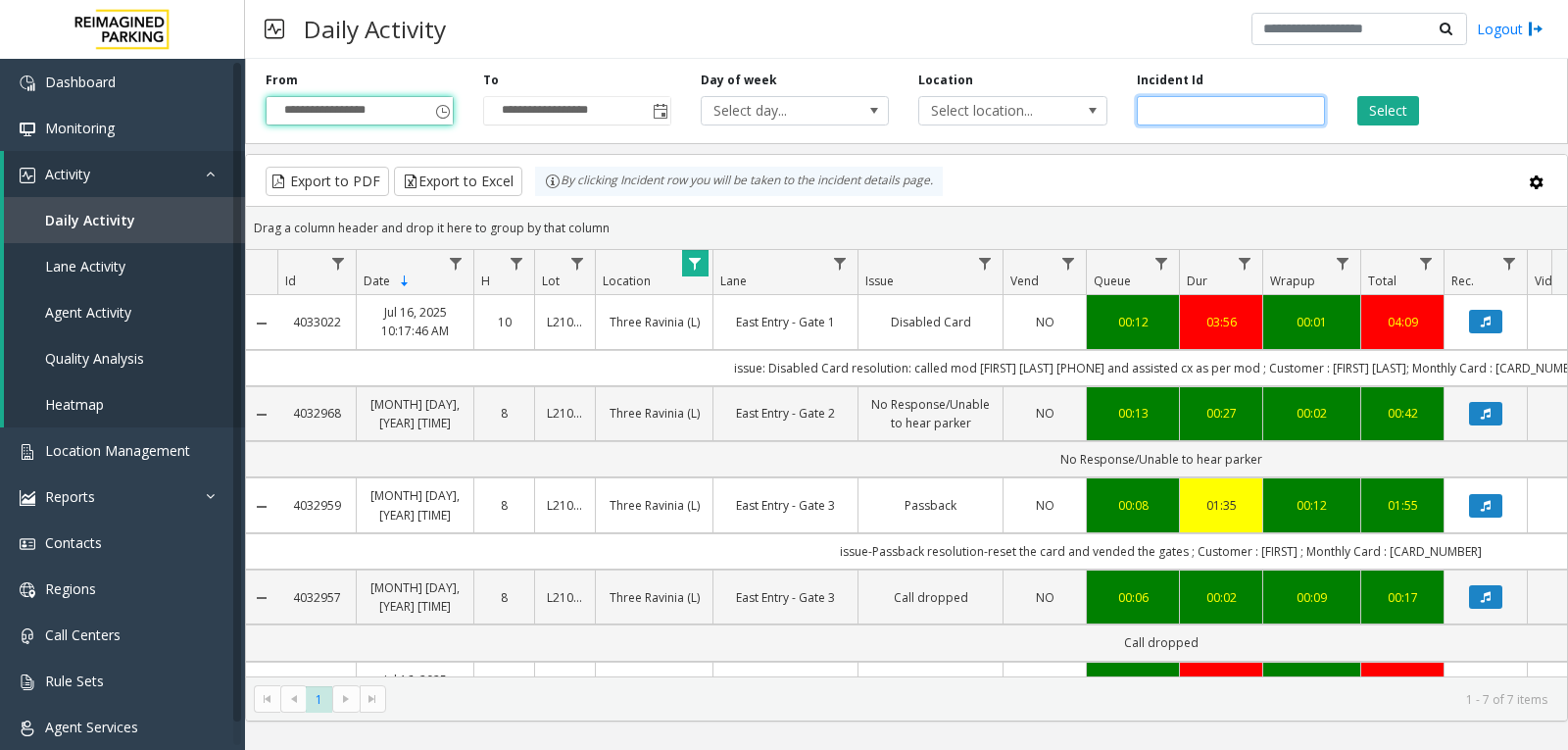 click 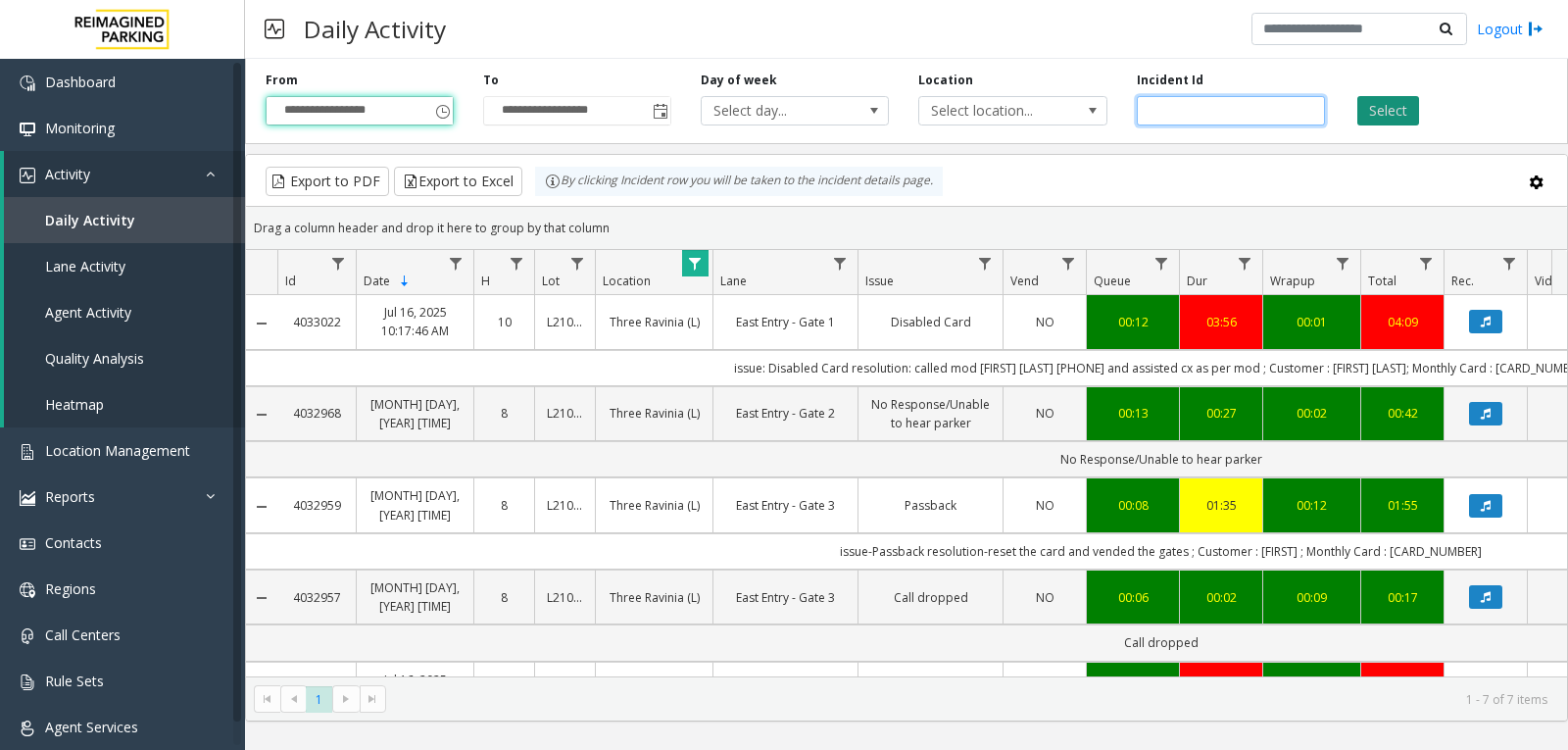 type on "*******" 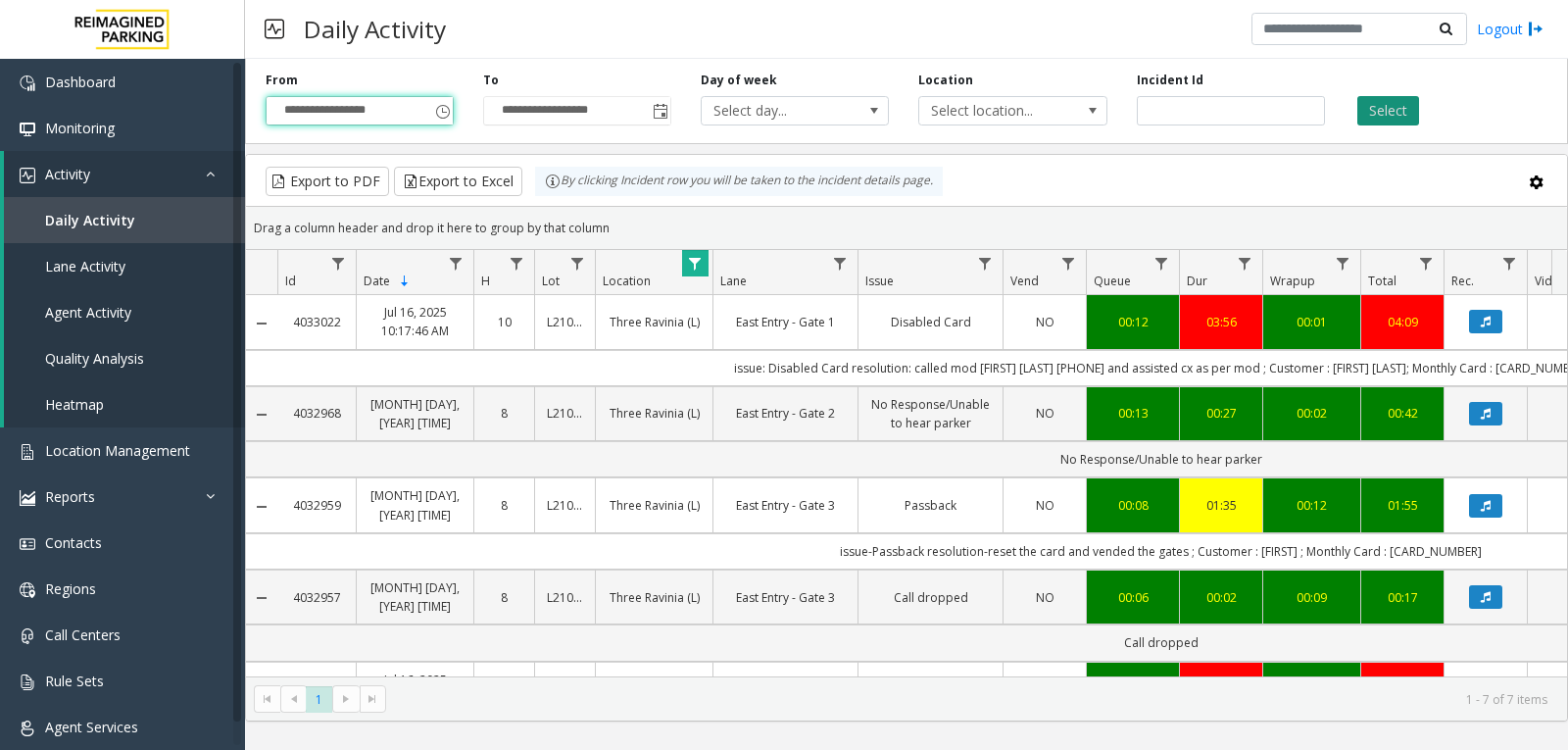 click on "Select" 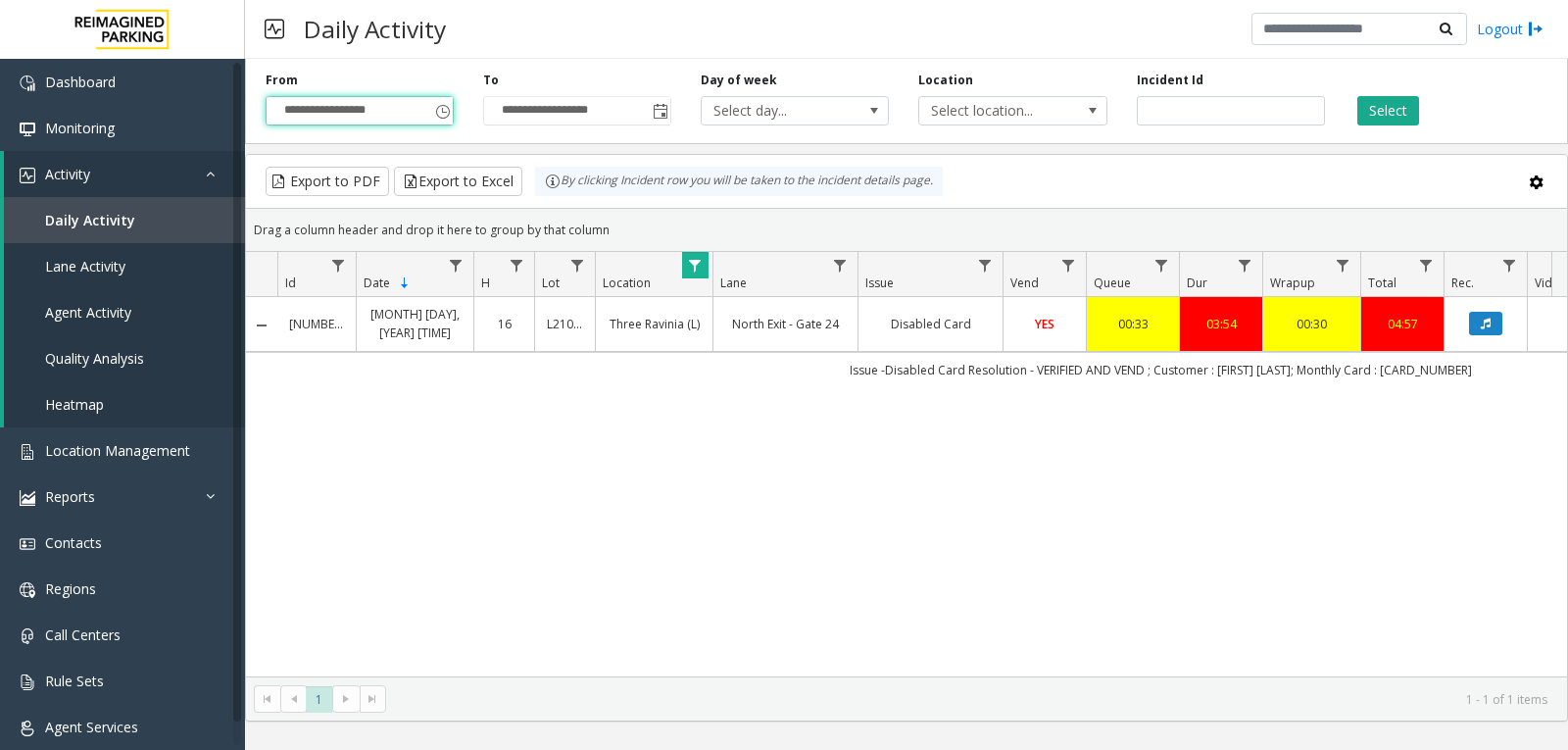 scroll, scrollTop: 0, scrollLeft: 98, axis: horizontal 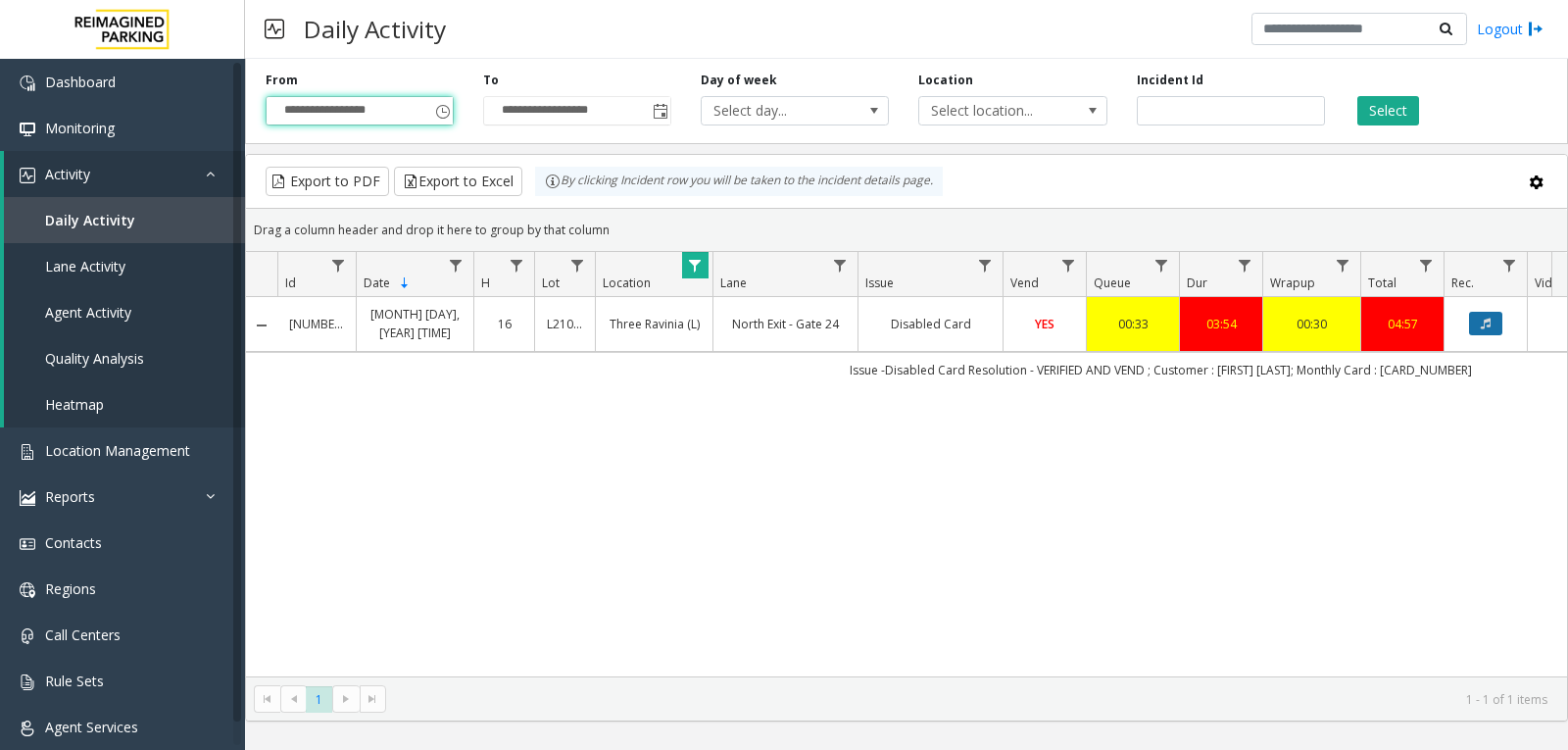click 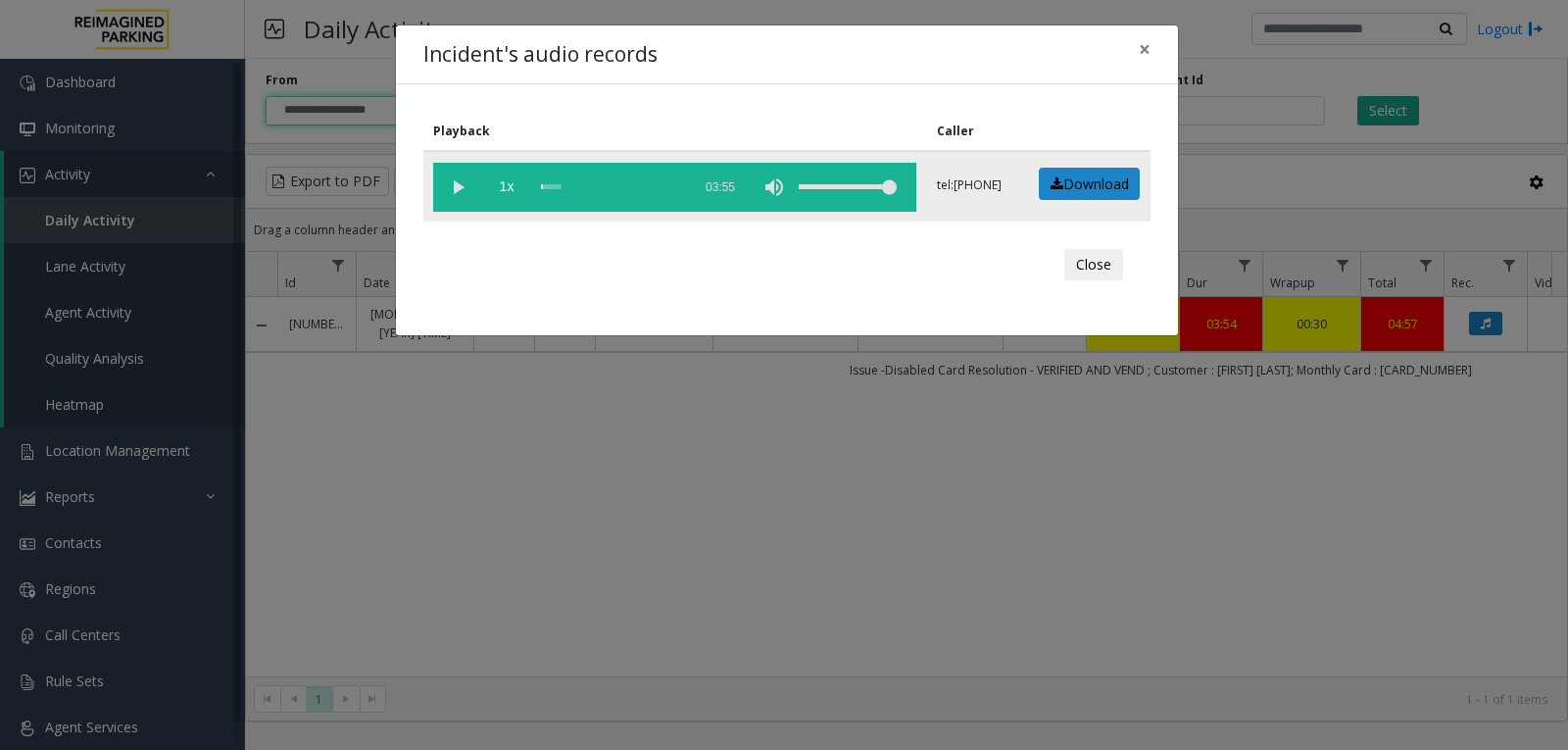 click 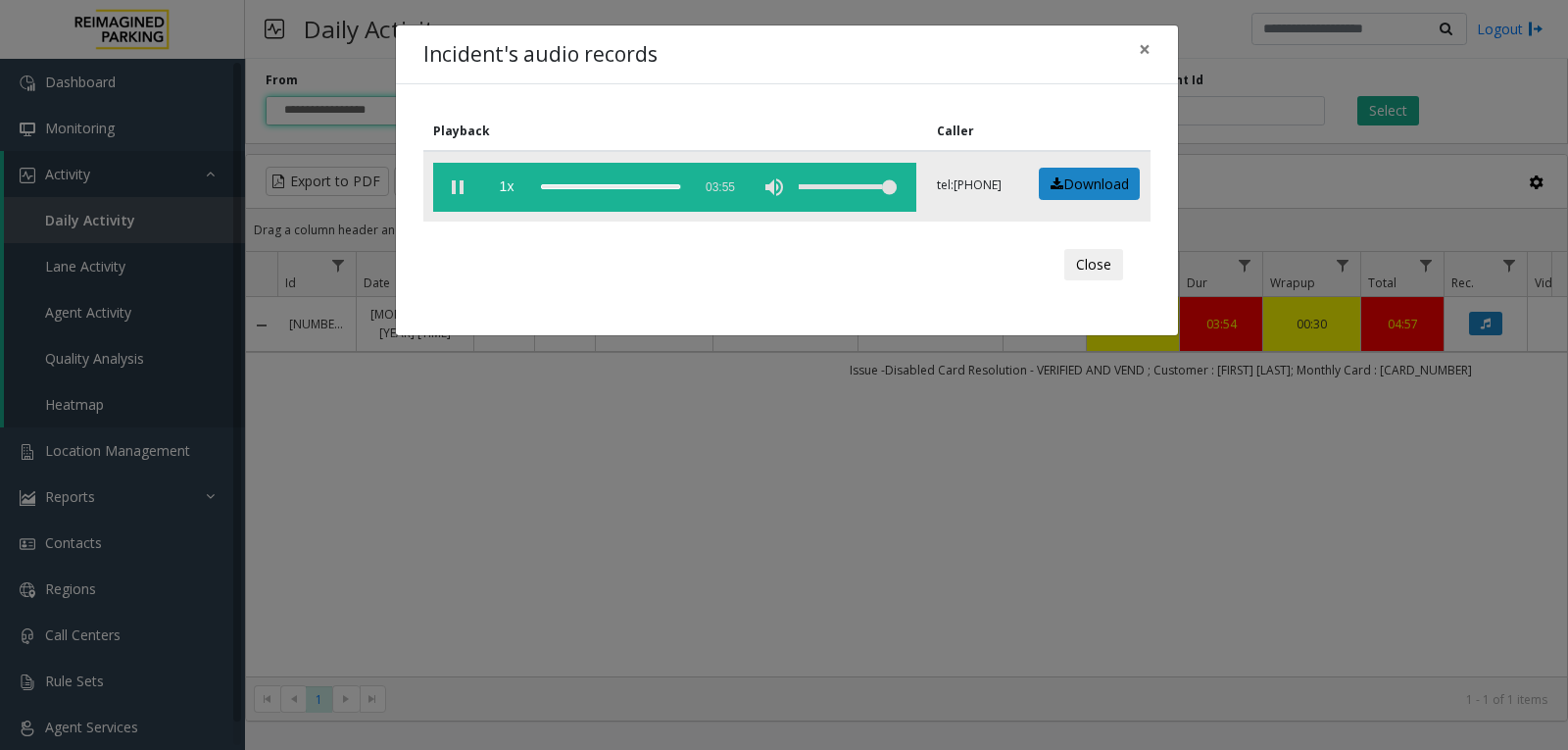 click 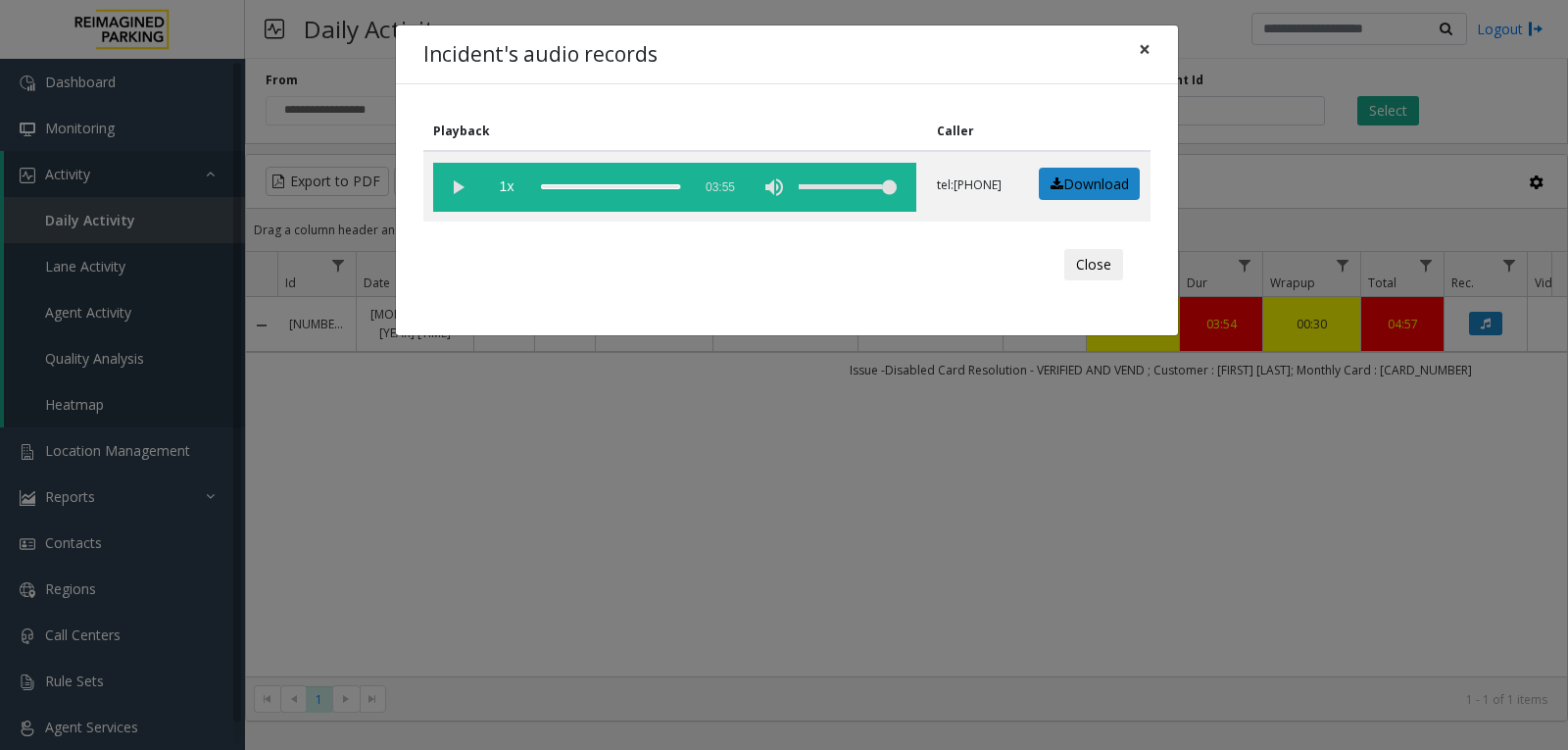 click on "×" 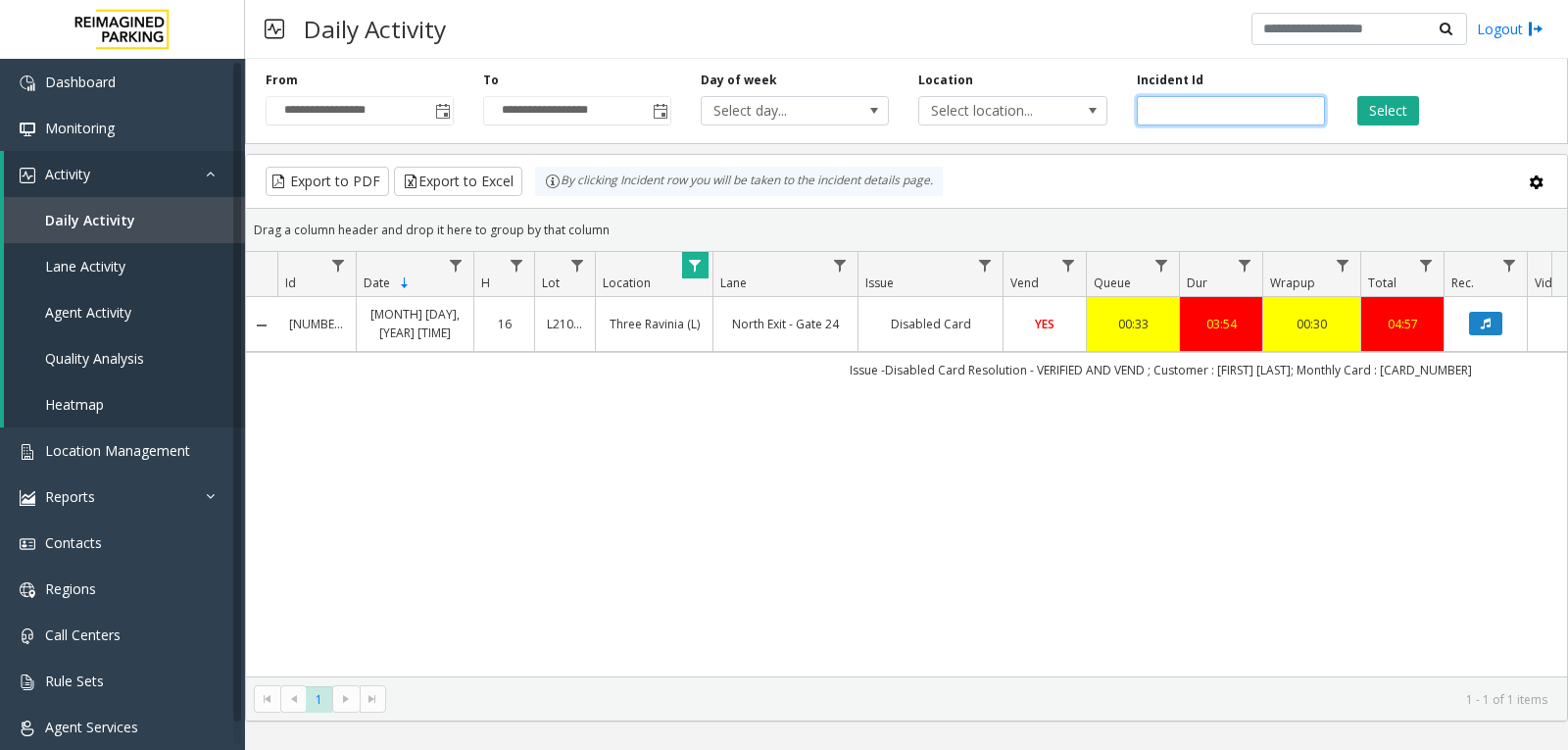 click on "*******" 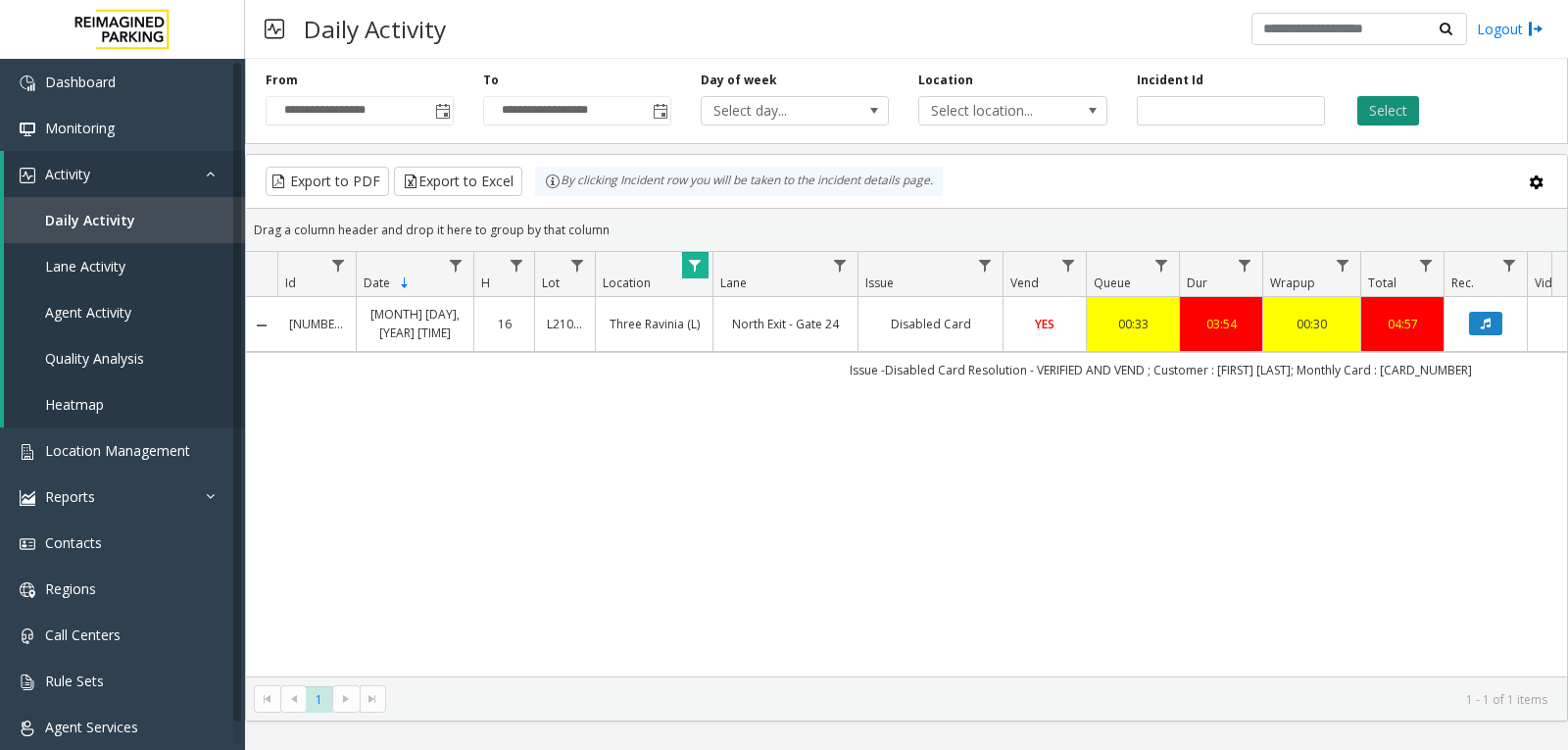 click on "Select" 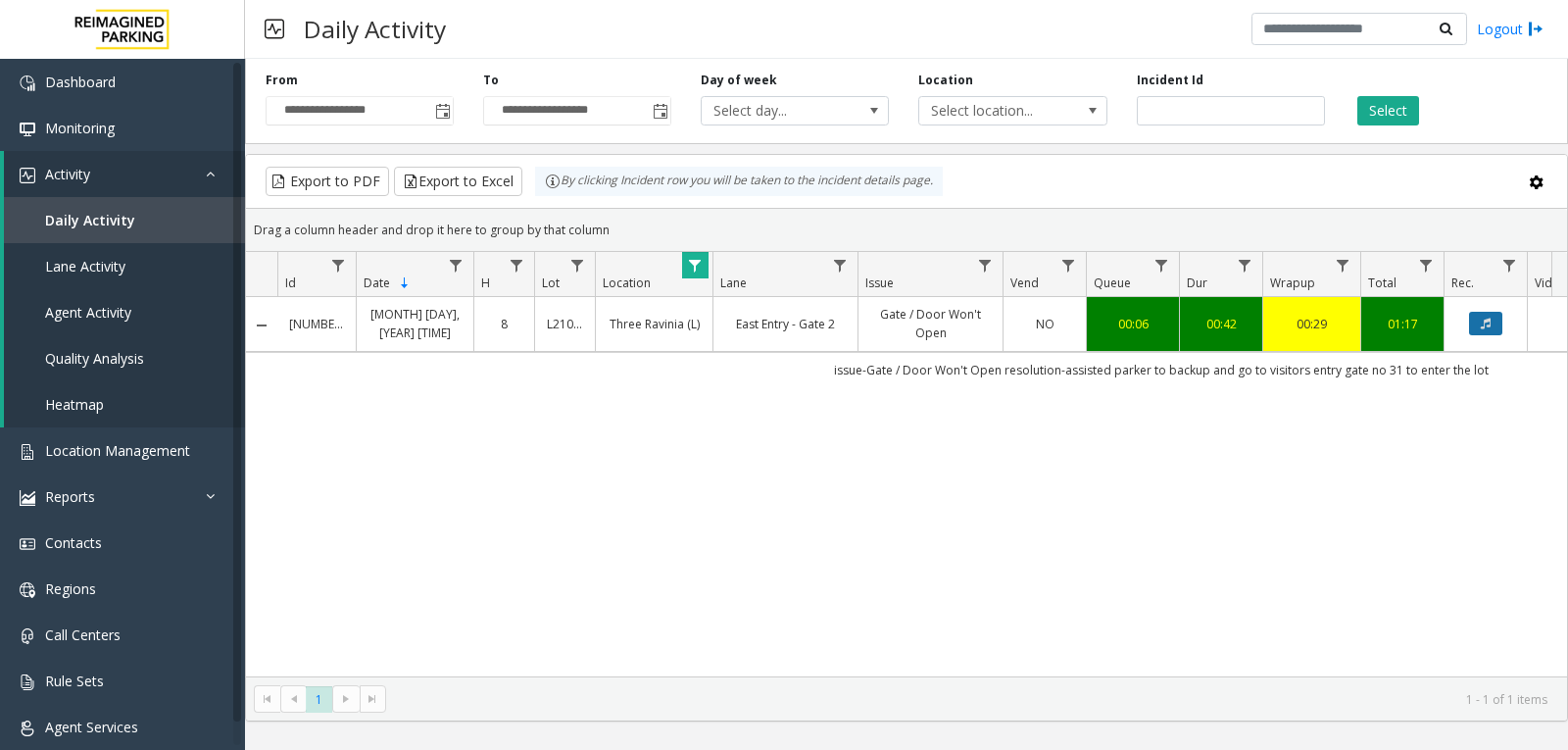 click 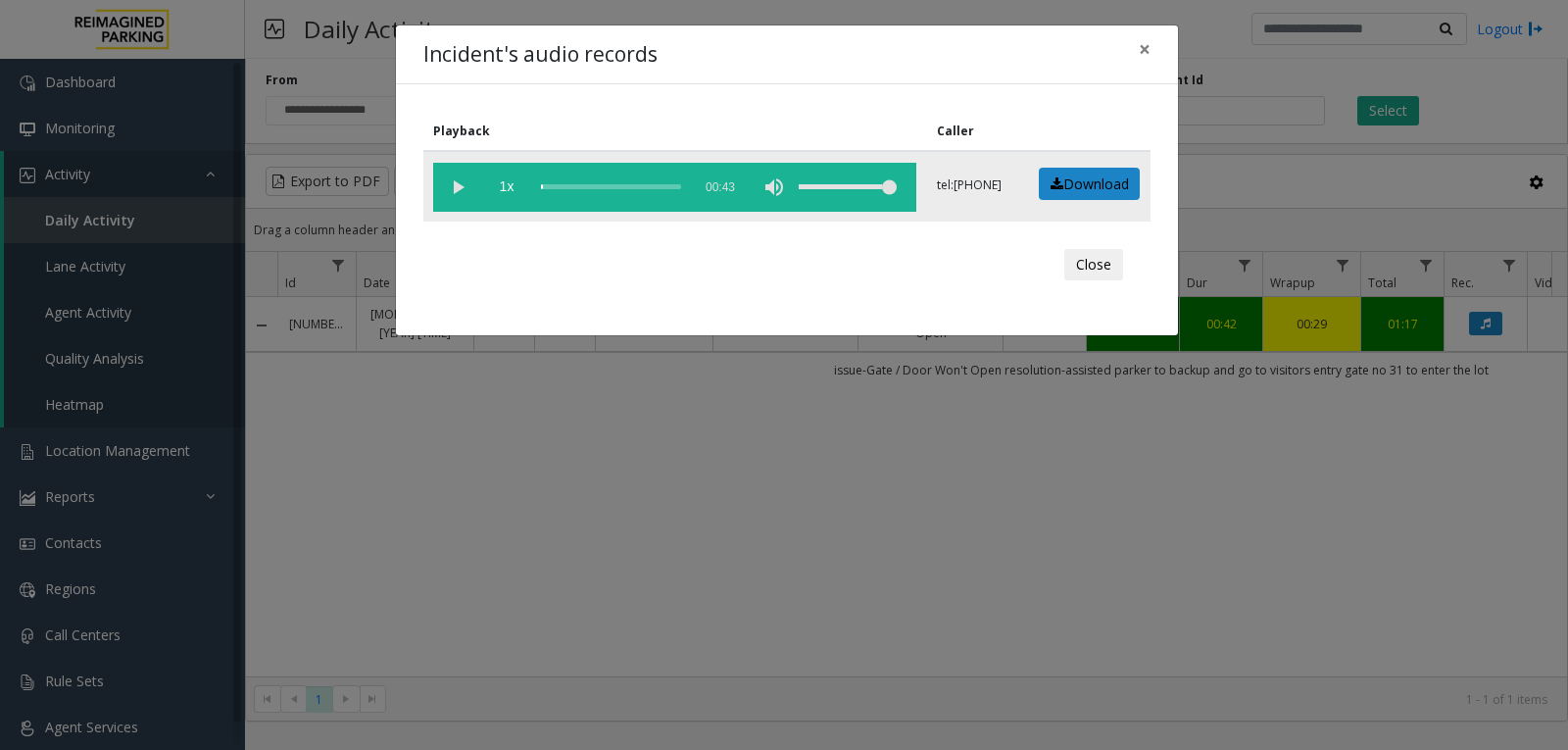 click 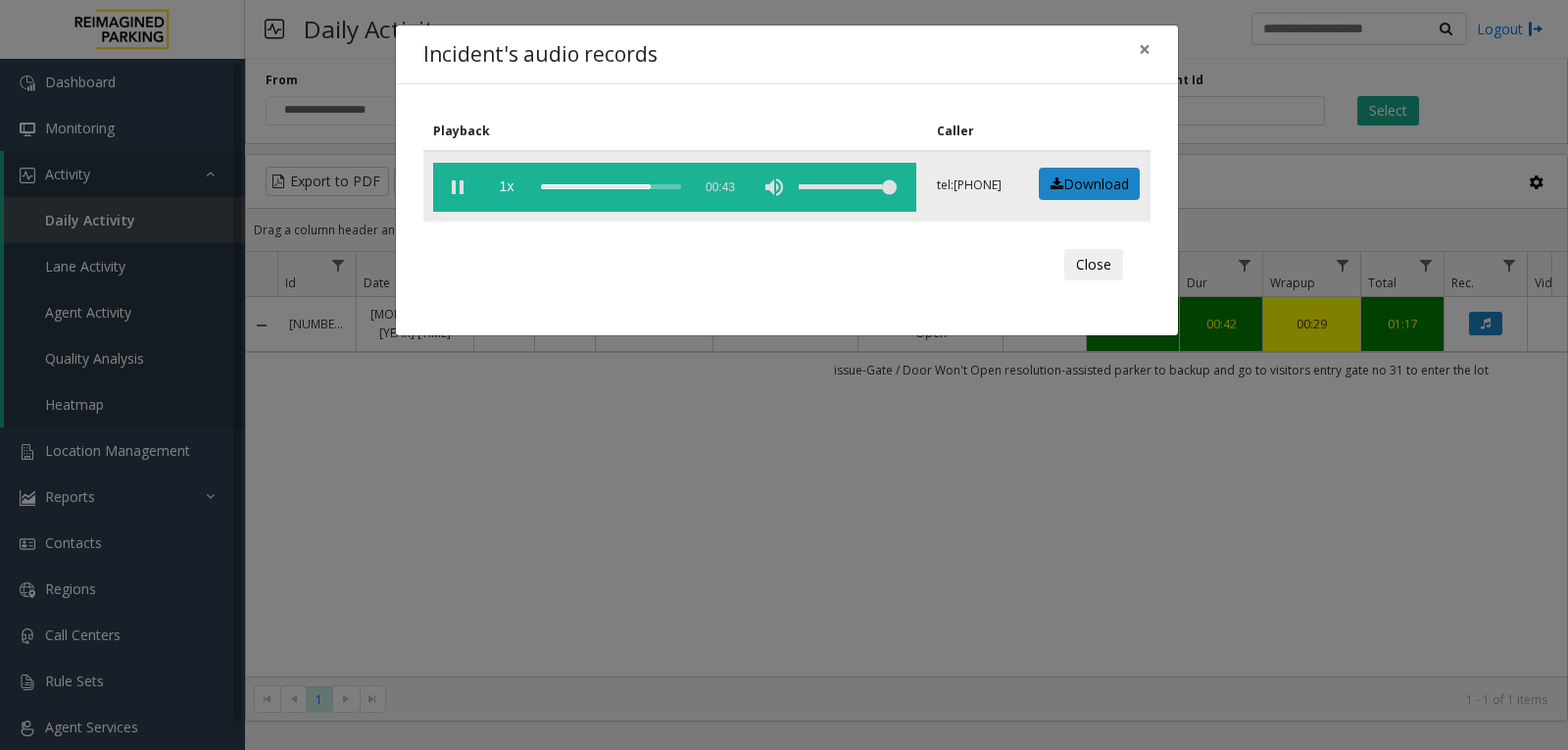 click 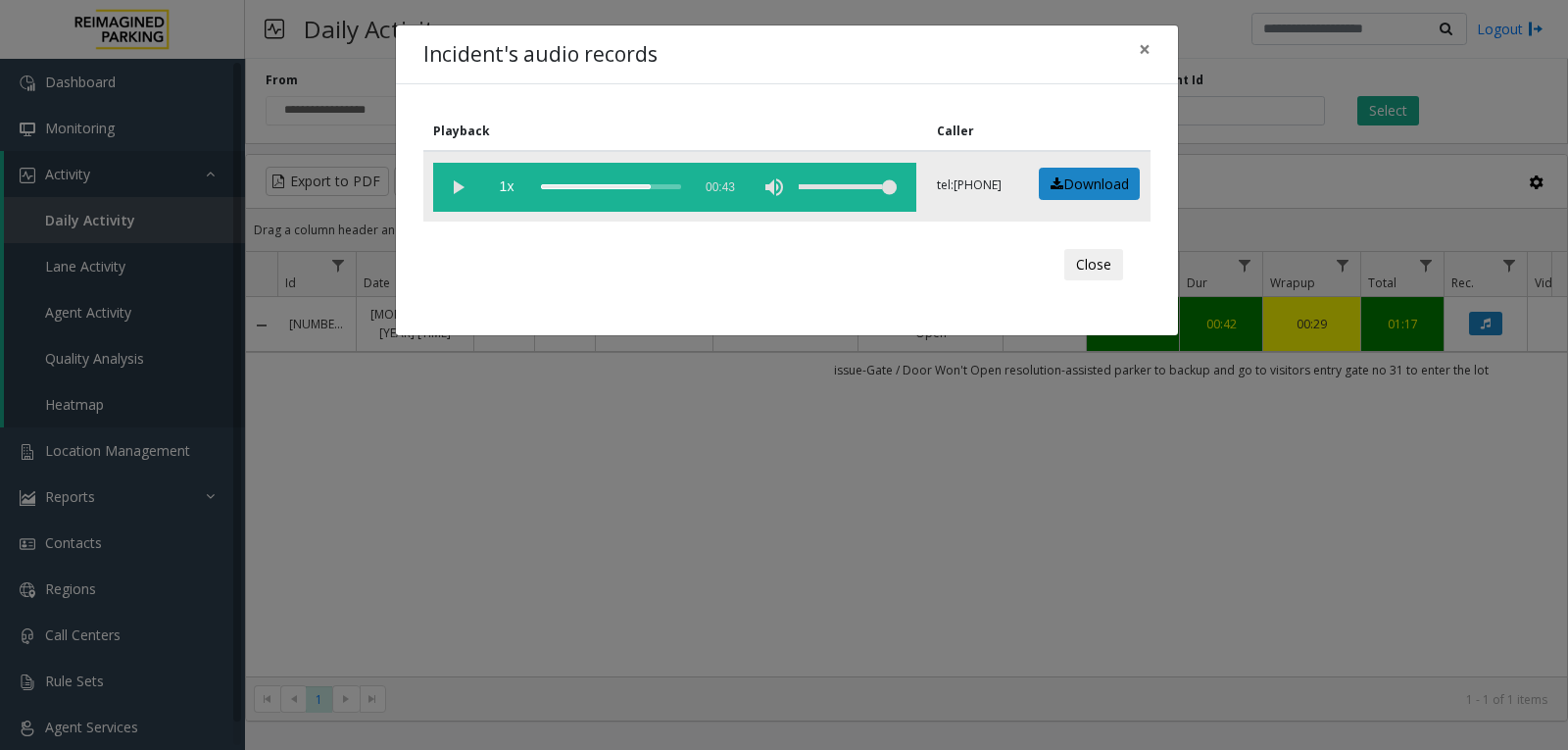 click 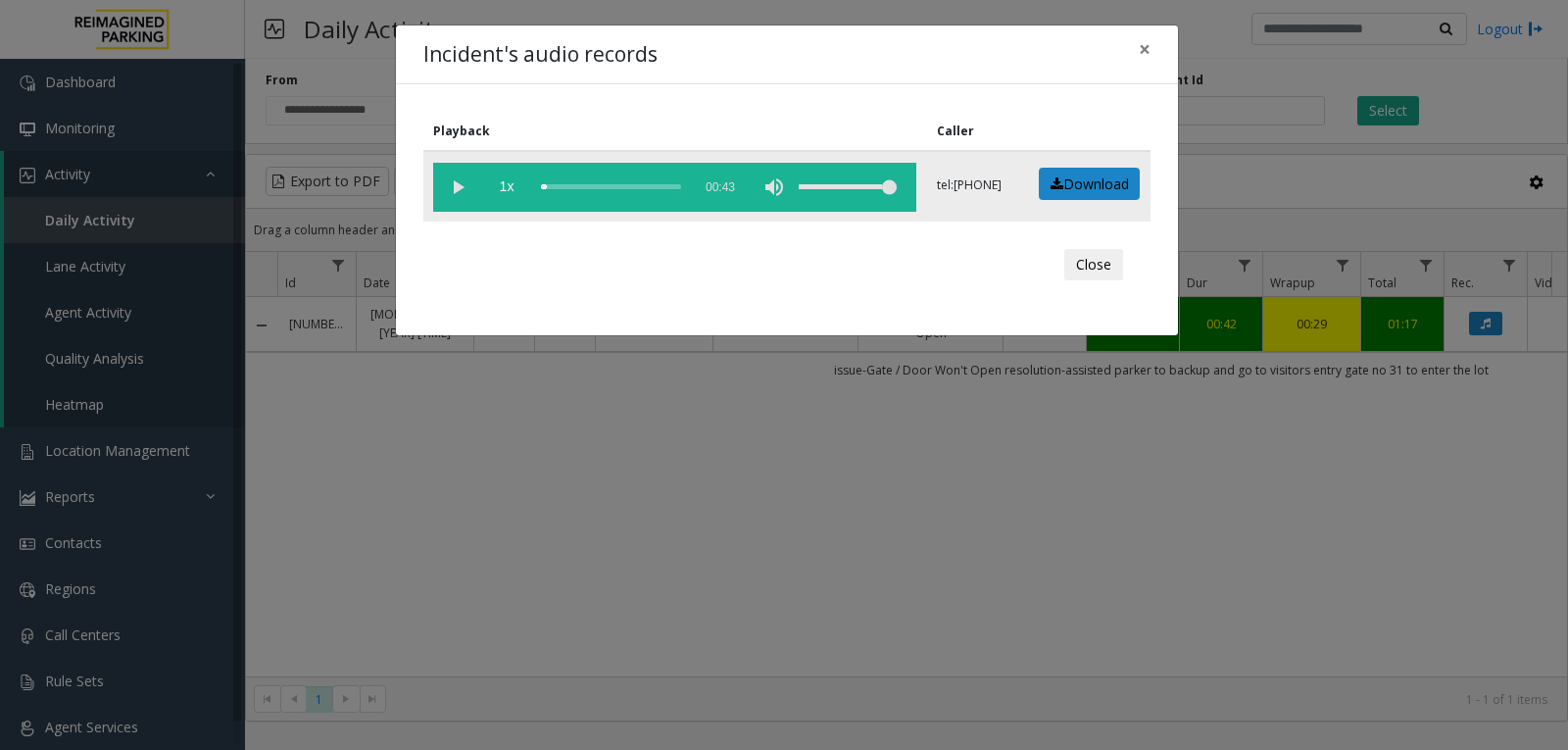drag, startPoint x: 645, startPoint y: 187, endPoint x: 546, endPoint y: 185, distance: 99.0202 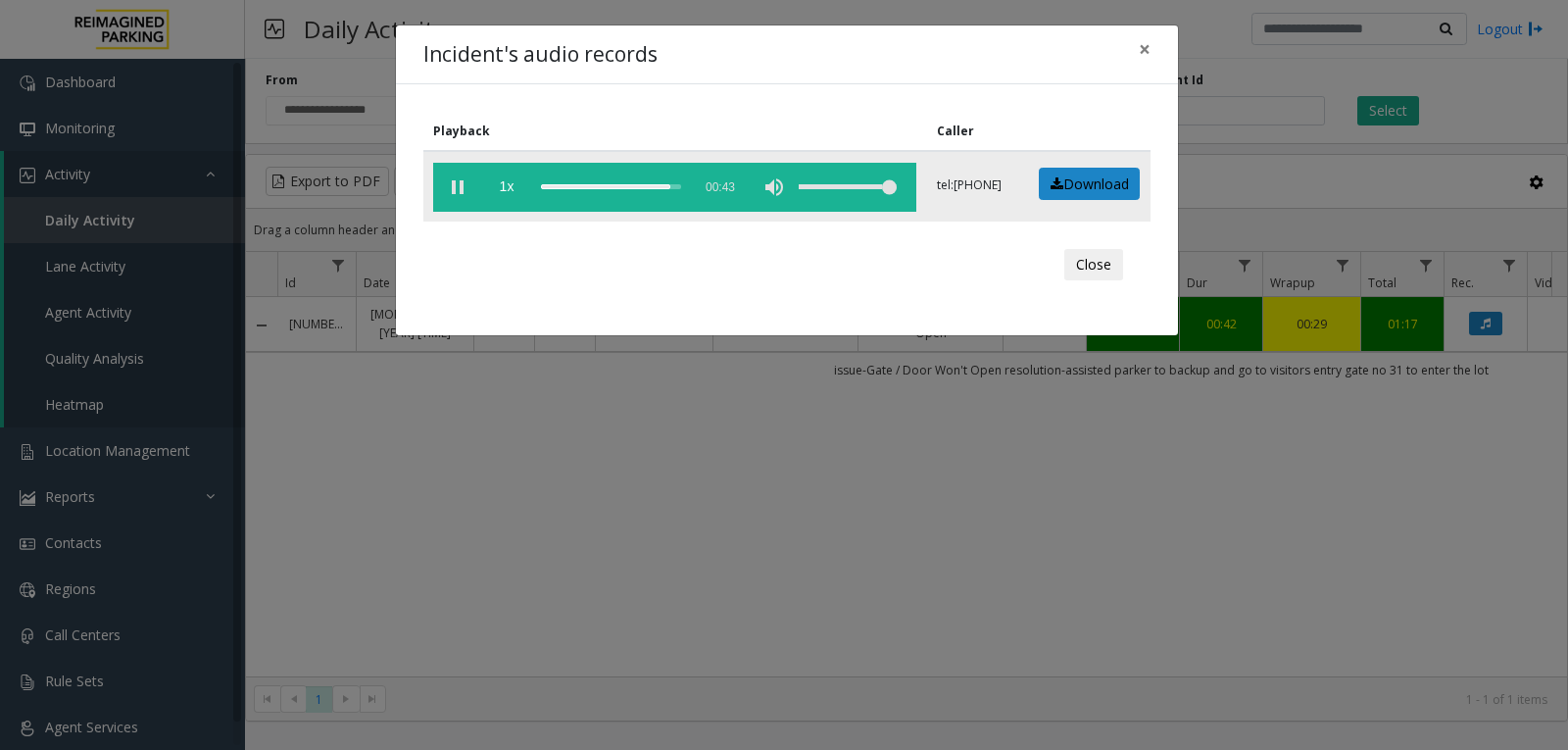 click 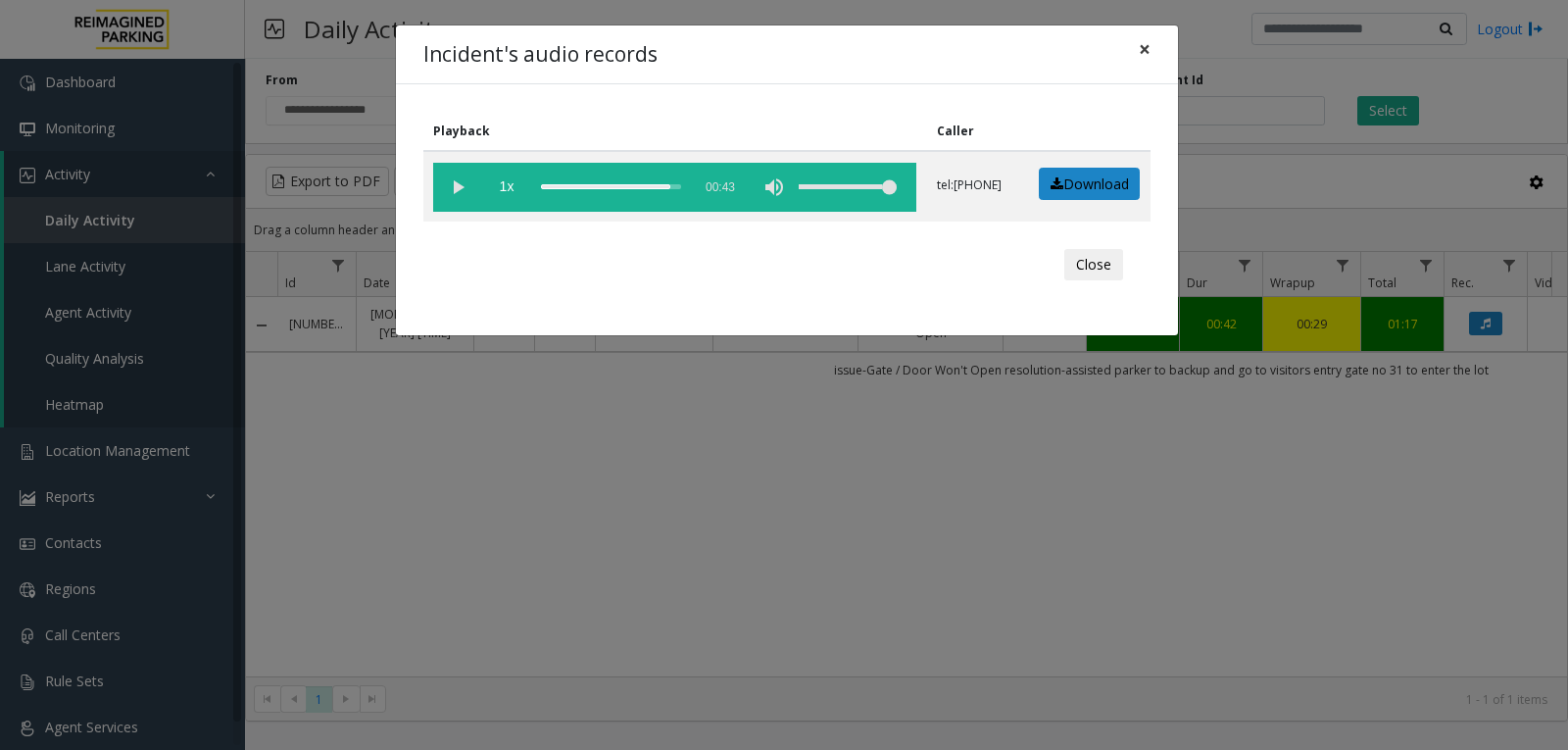 click on "×" 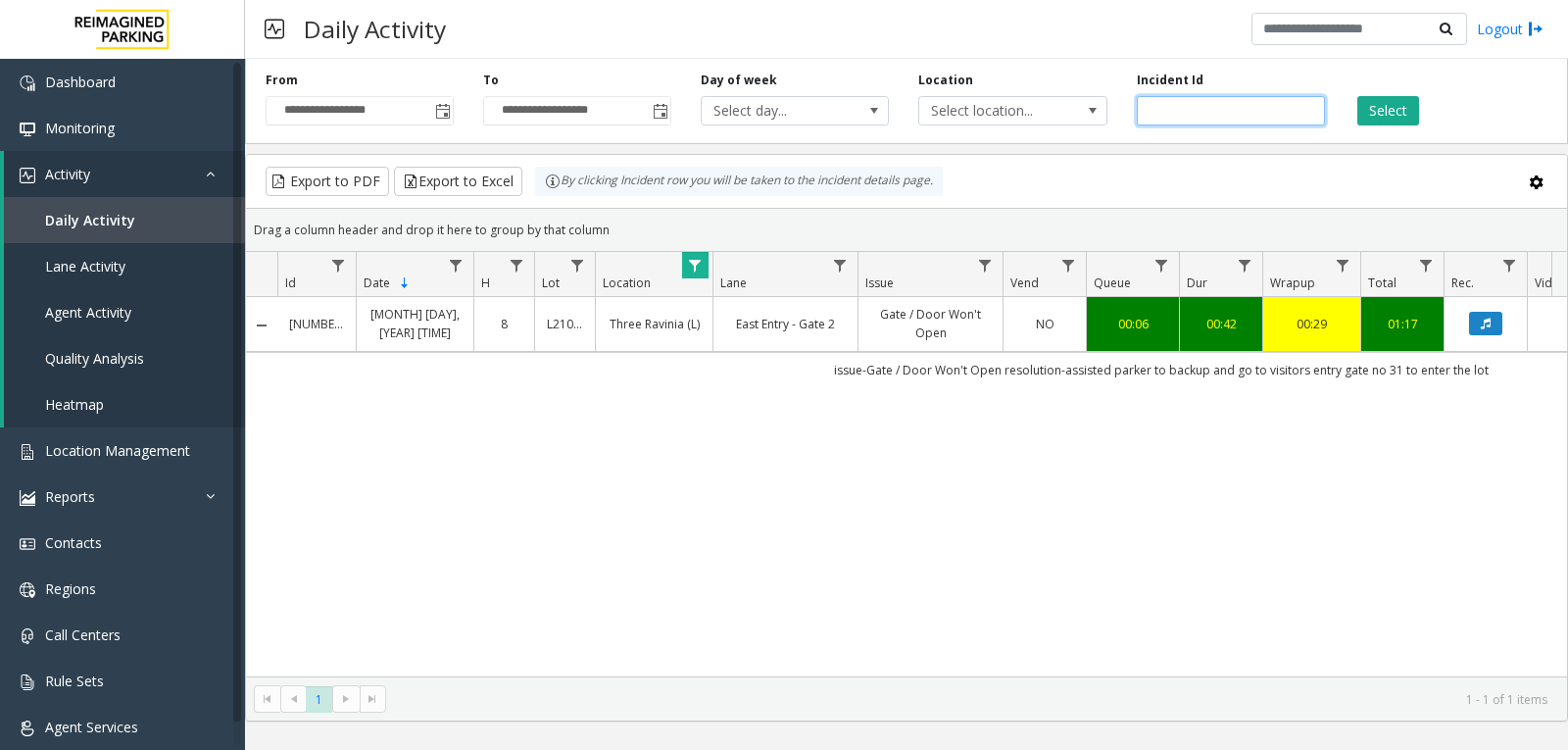 click on "*******" 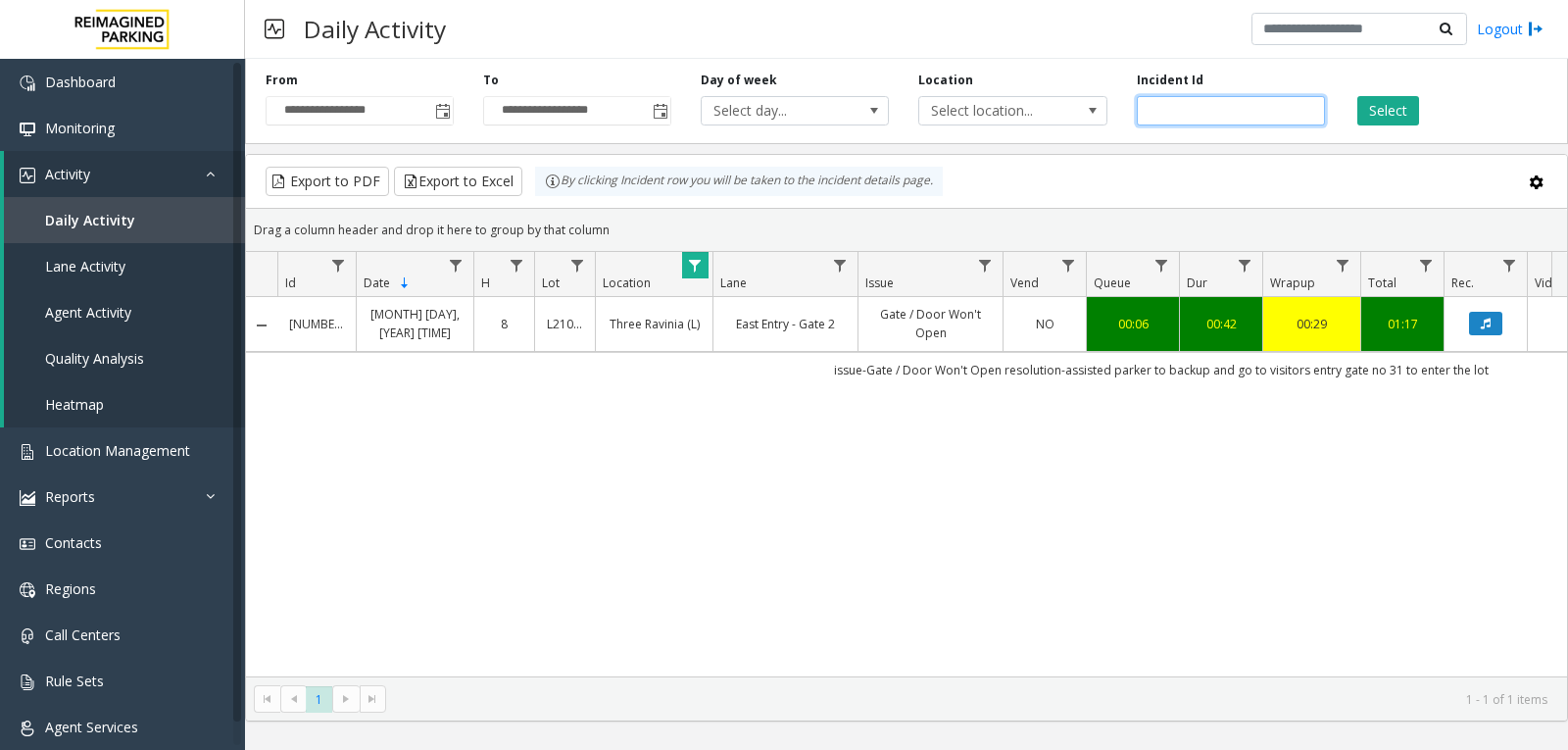 type on "******" 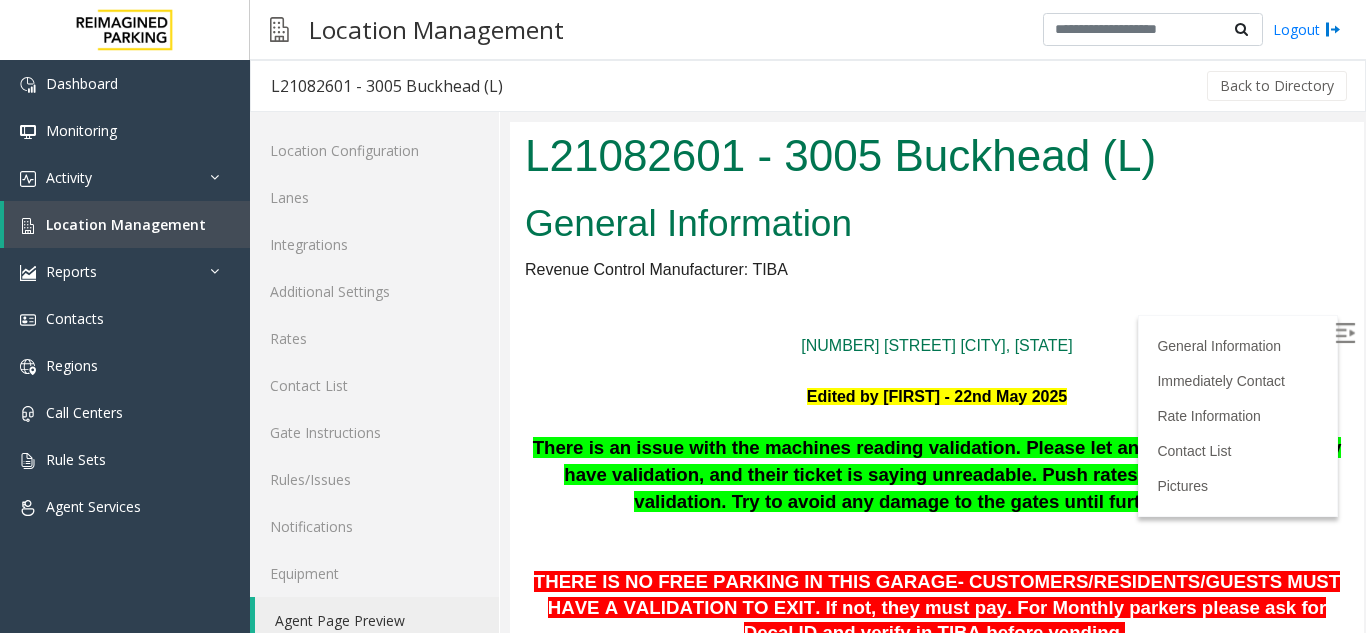 scroll, scrollTop: 0, scrollLeft: 0, axis: both 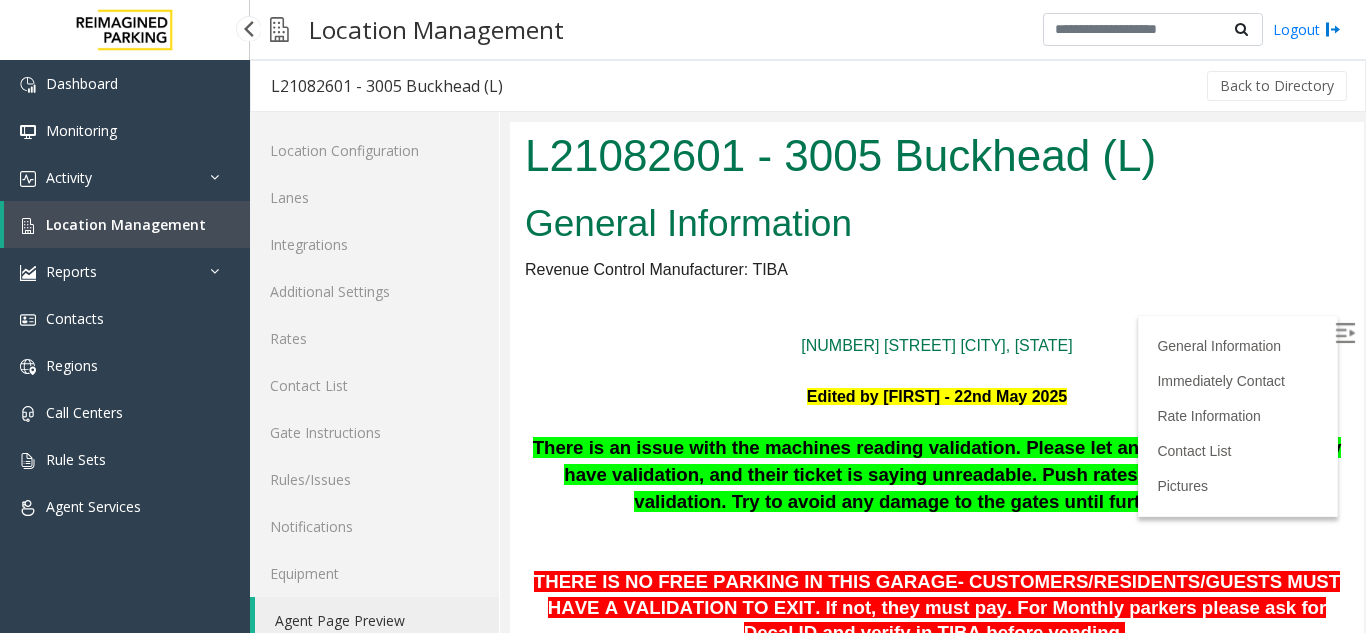 click on "Location Management" at bounding box center [126, 224] 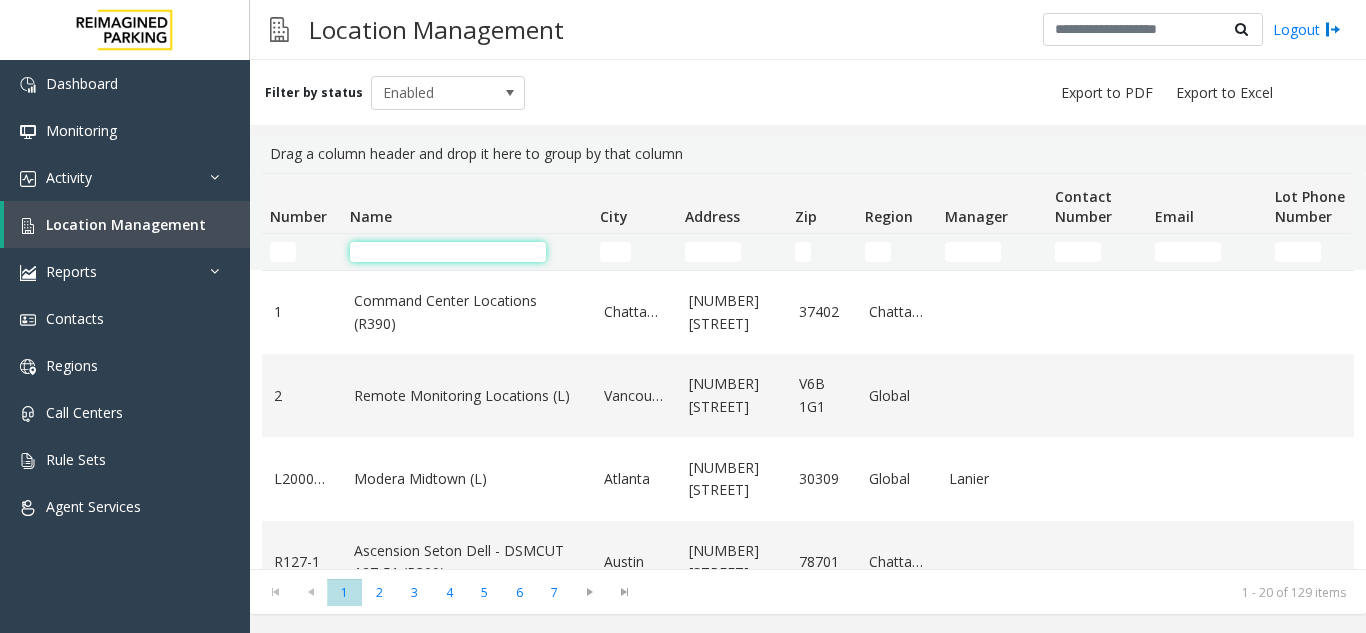 click 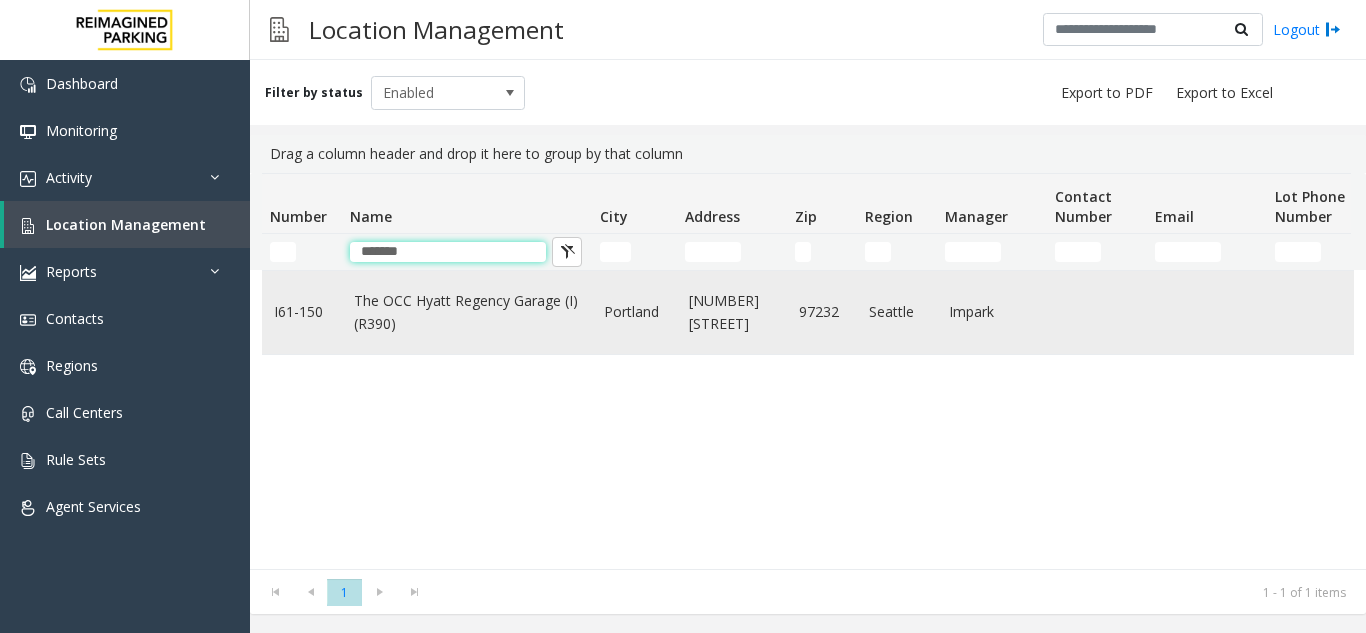 type on "*******" 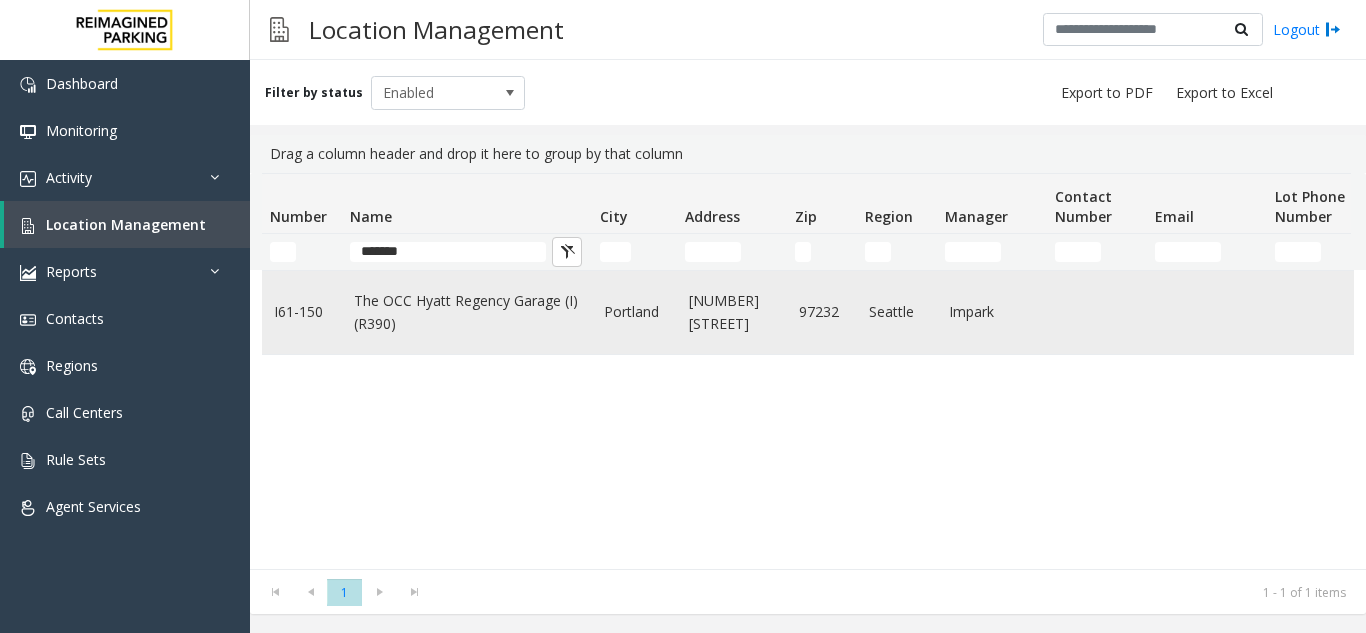 click on "The OCC Hyatt Regency Garage (I) (R390)" 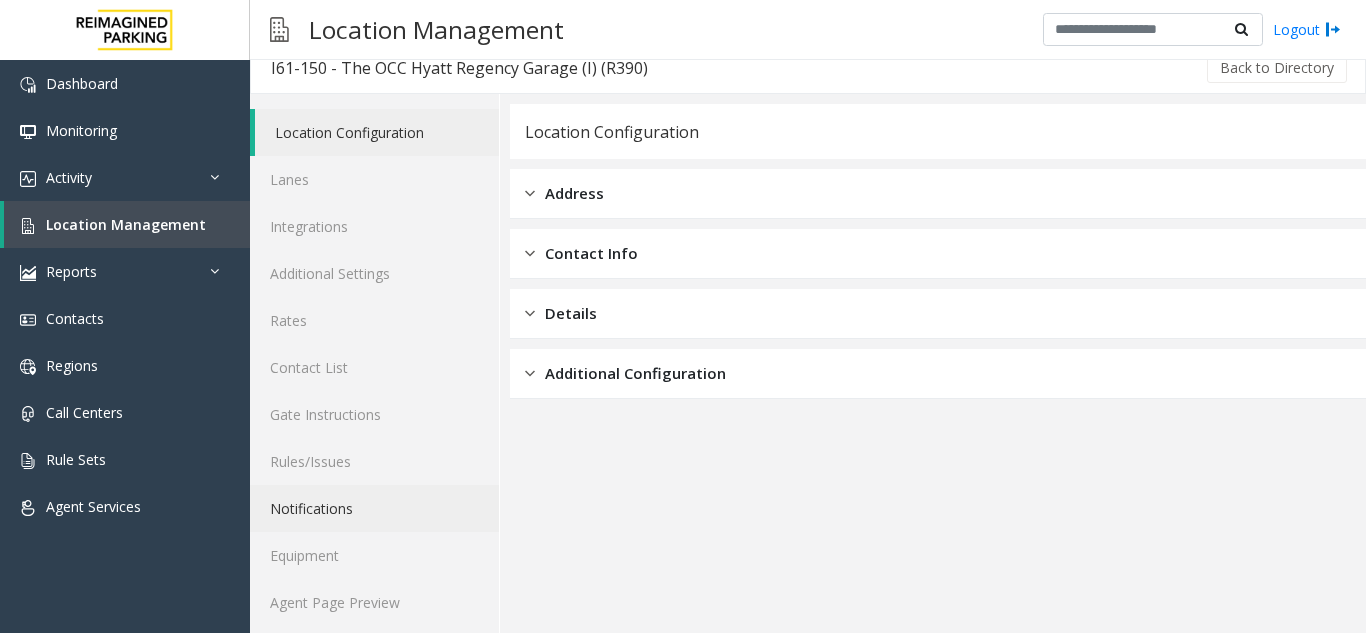 scroll, scrollTop: 26, scrollLeft: 0, axis: vertical 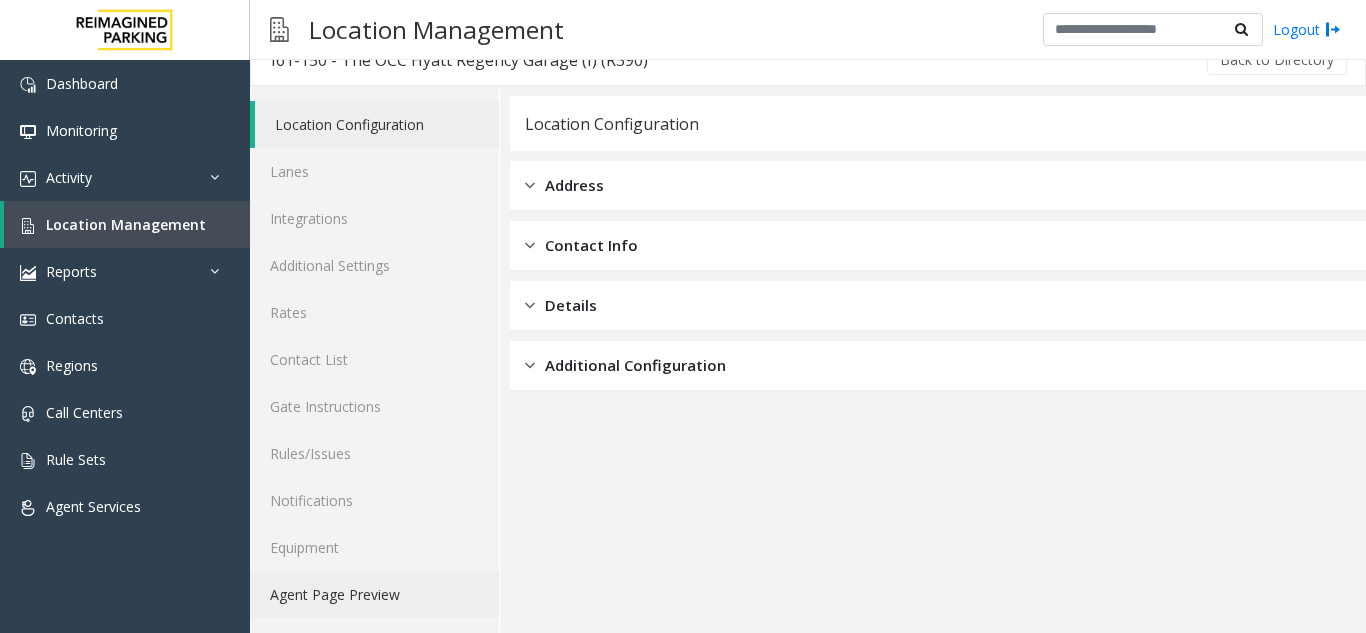 click on "Agent Page Preview" 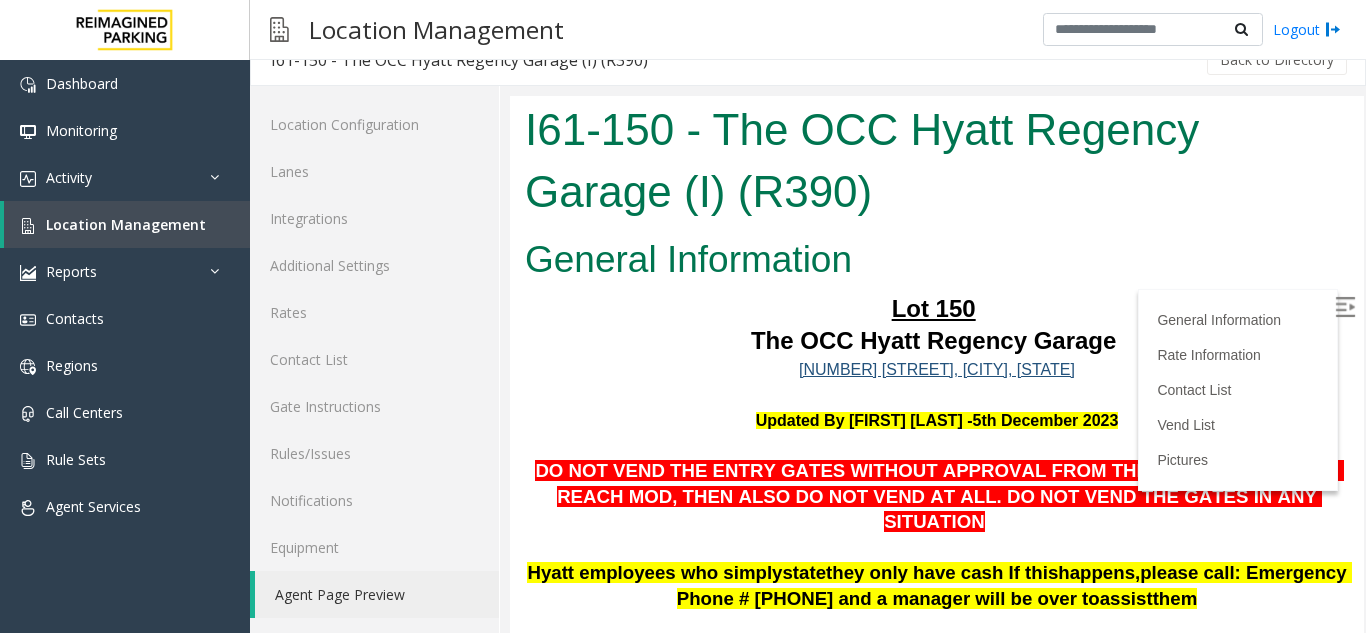 scroll, scrollTop: 0, scrollLeft: 0, axis: both 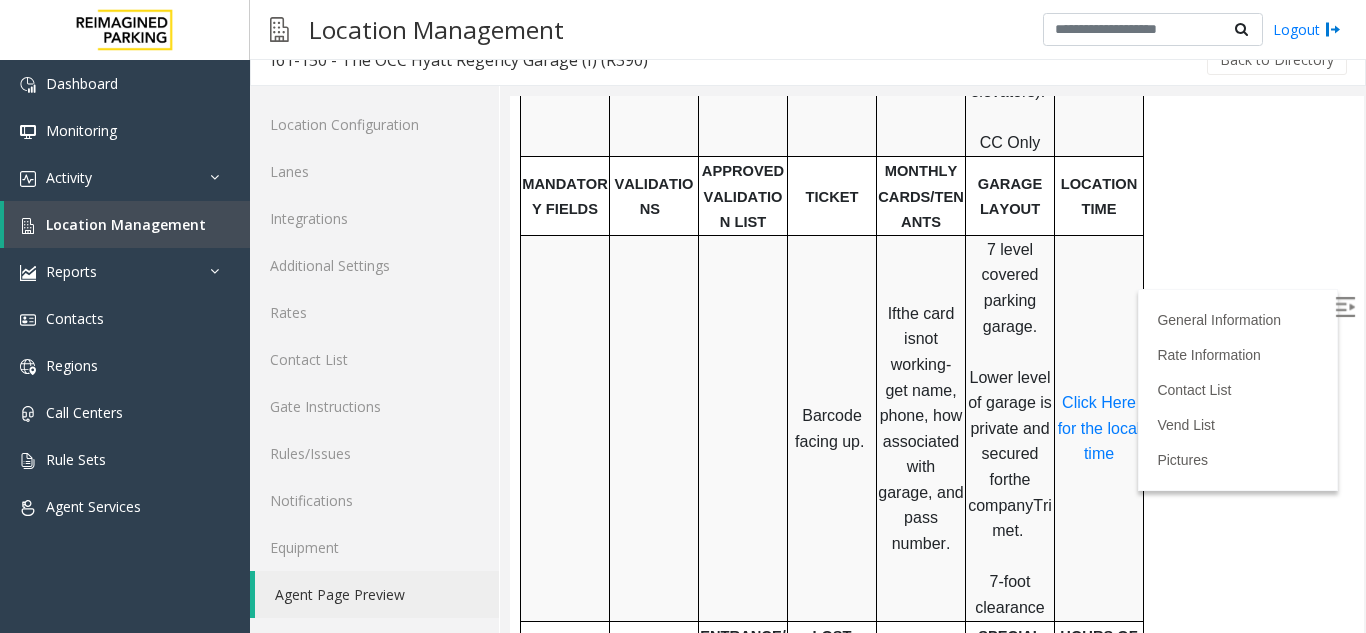 click at bounding box center [1345, 307] 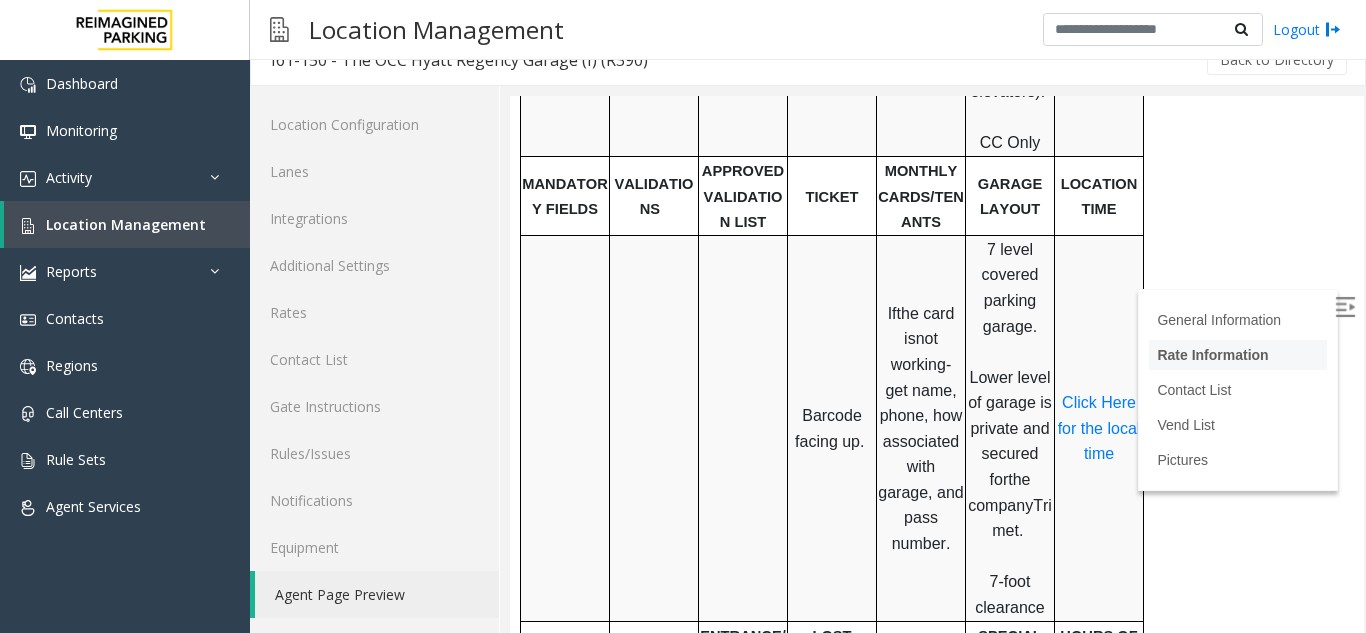 click on "Rate Information" at bounding box center [1212, 355] 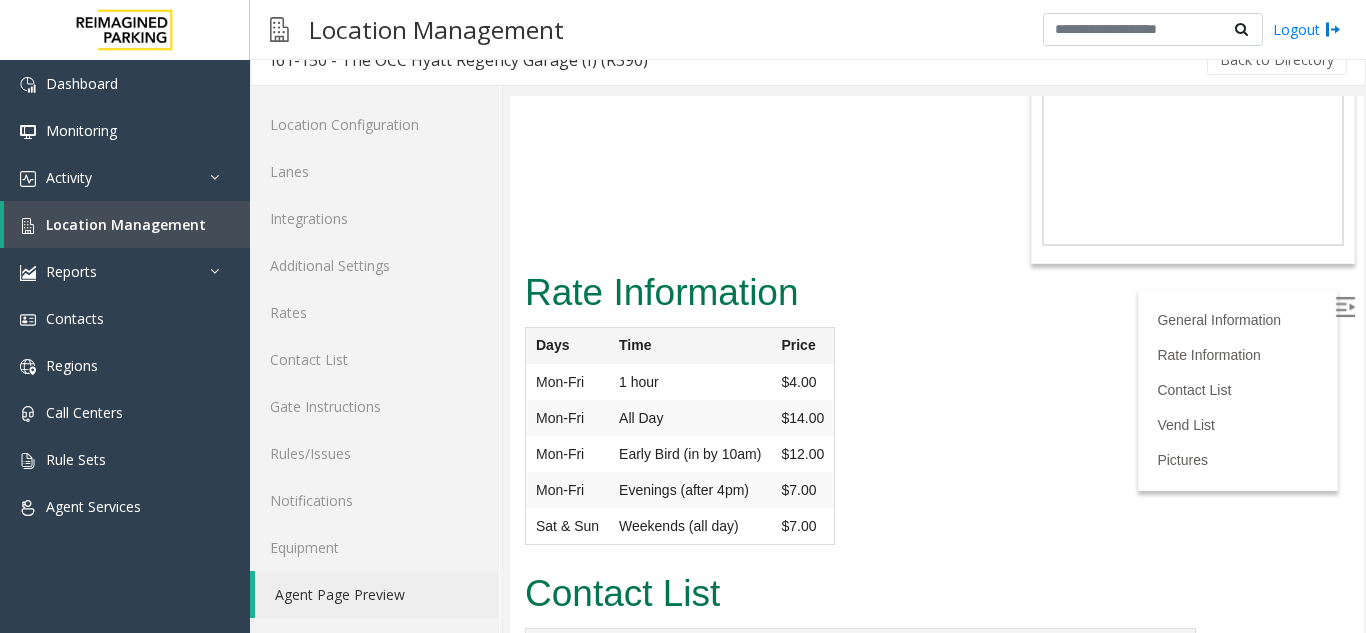click at bounding box center (1345, 307) 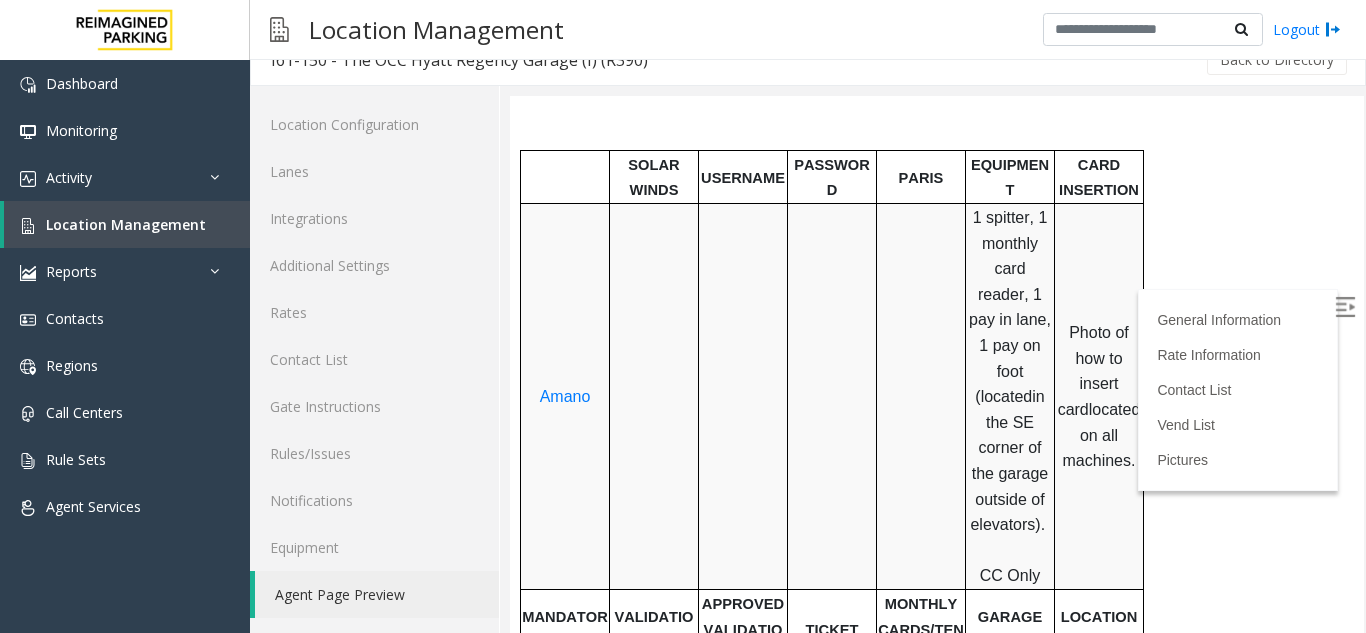 scroll, scrollTop: 600, scrollLeft: 0, axis: vertical 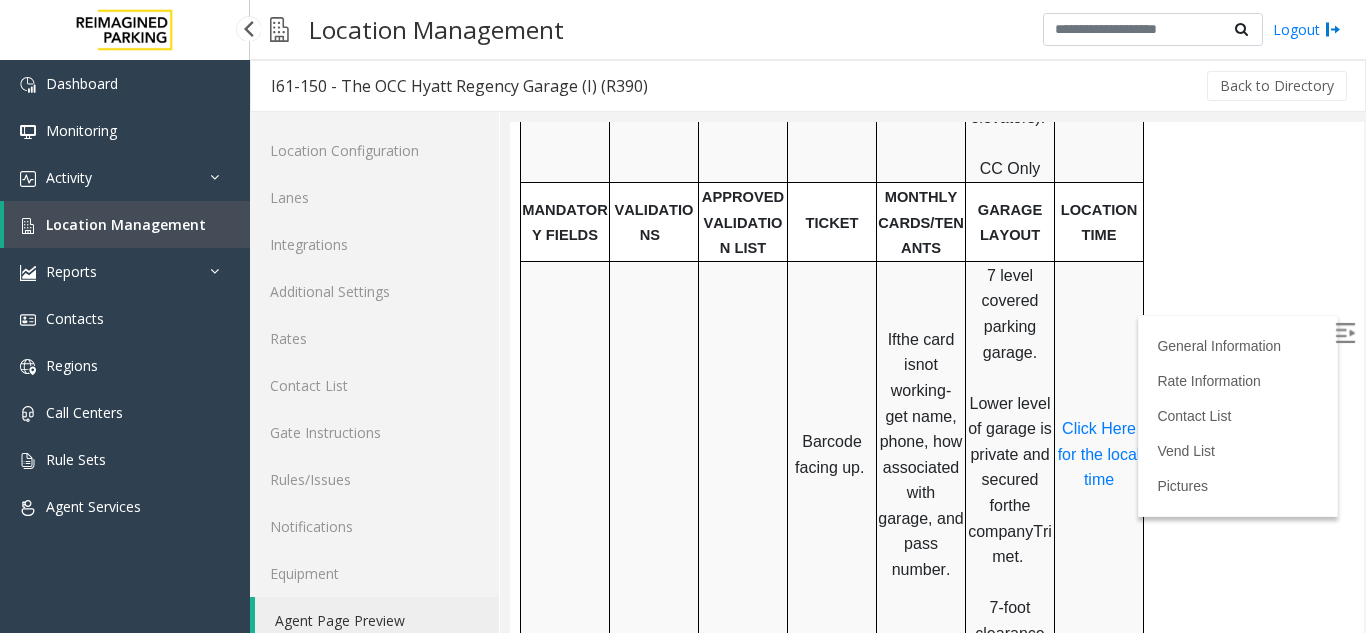 click on "Location Management" at bounding box center [126, 224] 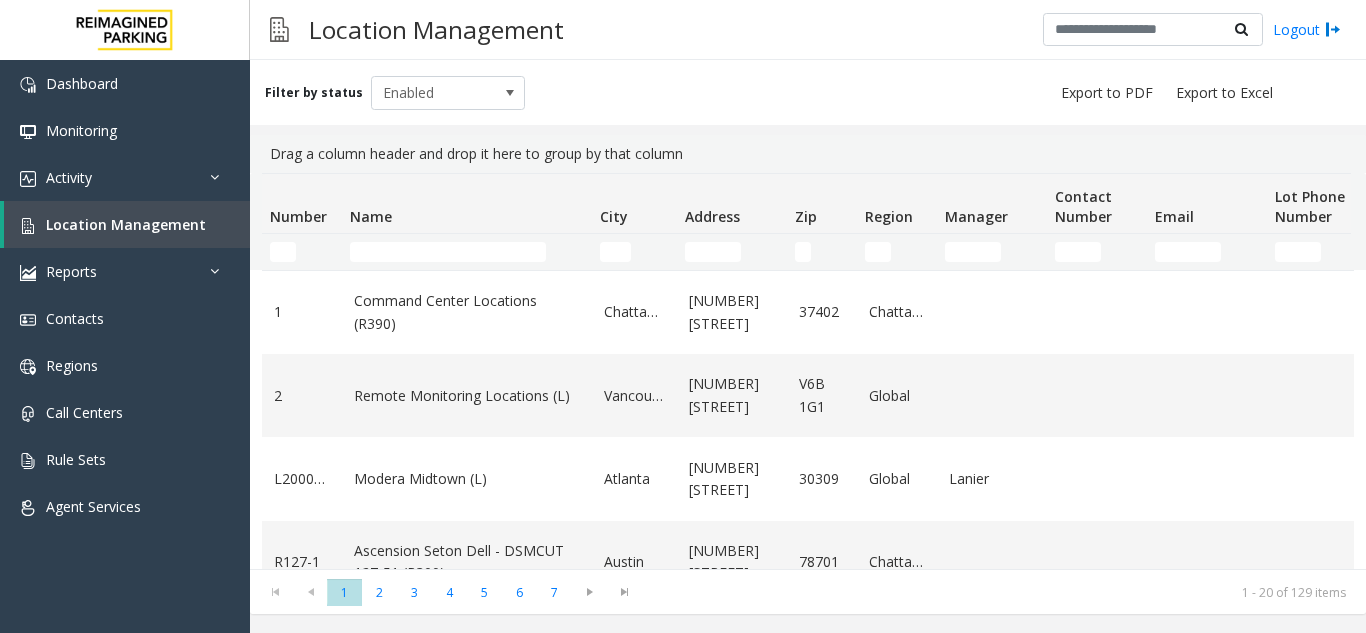 click 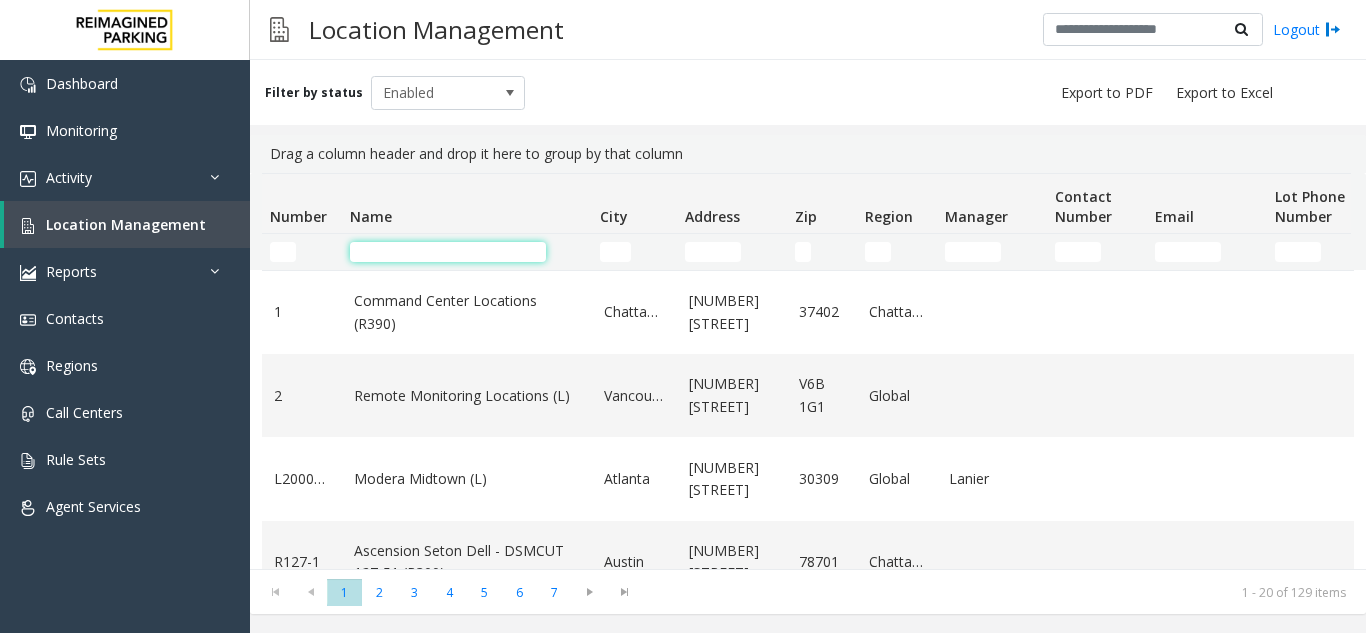 click 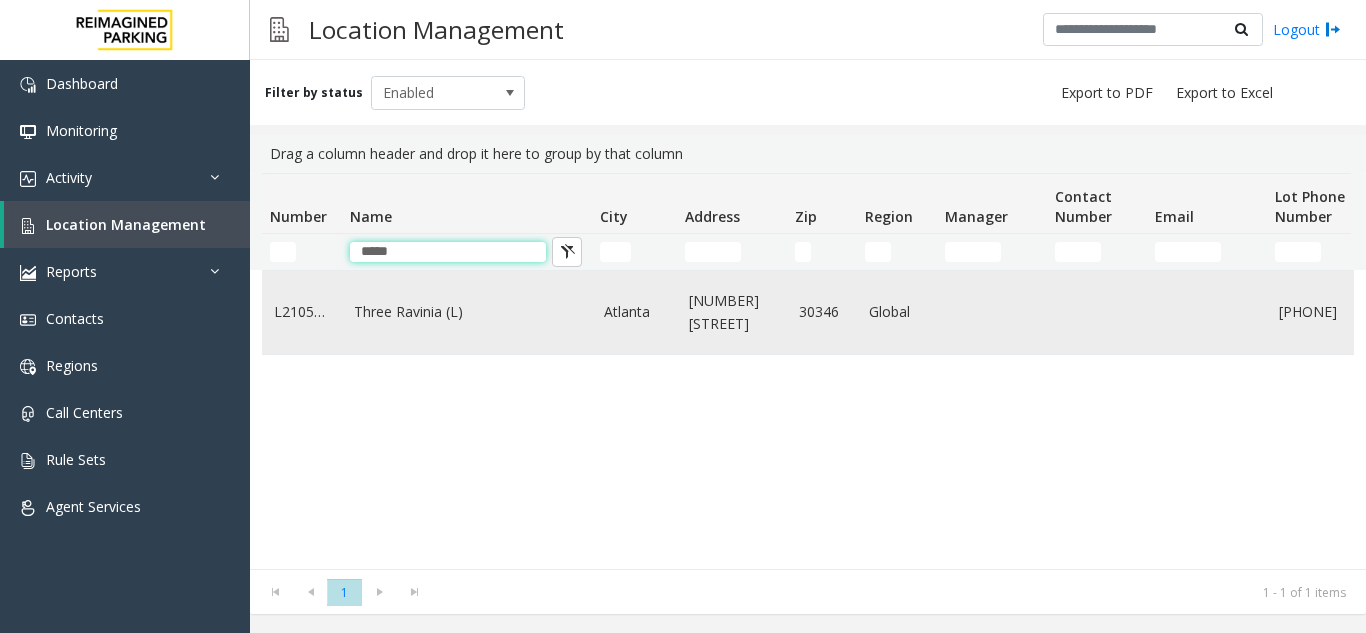 type on "*****" 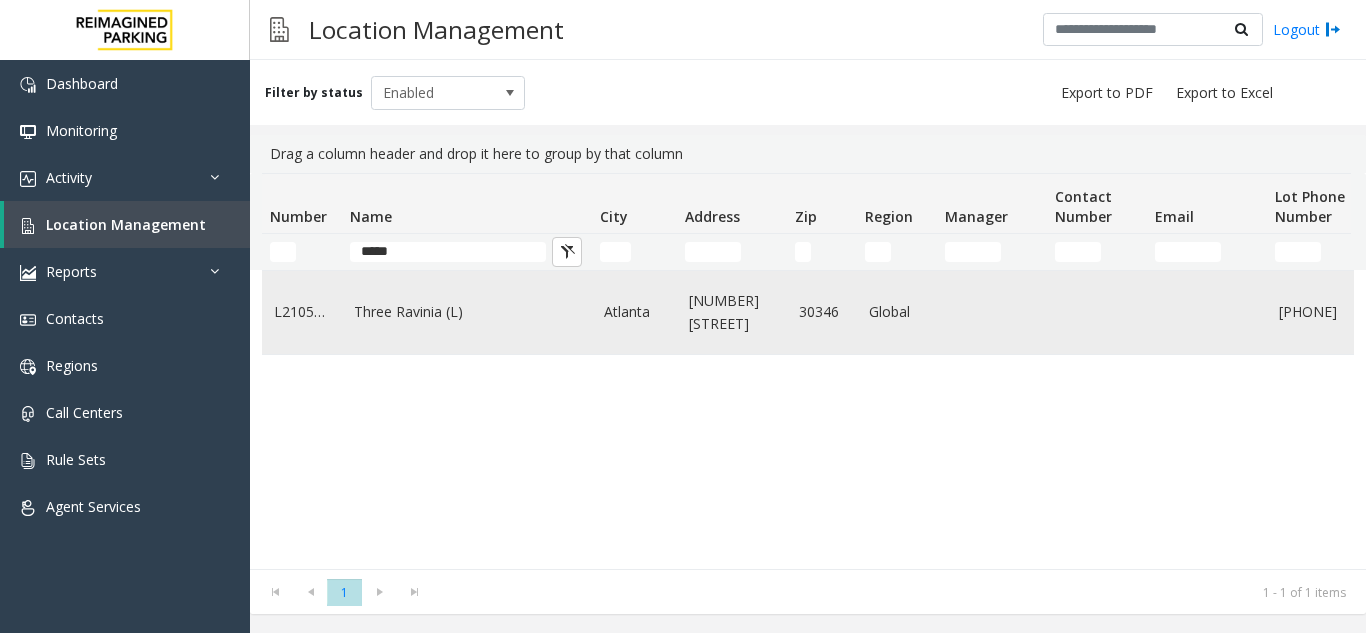 click on "Three Ravinia (L)" 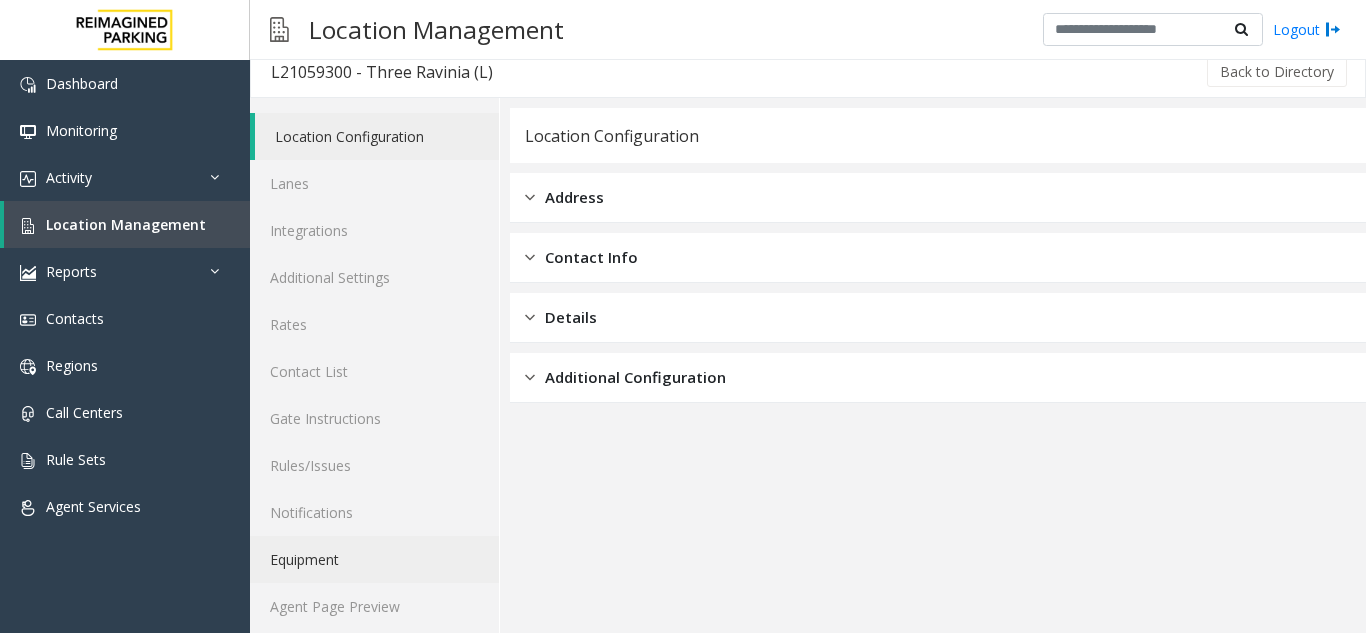 scroll, scrollTop: 26, scrollLeft: 0, axis: vertical 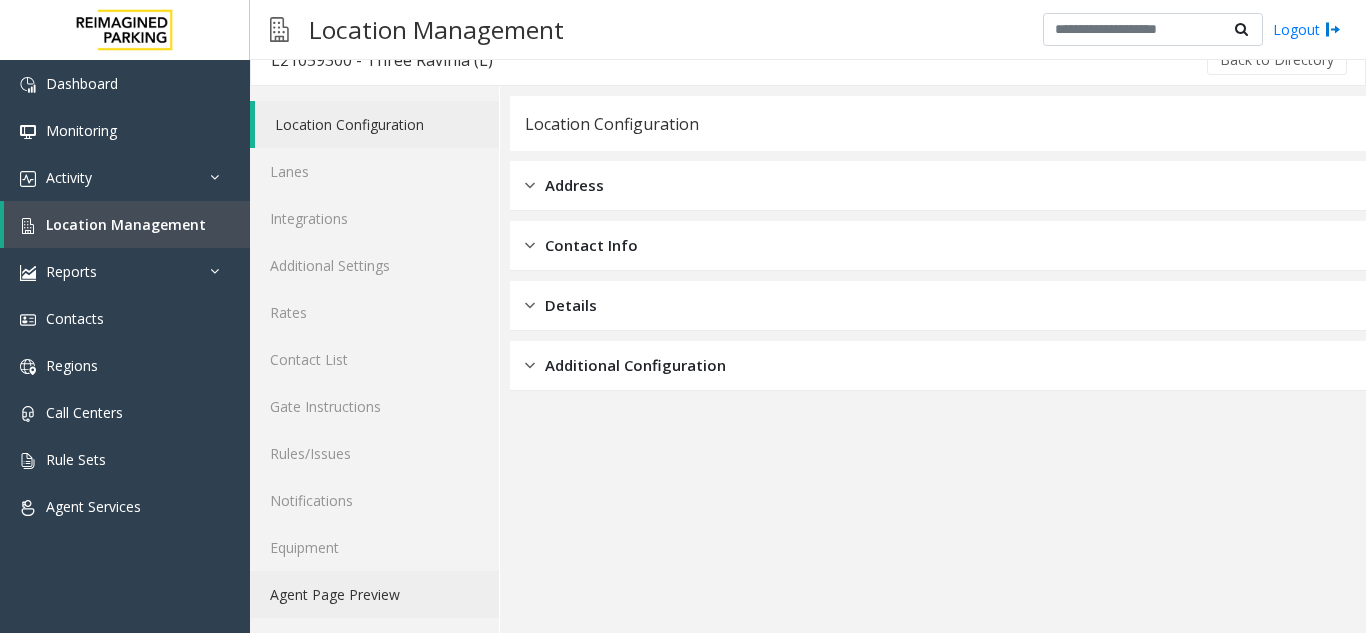 click on "Agent Page Preview" 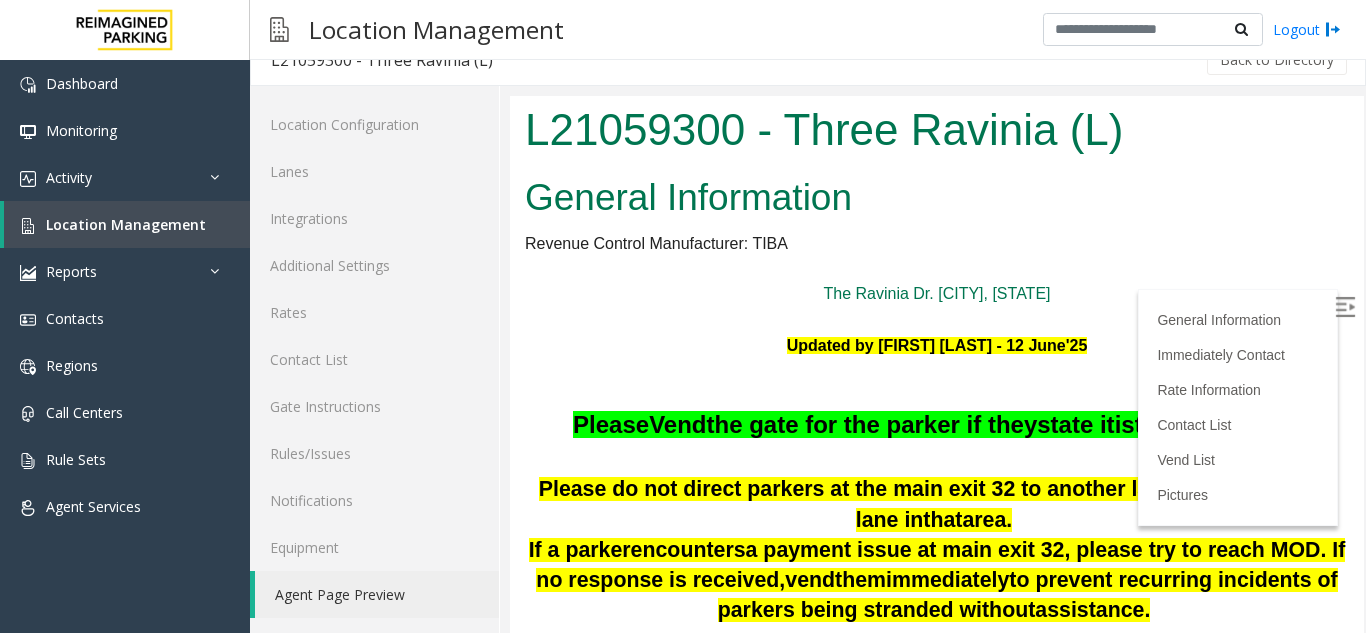 scroll, scrollTop: 0, scrollLeft: 0, axis: both 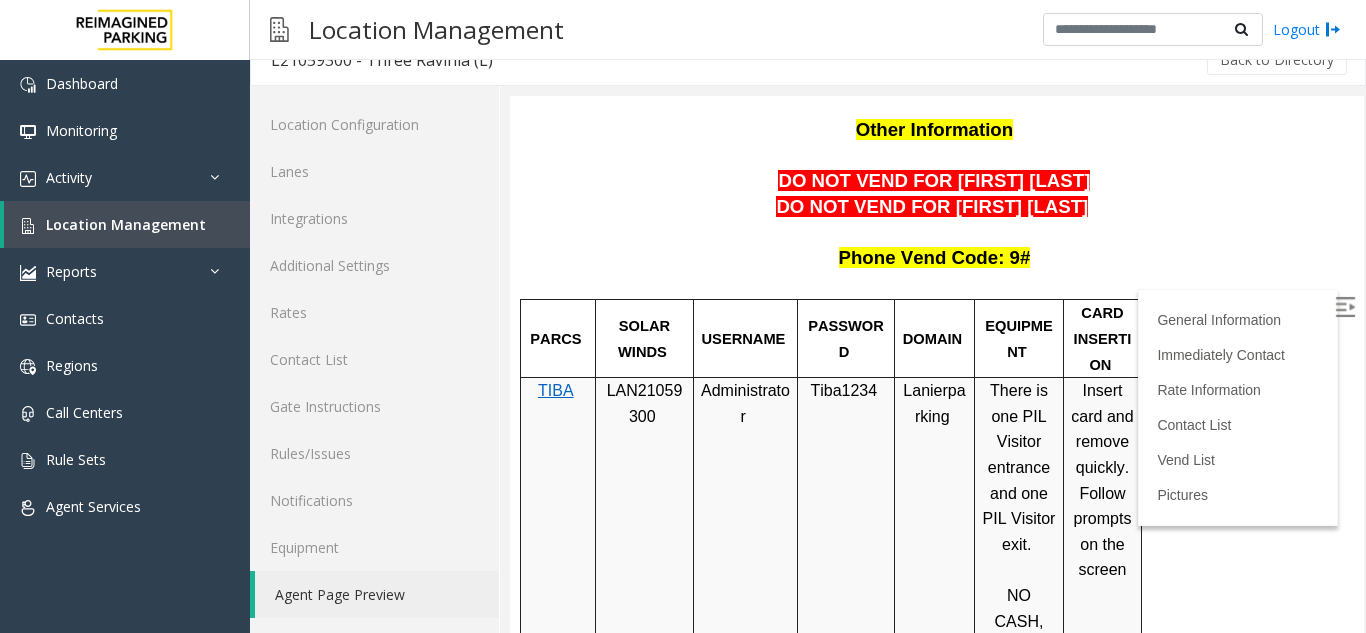 click on "LAN21059300" at bounding box center (645, 403) 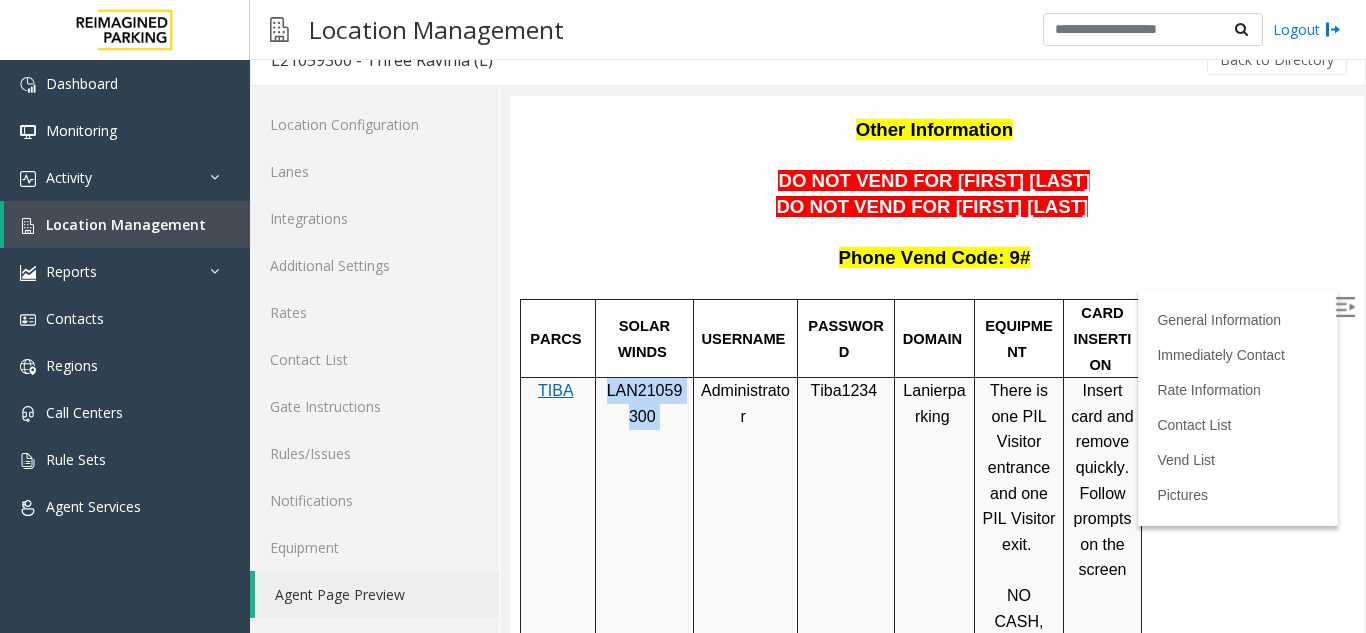 click on "LAN21059300" at bounding box center [645, 403] 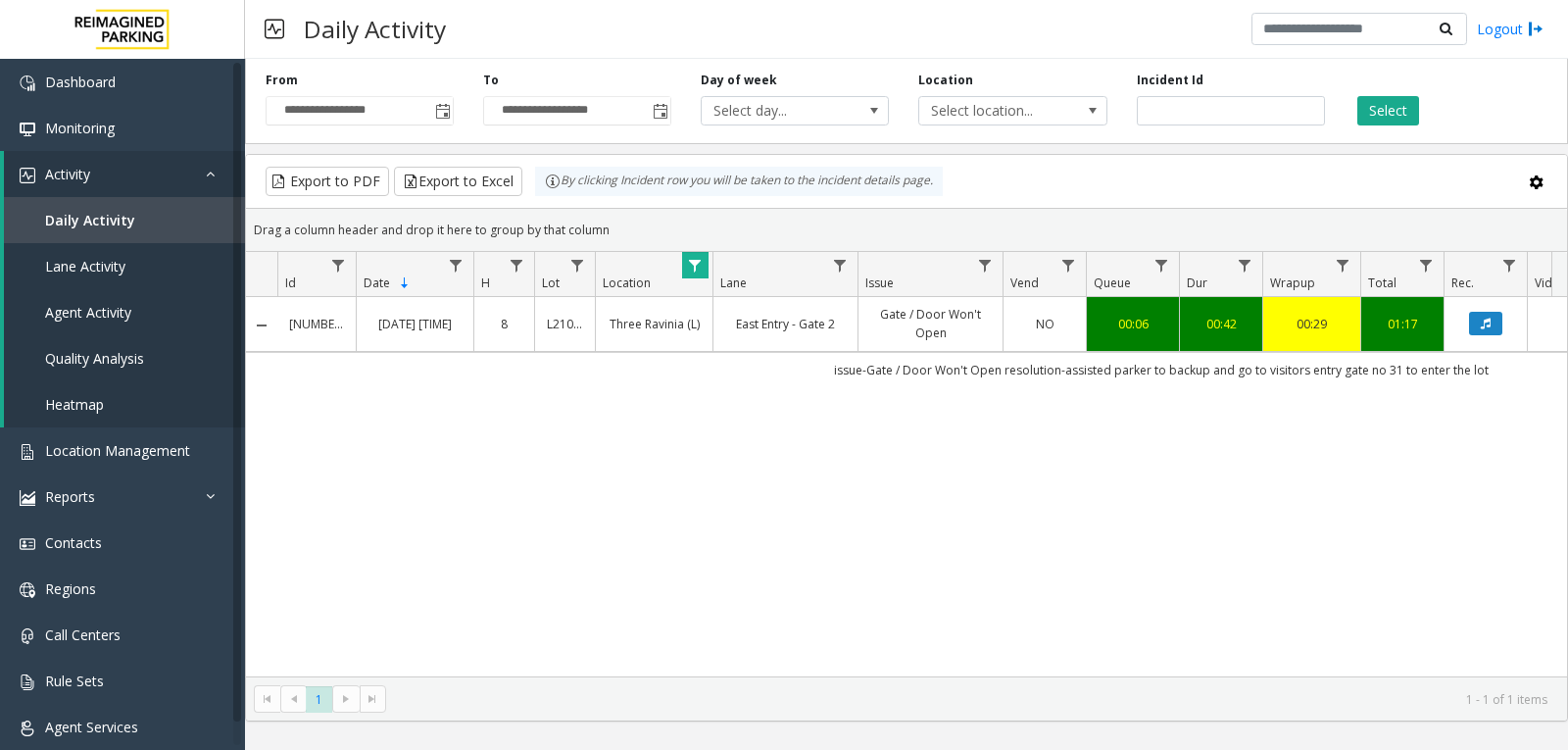 scroll, scrollTop: 0, scrollLeft: 0, axis: both 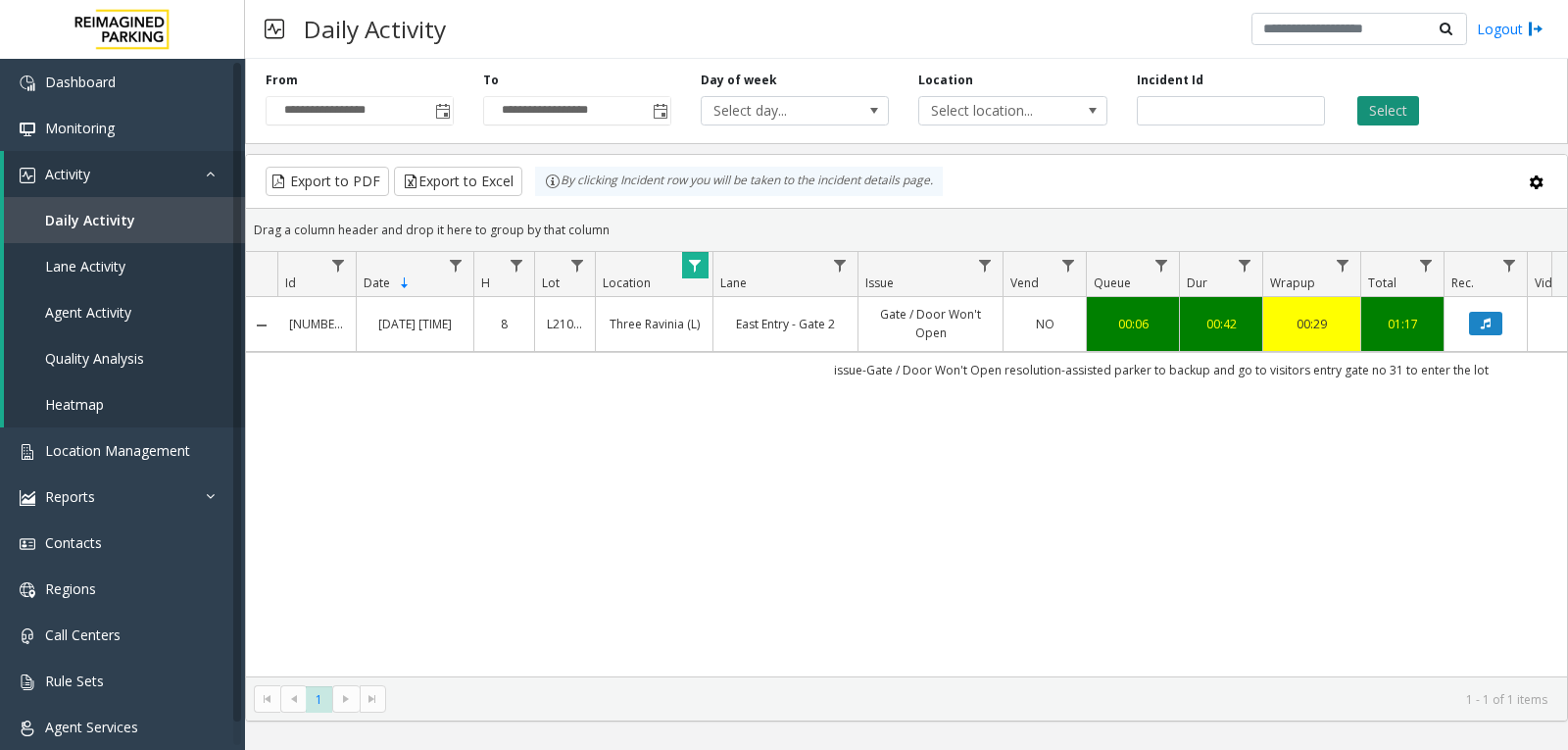 type on "*******" 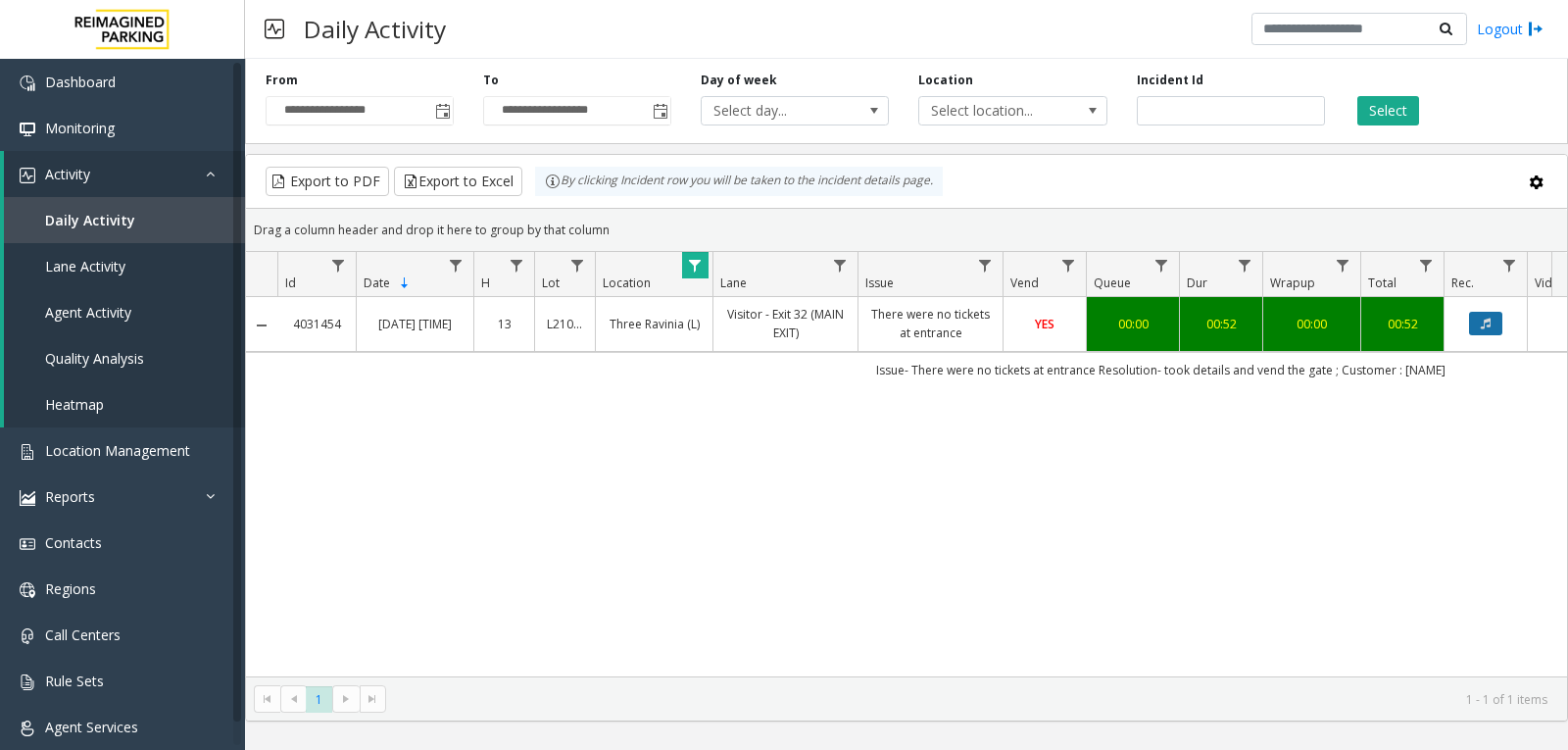 click 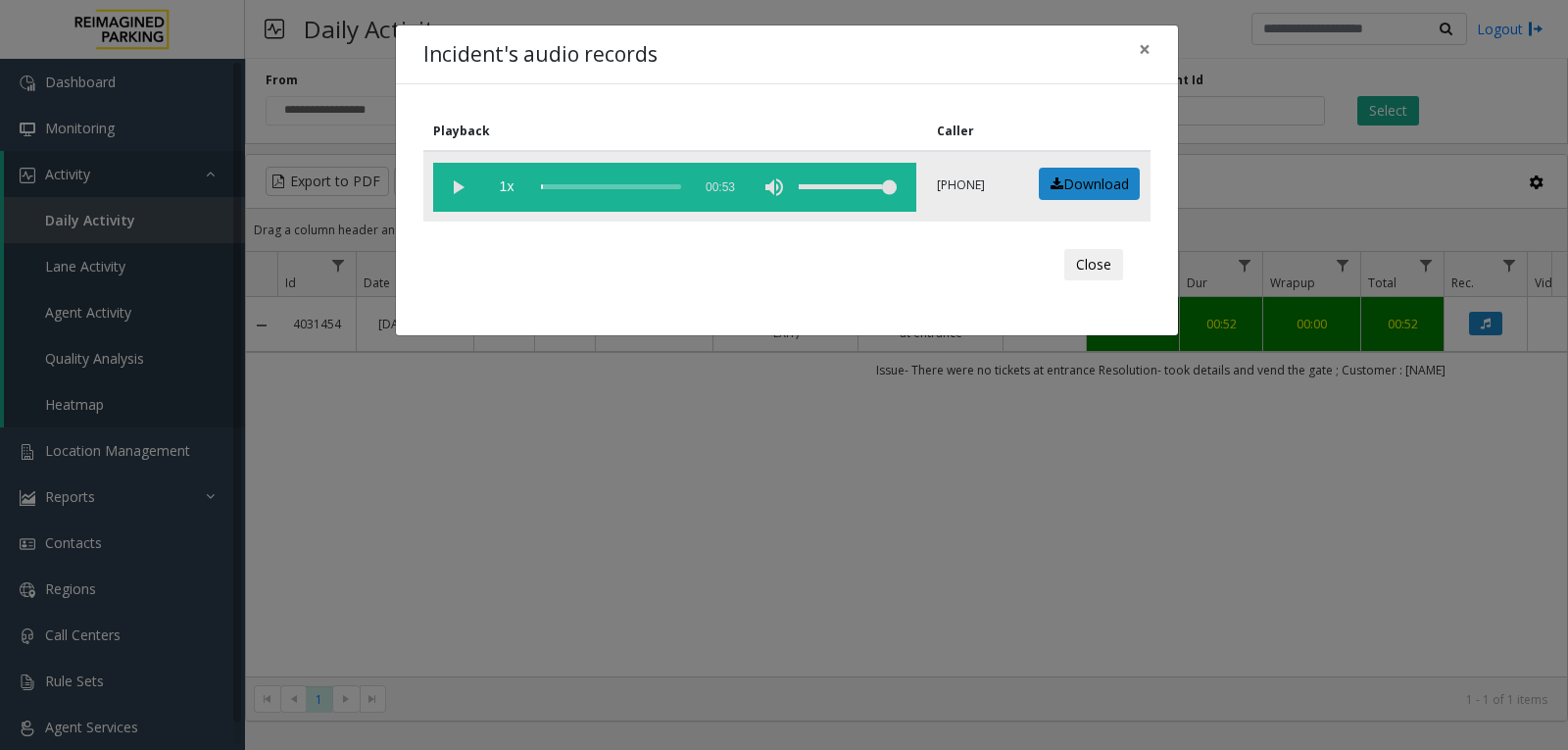 click 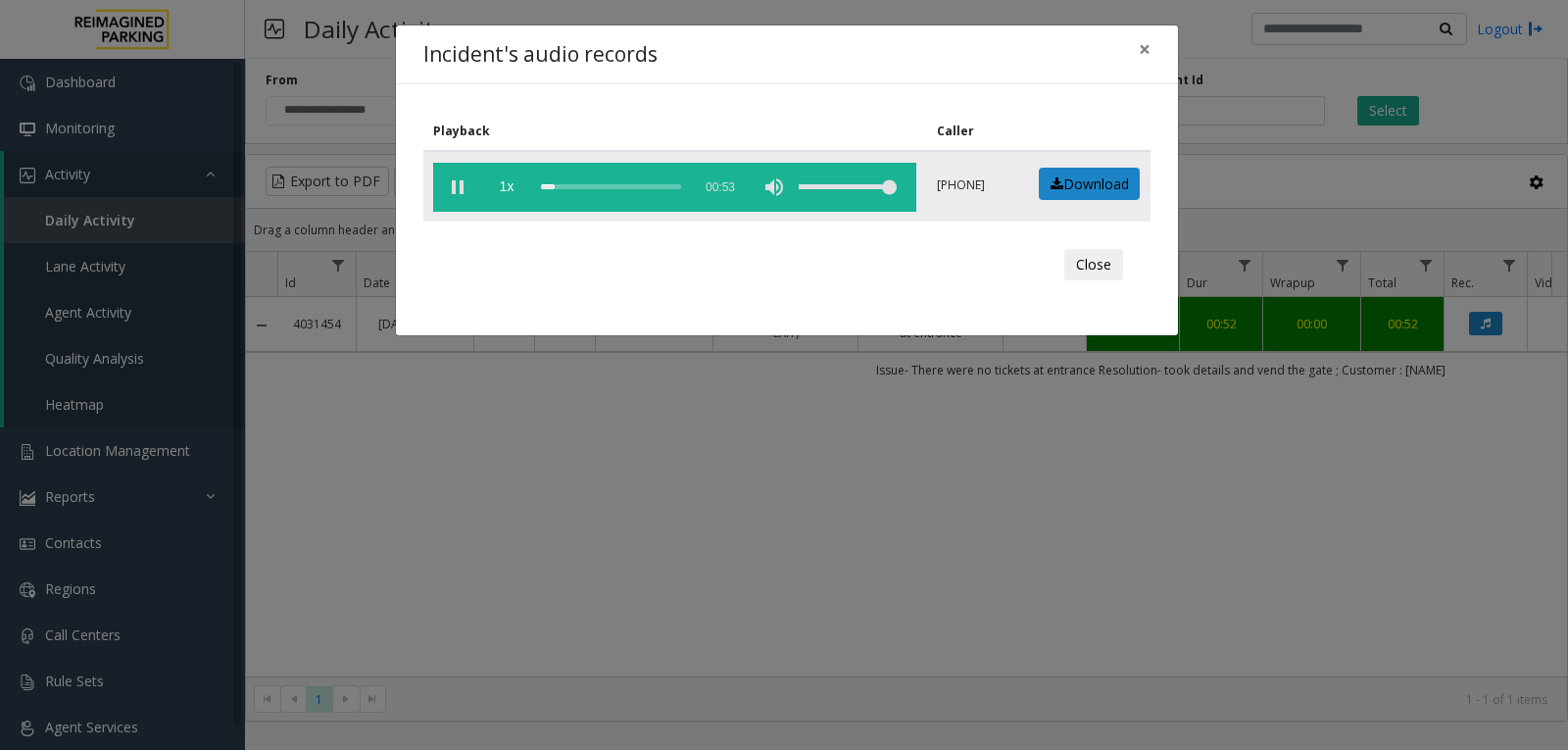 click 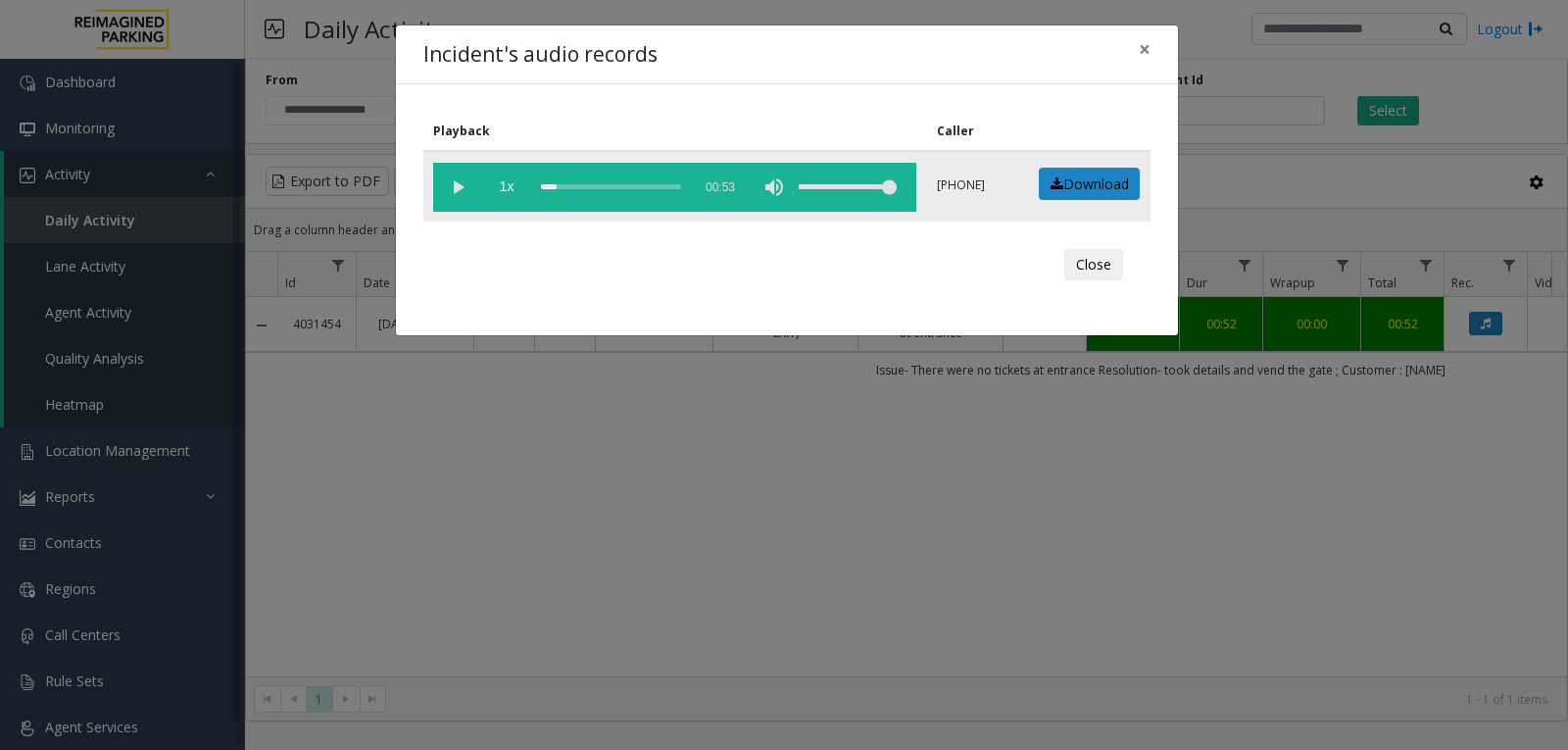 click 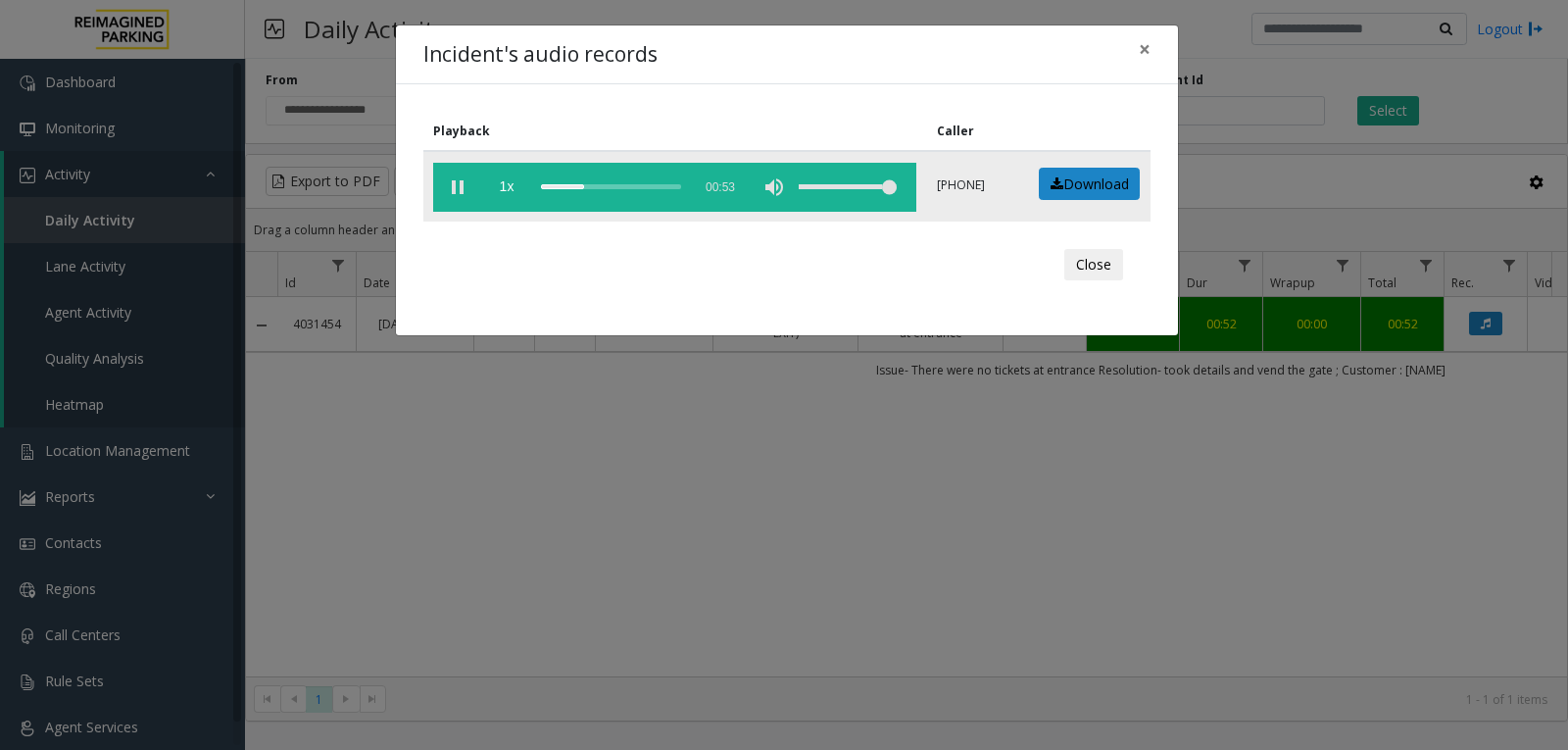 click 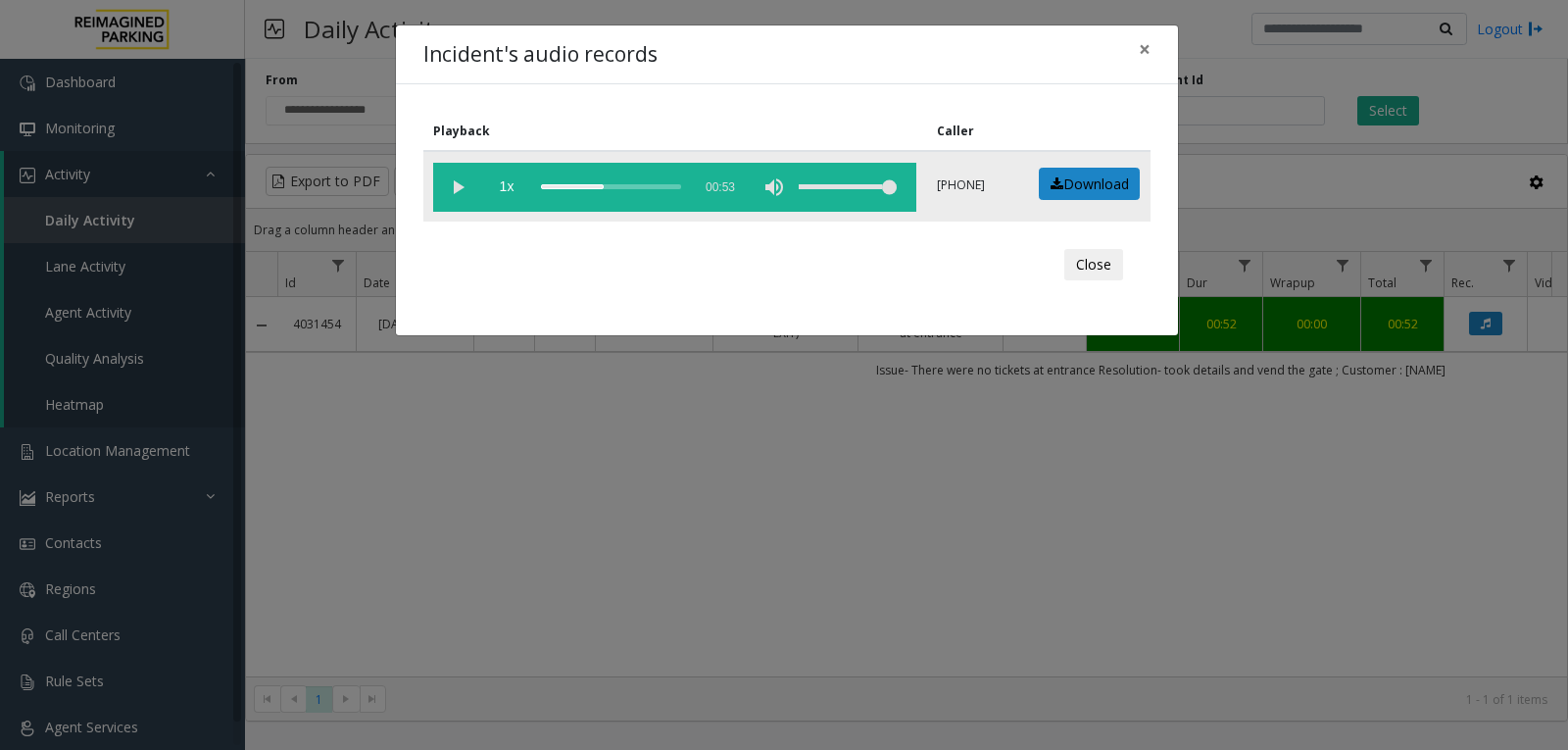 click 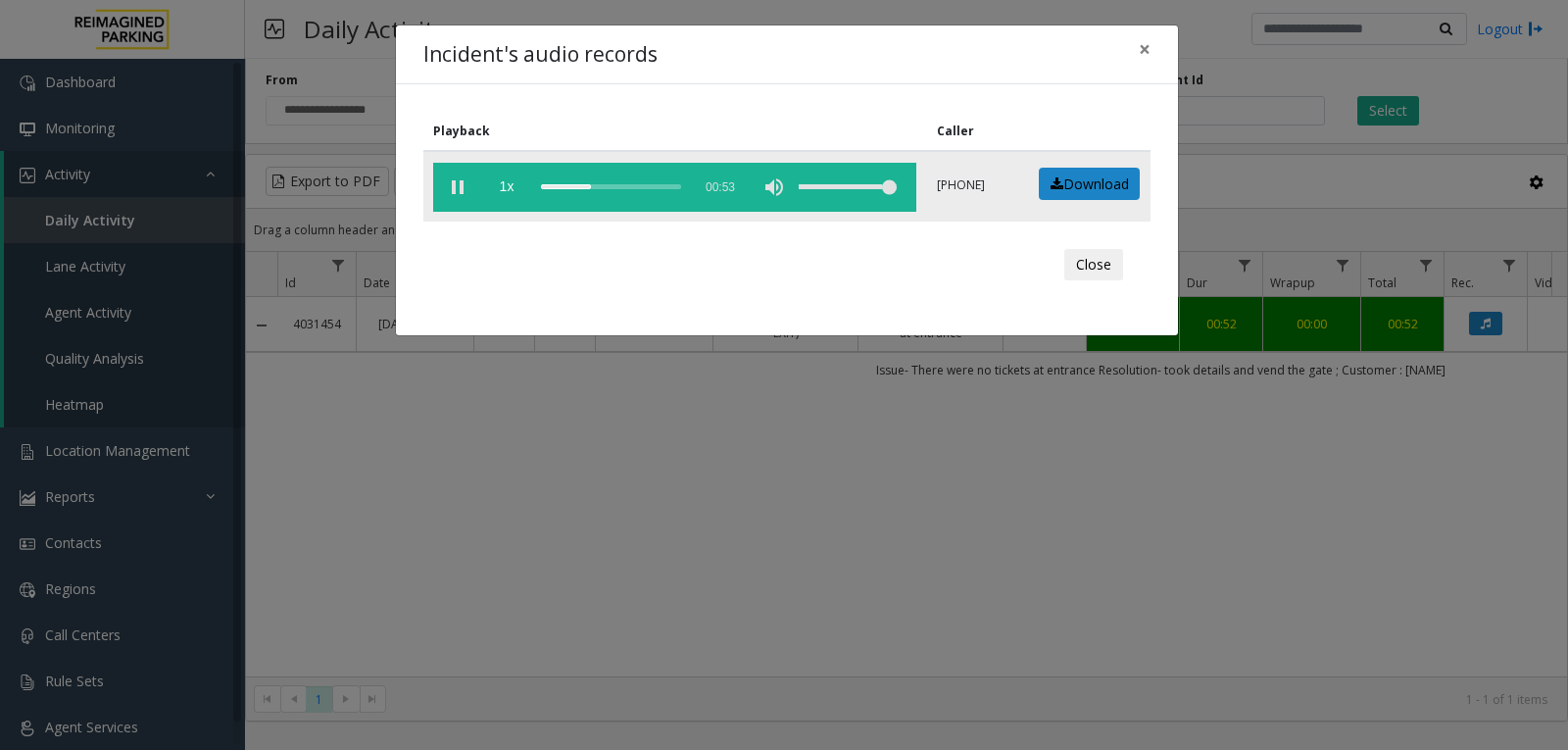 click 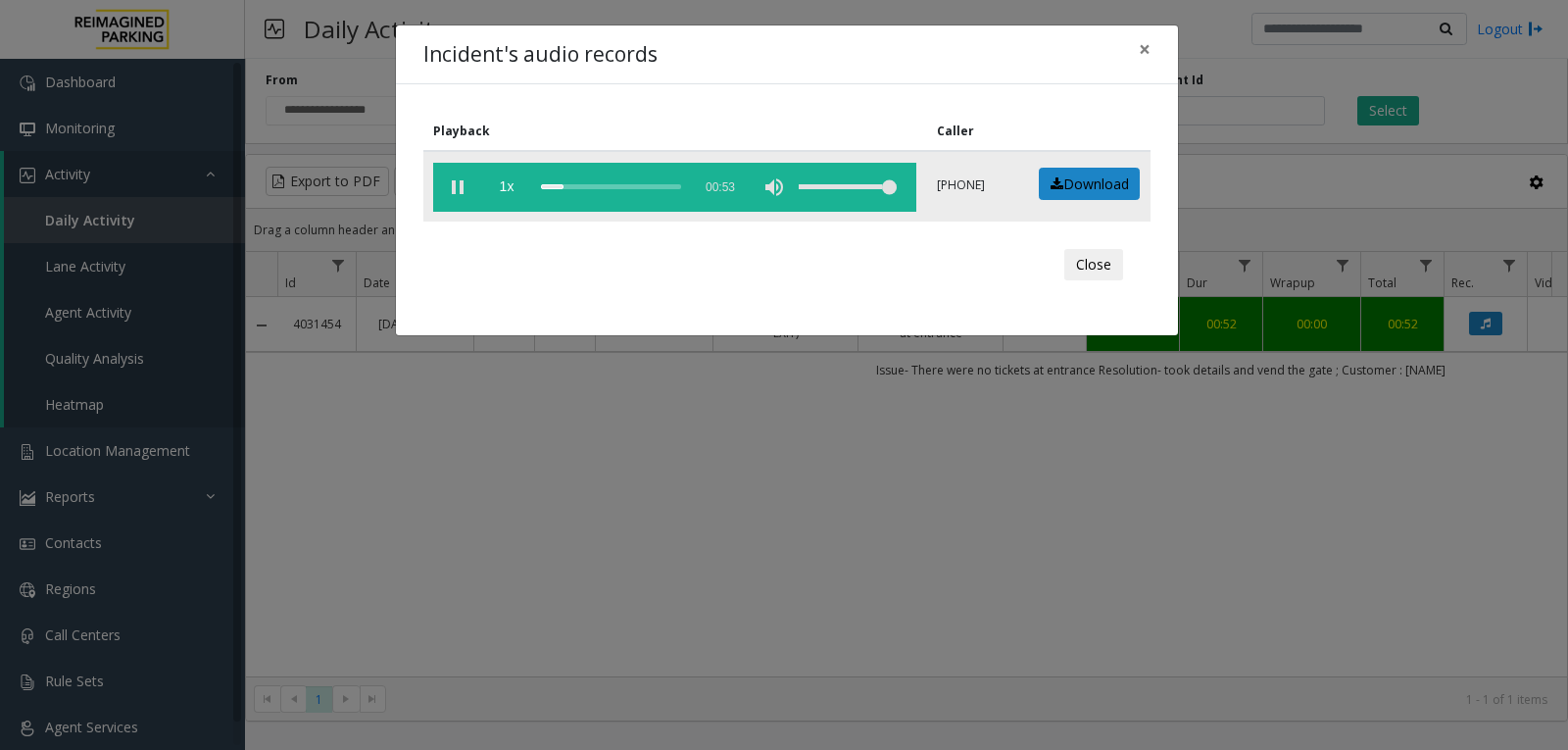 click 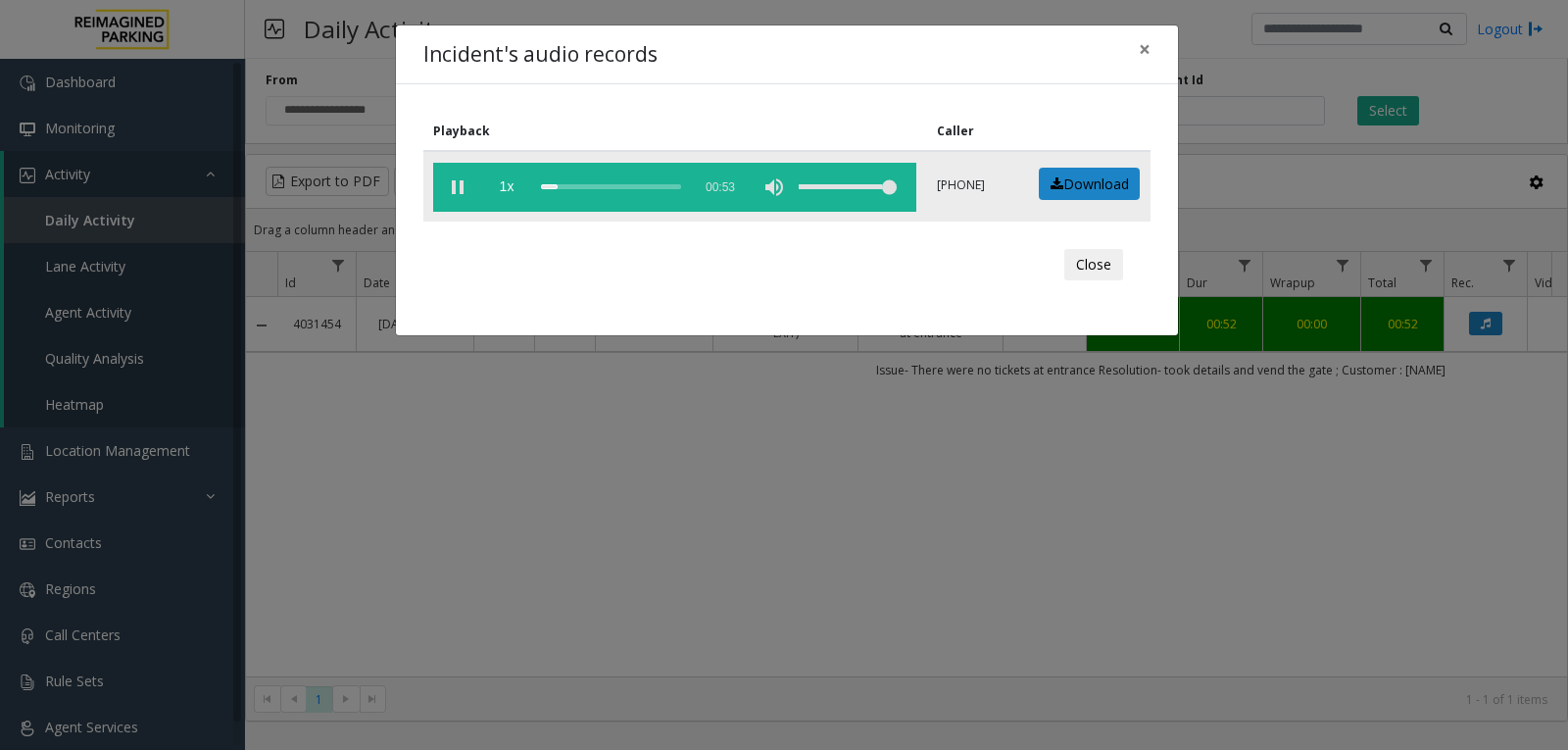 click 